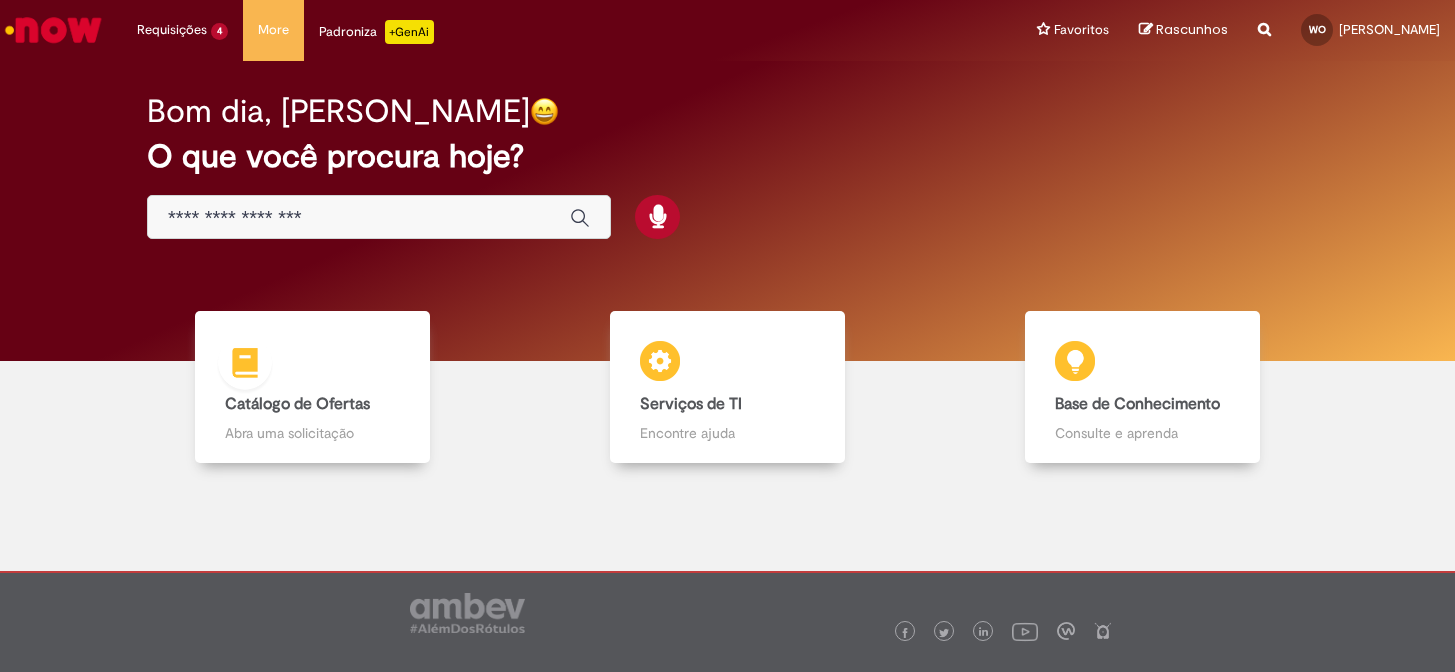 scroll, scrollTop: 0, scrollLeft: 0, axis: both 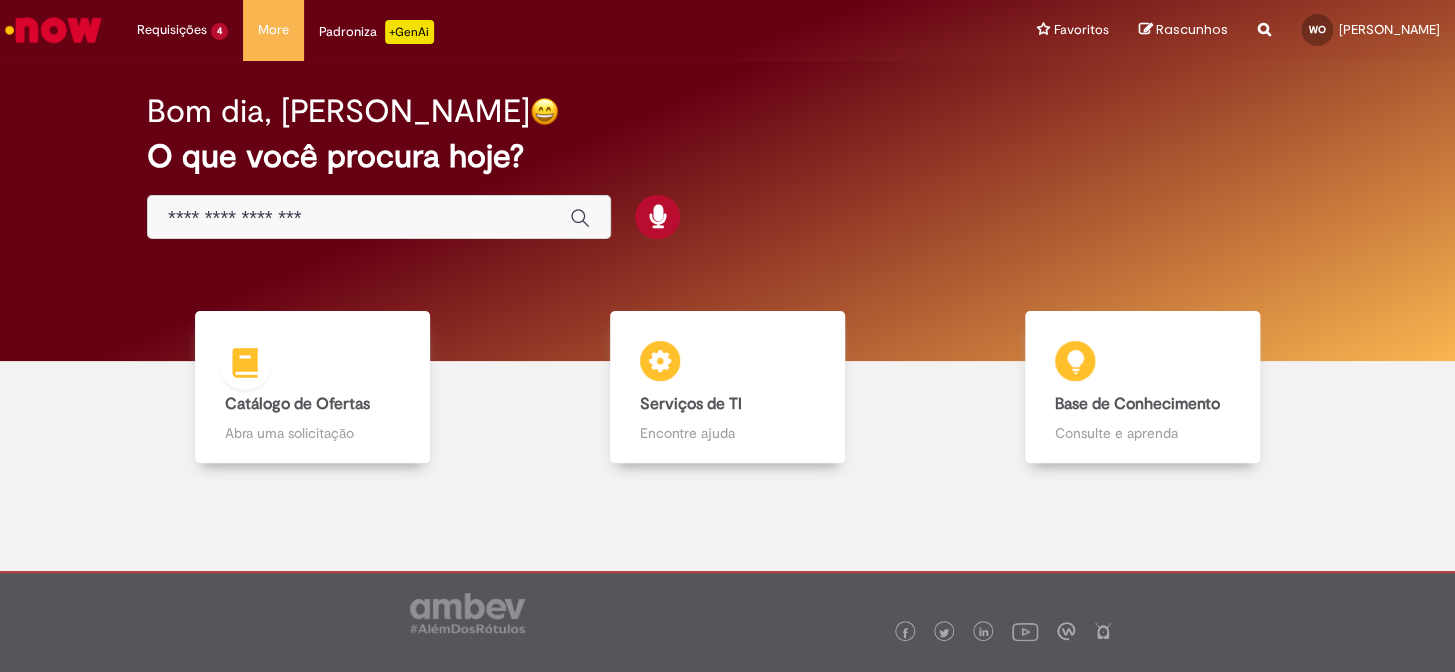 click on "Catálogo de Ofertas
Catálogo de Ofertas
Abra uma solicitação" at bounding box center (312, 387) 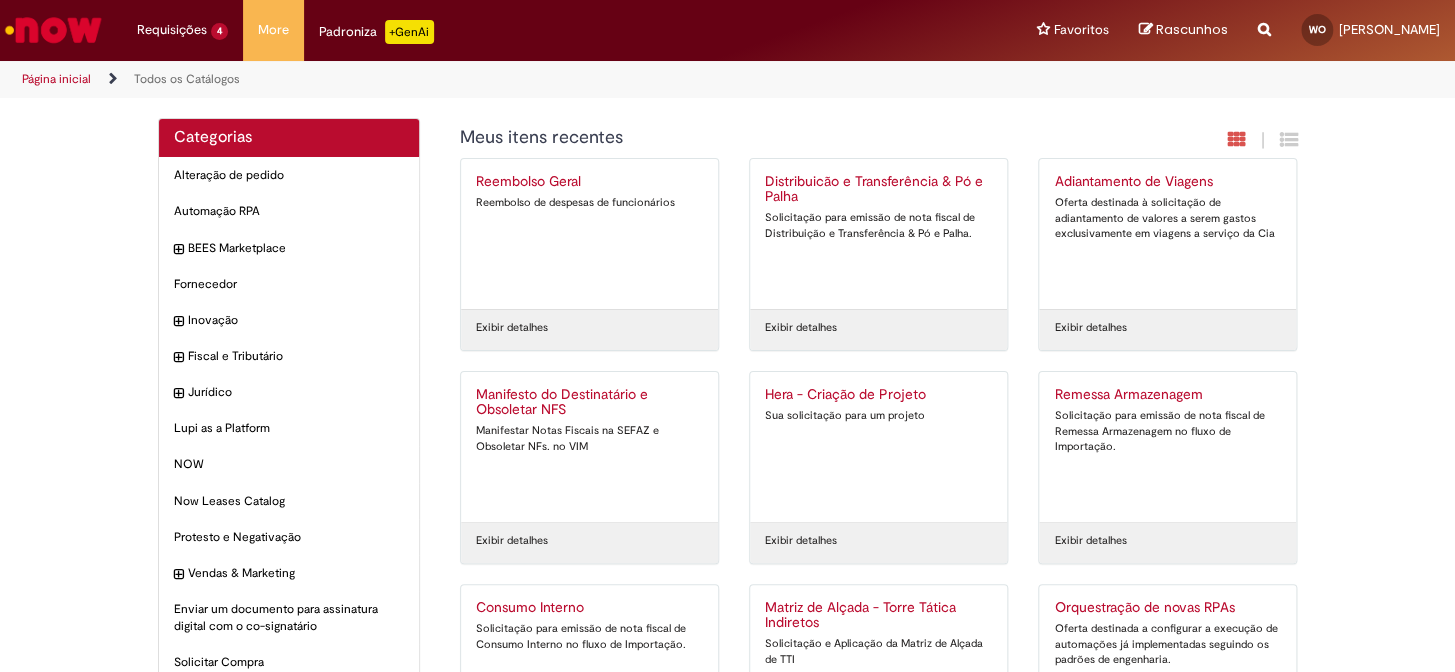click on "Distribuicão e Transferência & Pó e Palha" at bounding box center (878, 190) 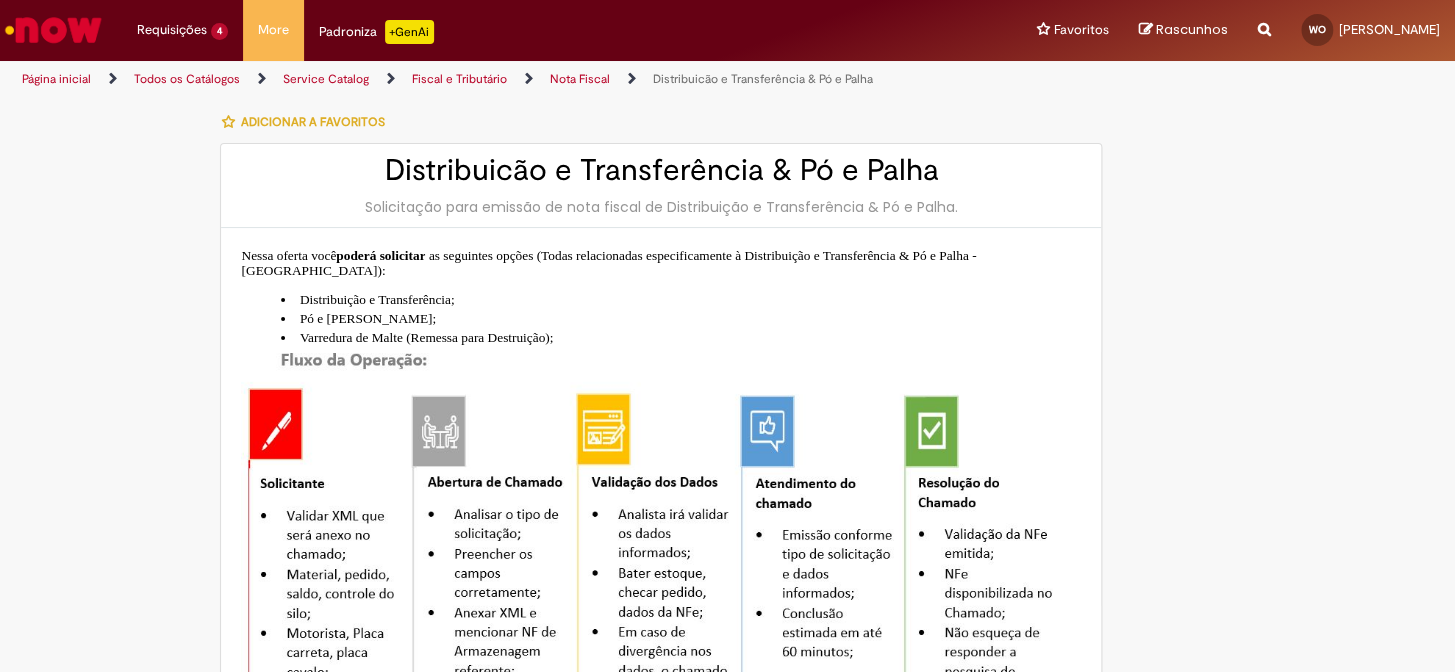 type on "**********" 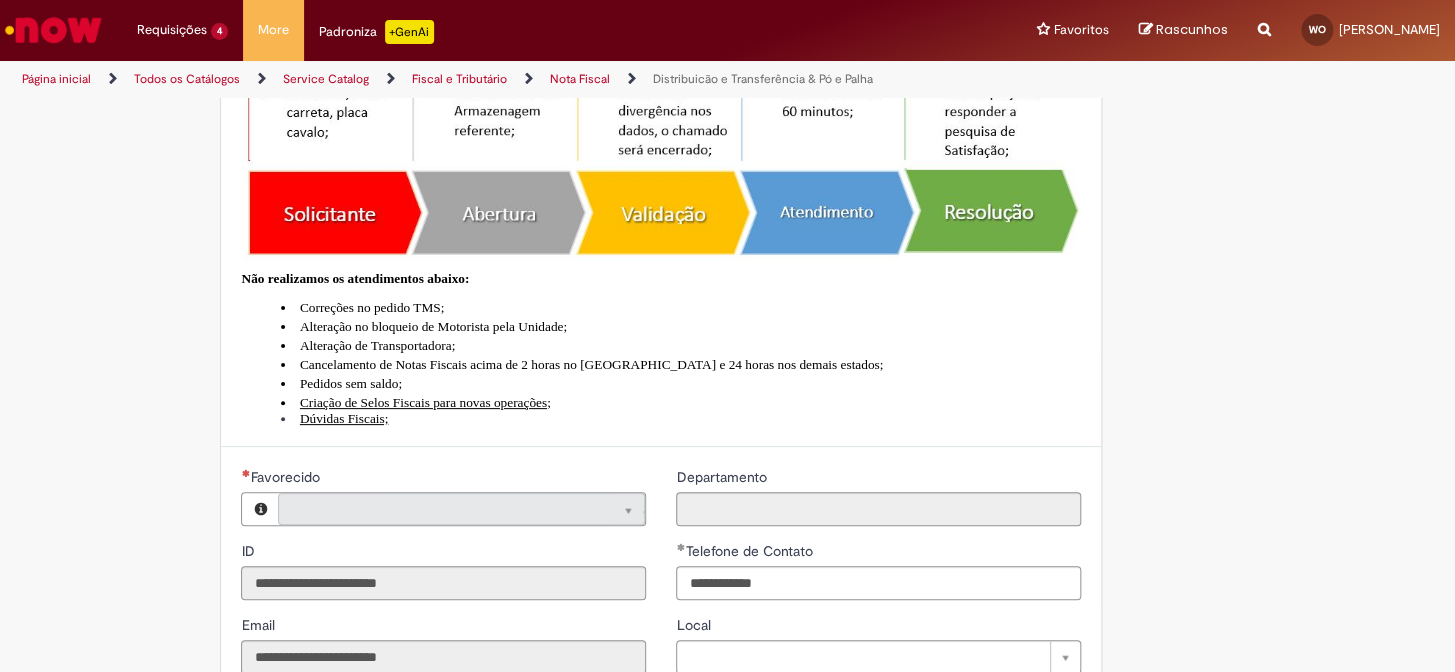type on "**********" 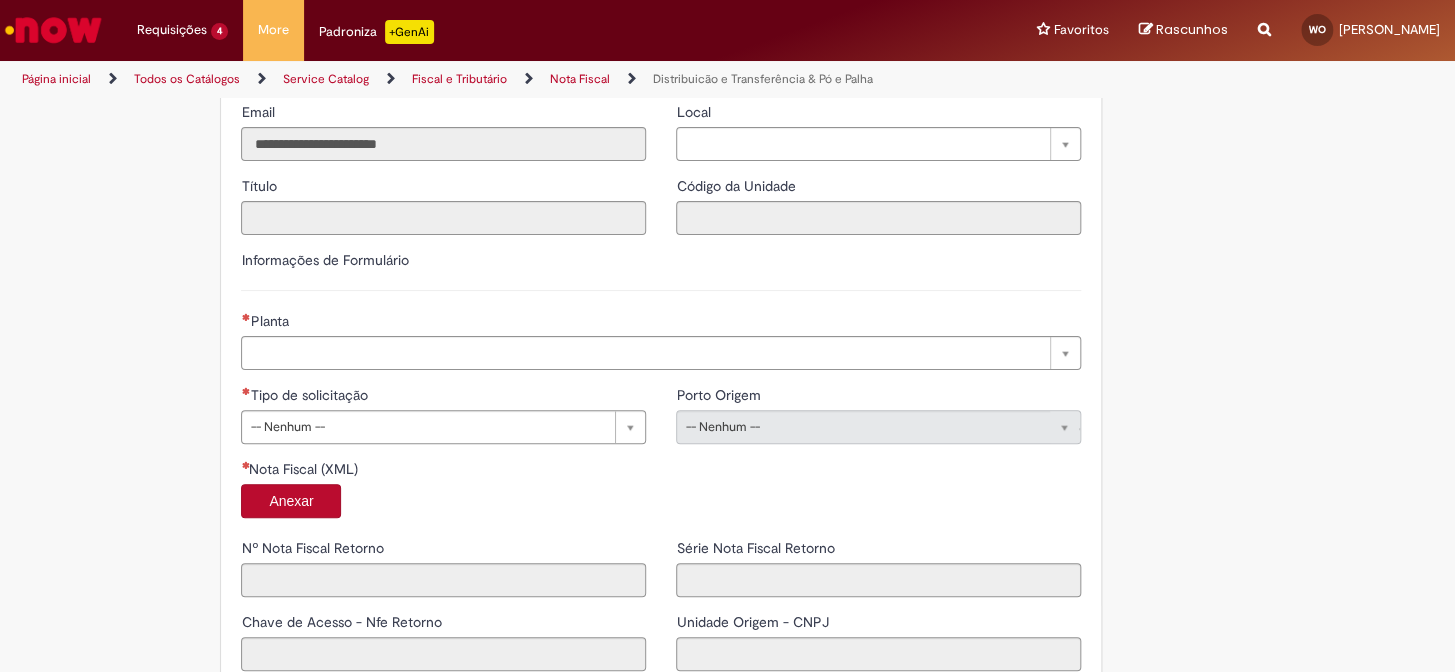 scroll, scrollTop: 1085, scrollLeft: 0, axis: vertical 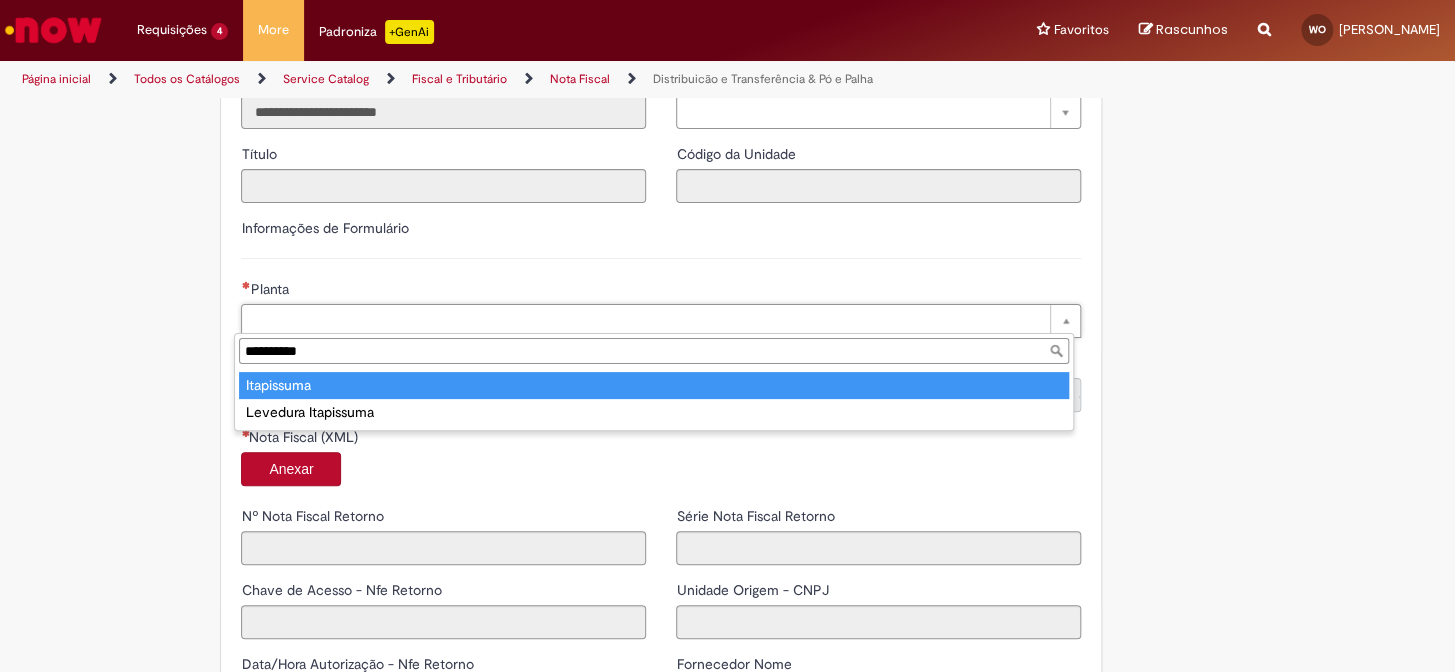 type on "**********" 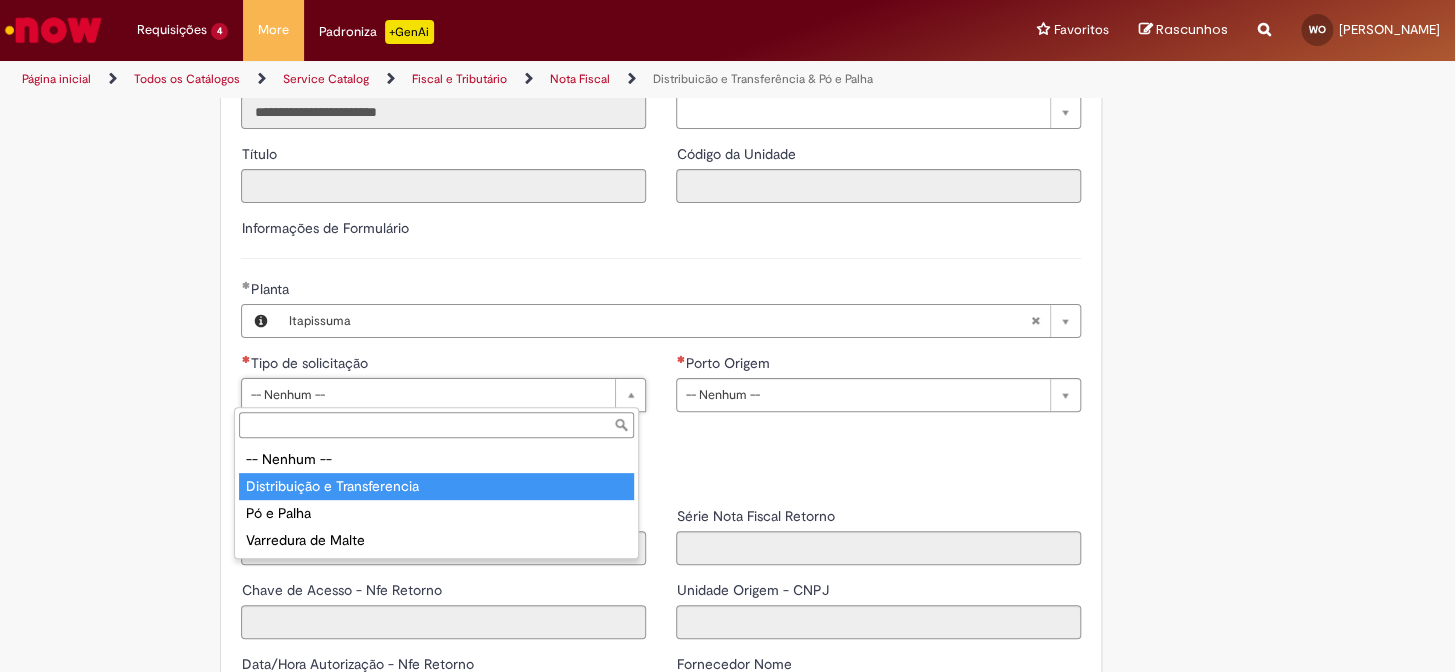 type on "**********" 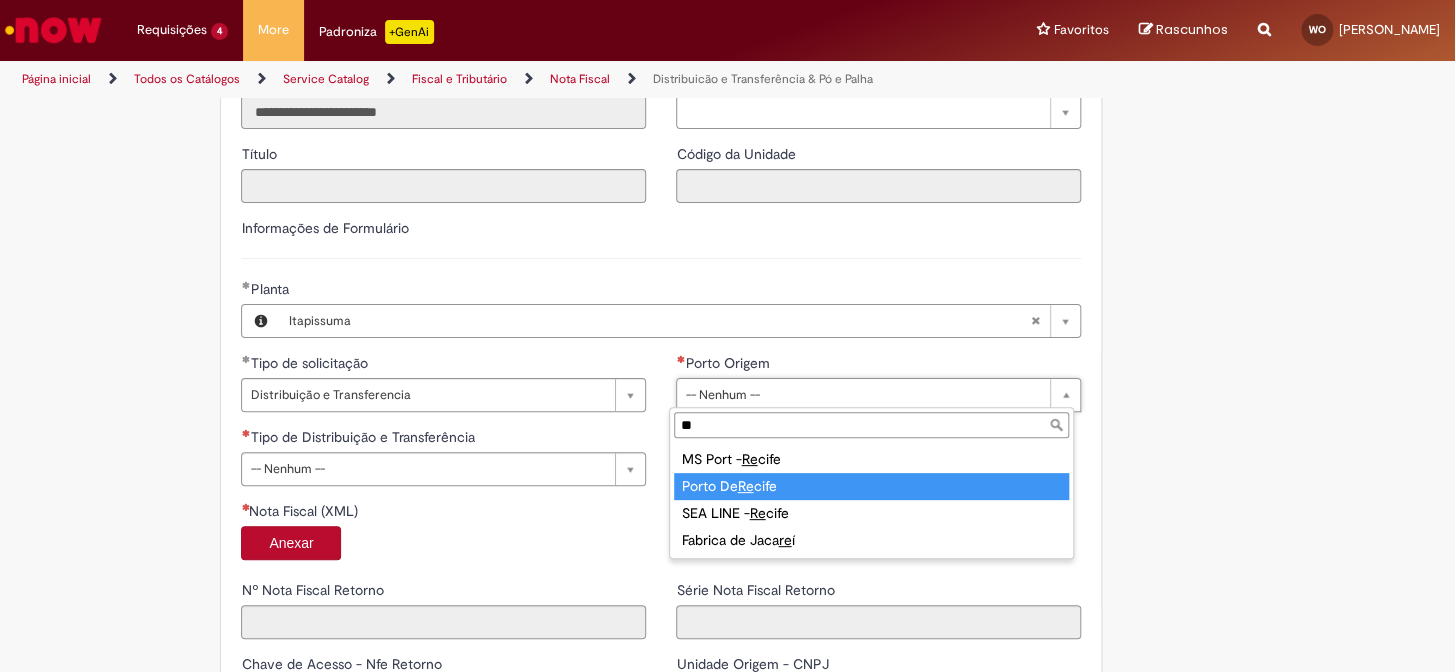 type on "**" 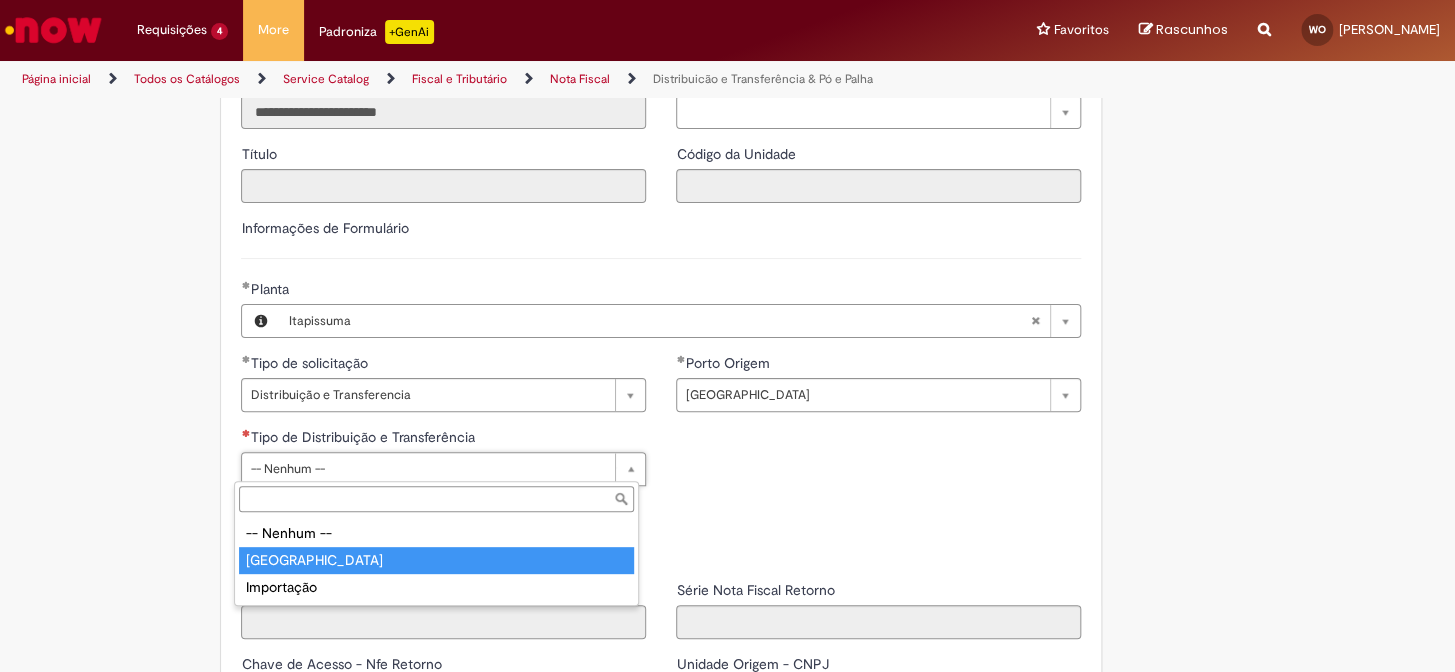 type on "*****" 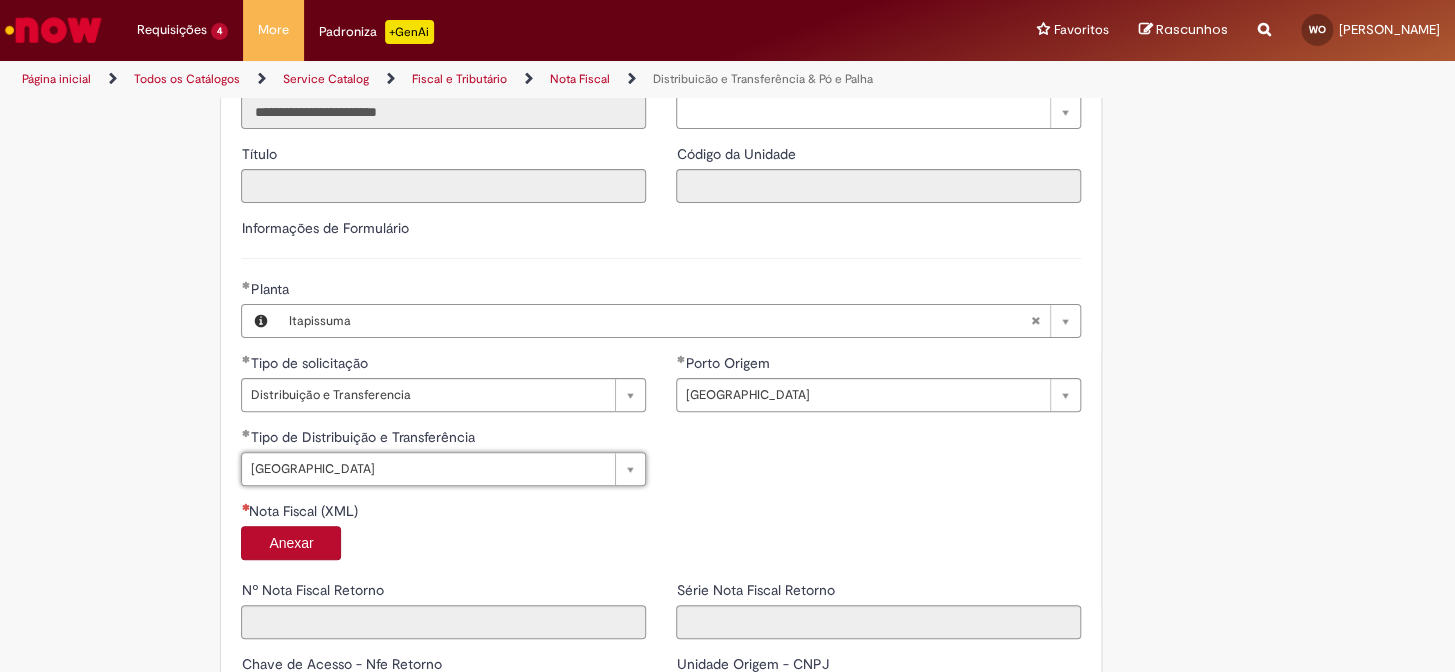 click on "Anexar" at bounding box center [661, 545] 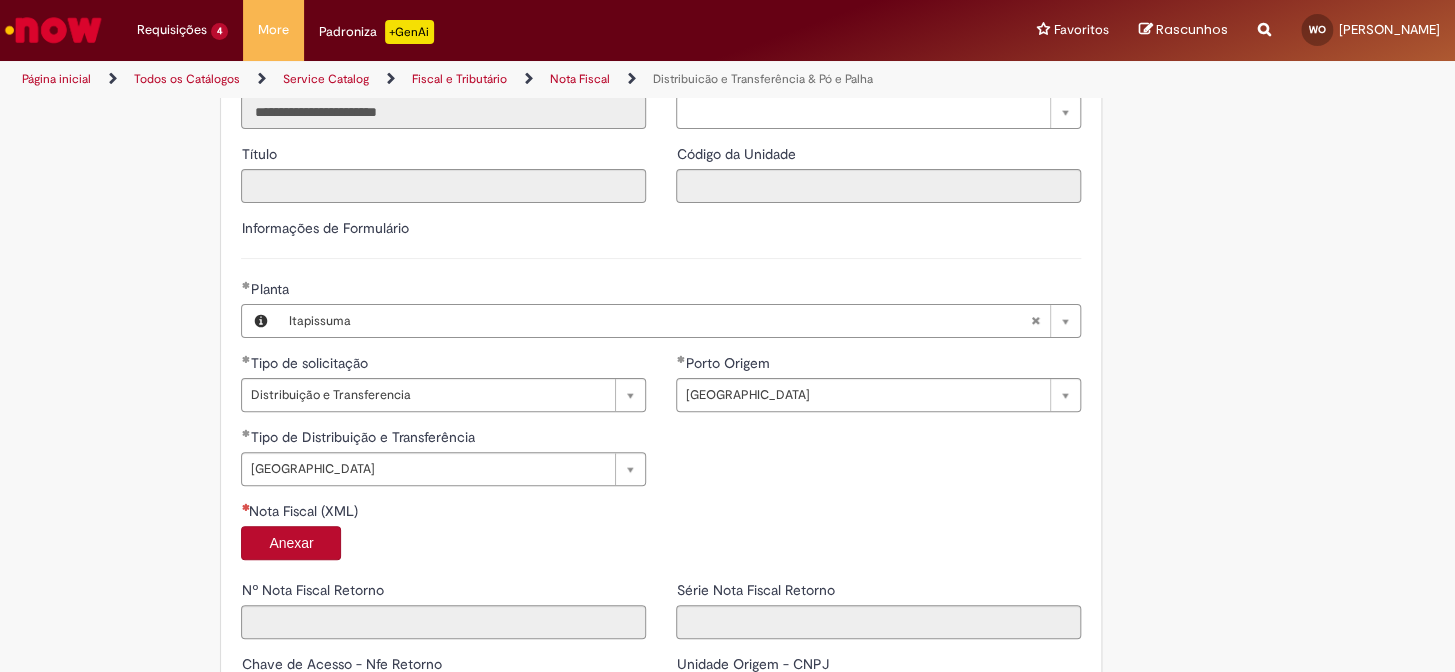 click on "Anexar" at bounding box center (291, 543) 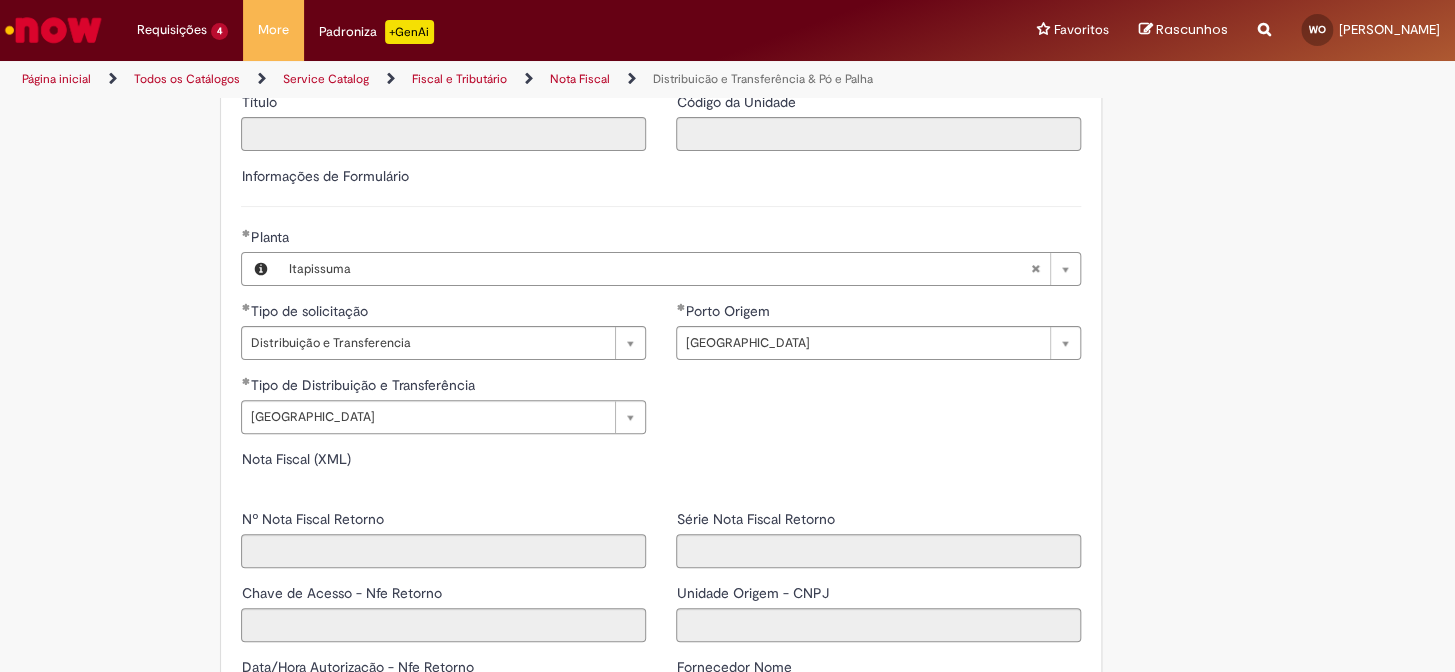 type on "*****" 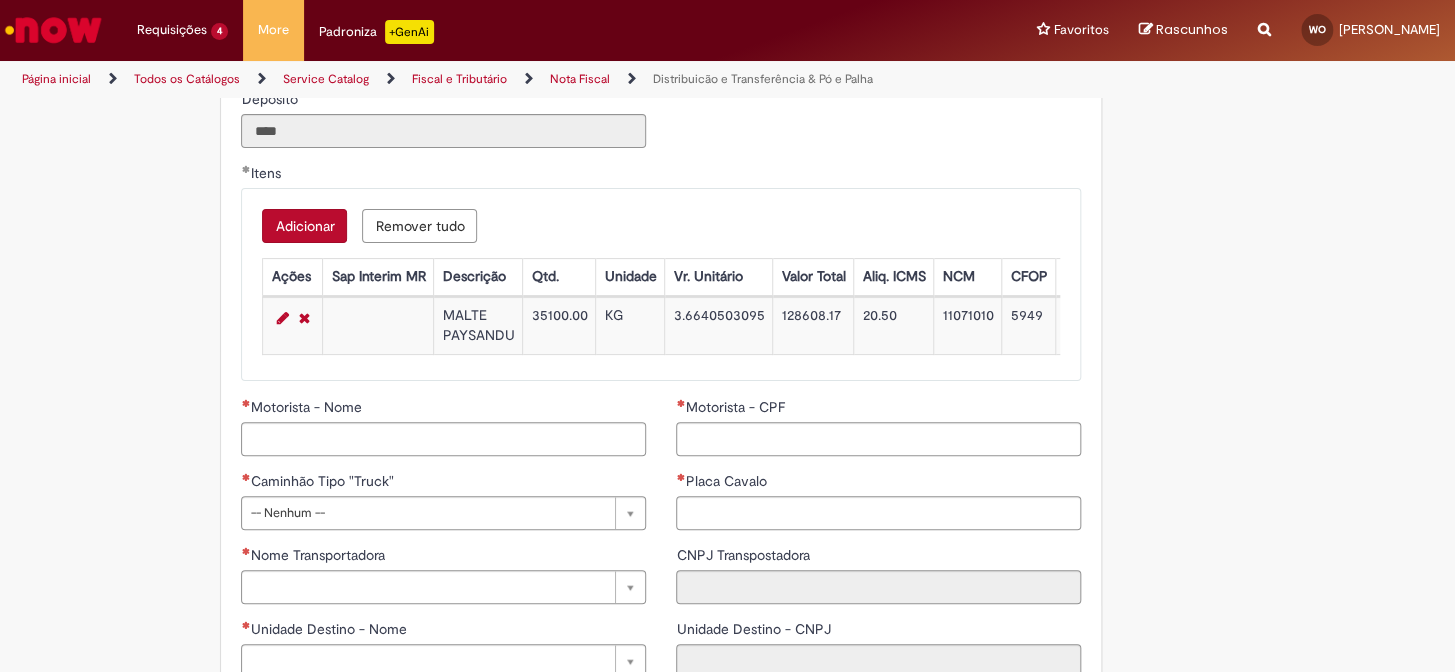 scroll, scrollTop: 2085, scrollLeft: 0, axis: vertical 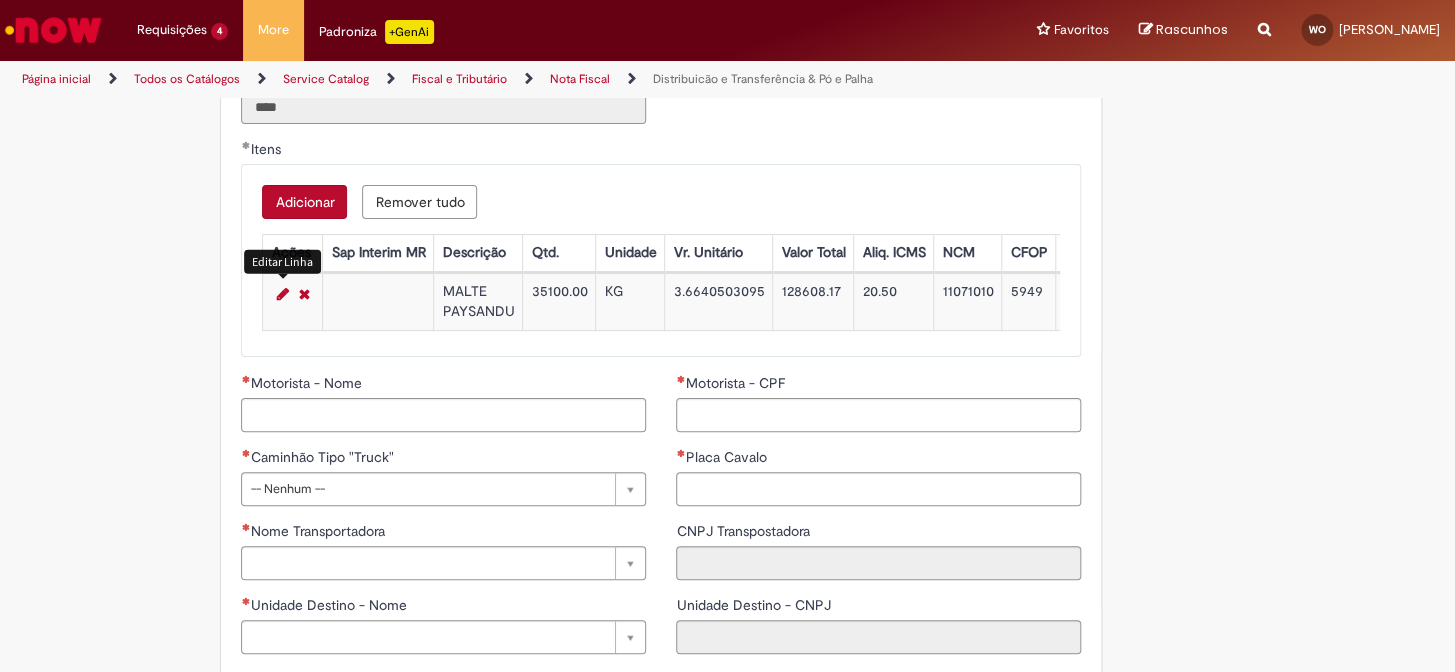 click at bounding box center (282, 294) 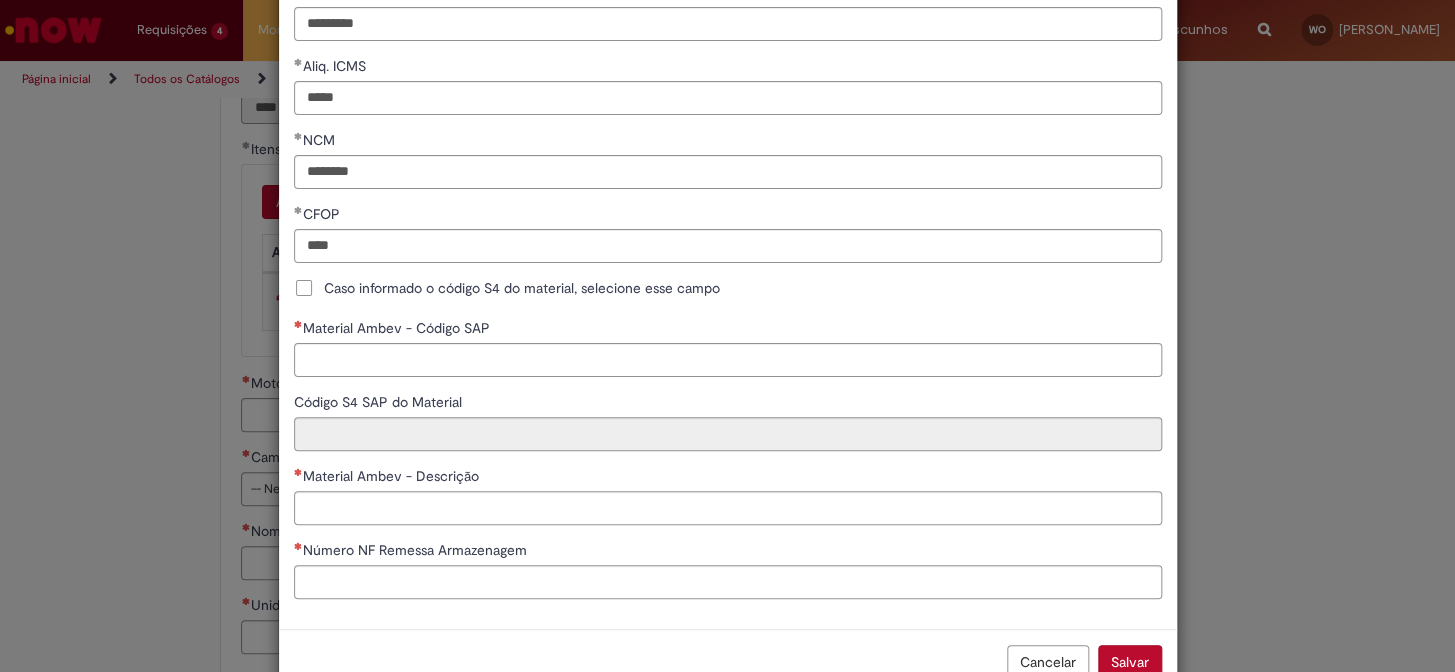 scroll, scrollTop: 469, scrollLeft: 0, axis: vertical 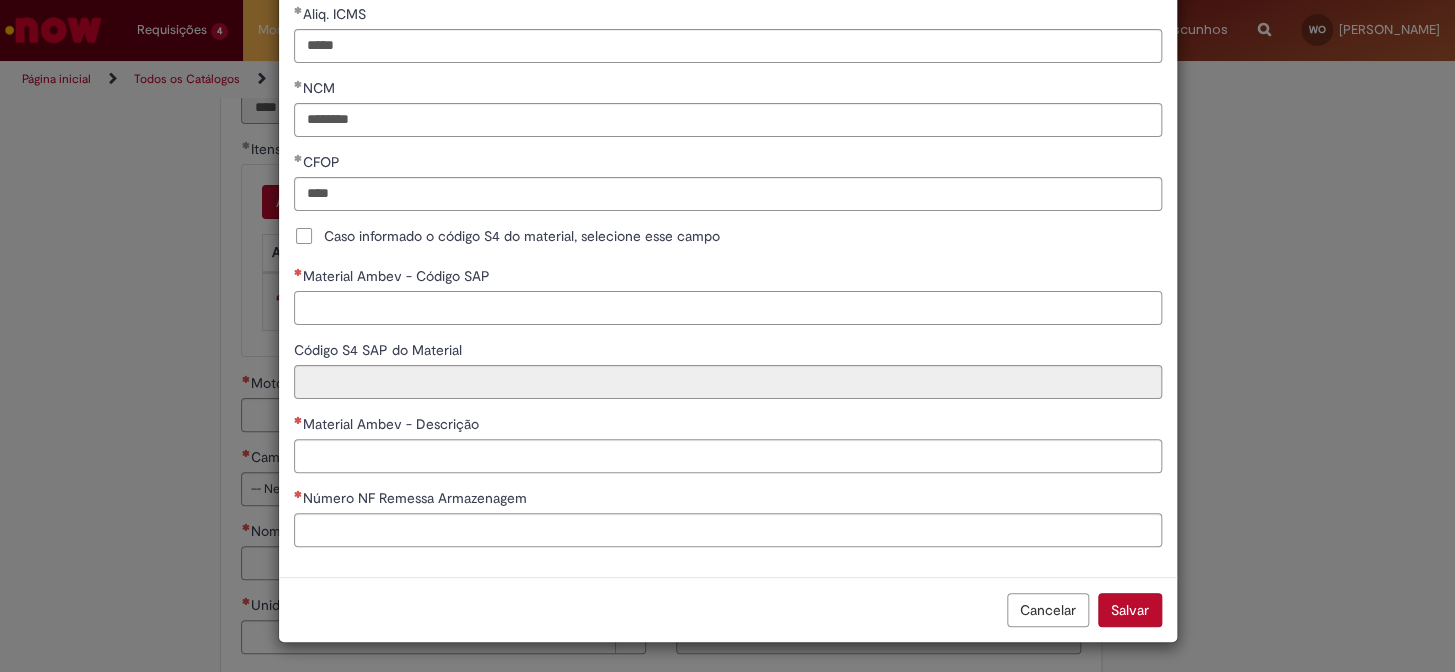 click on "Material Ambev - Código SAP" at bounding box center [728, 308] 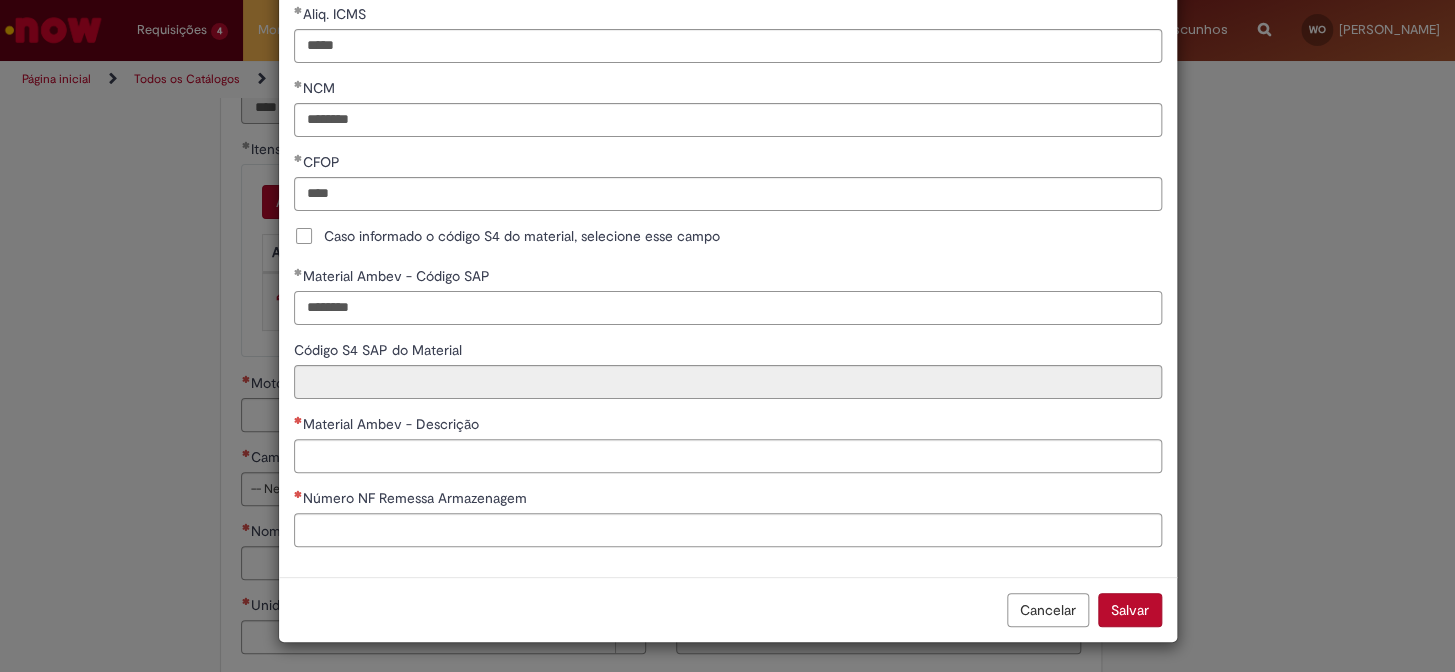 type on "********" 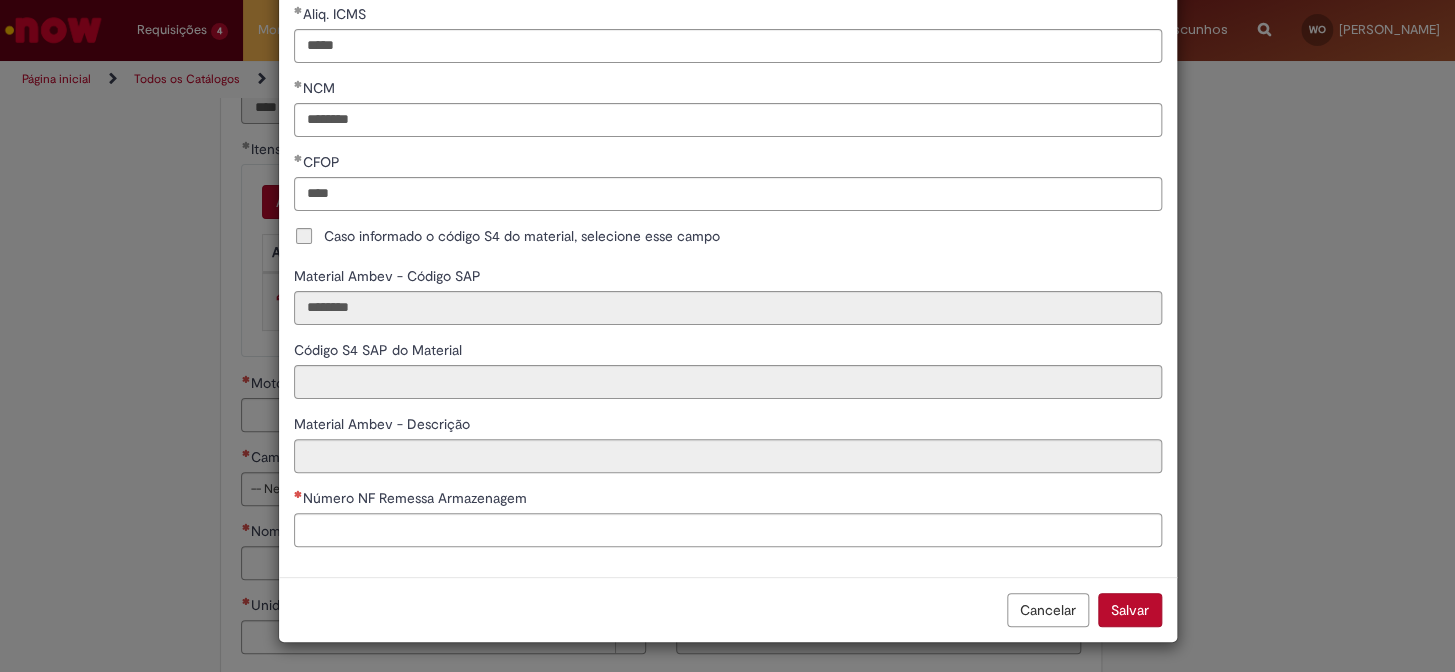 type on "**********" 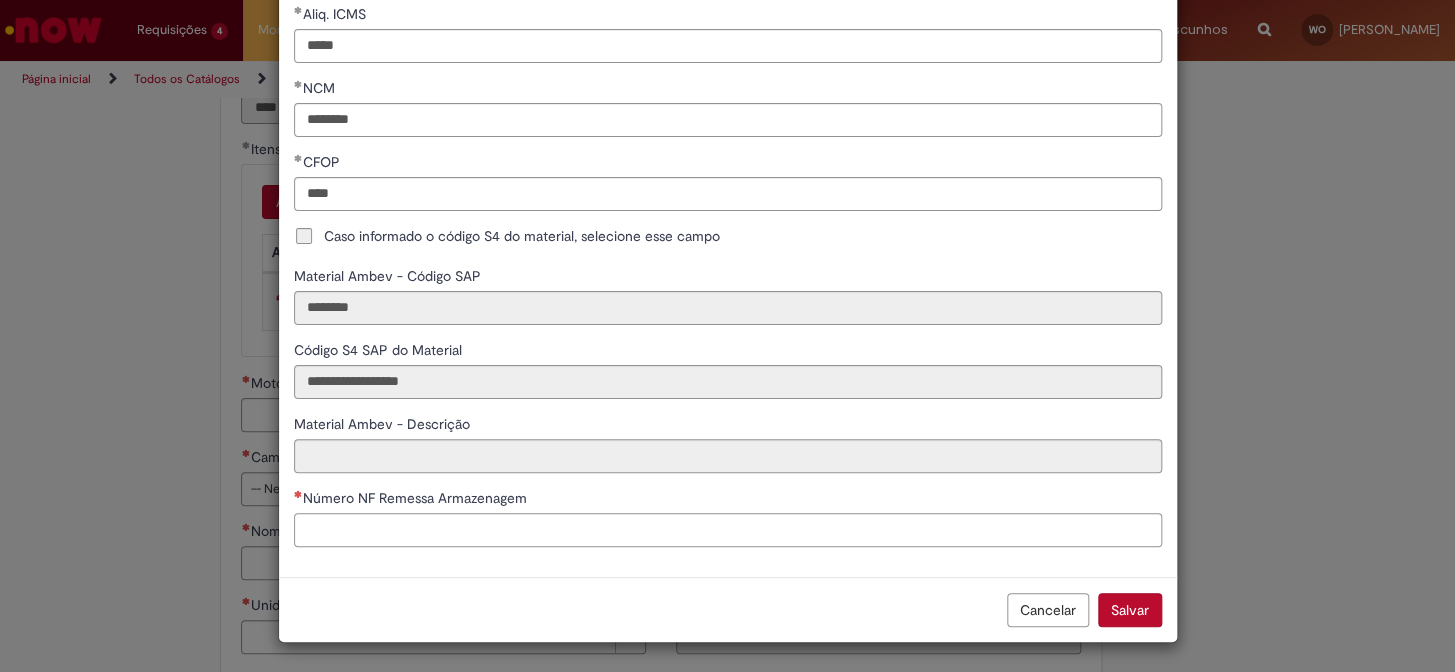 type on "**********" 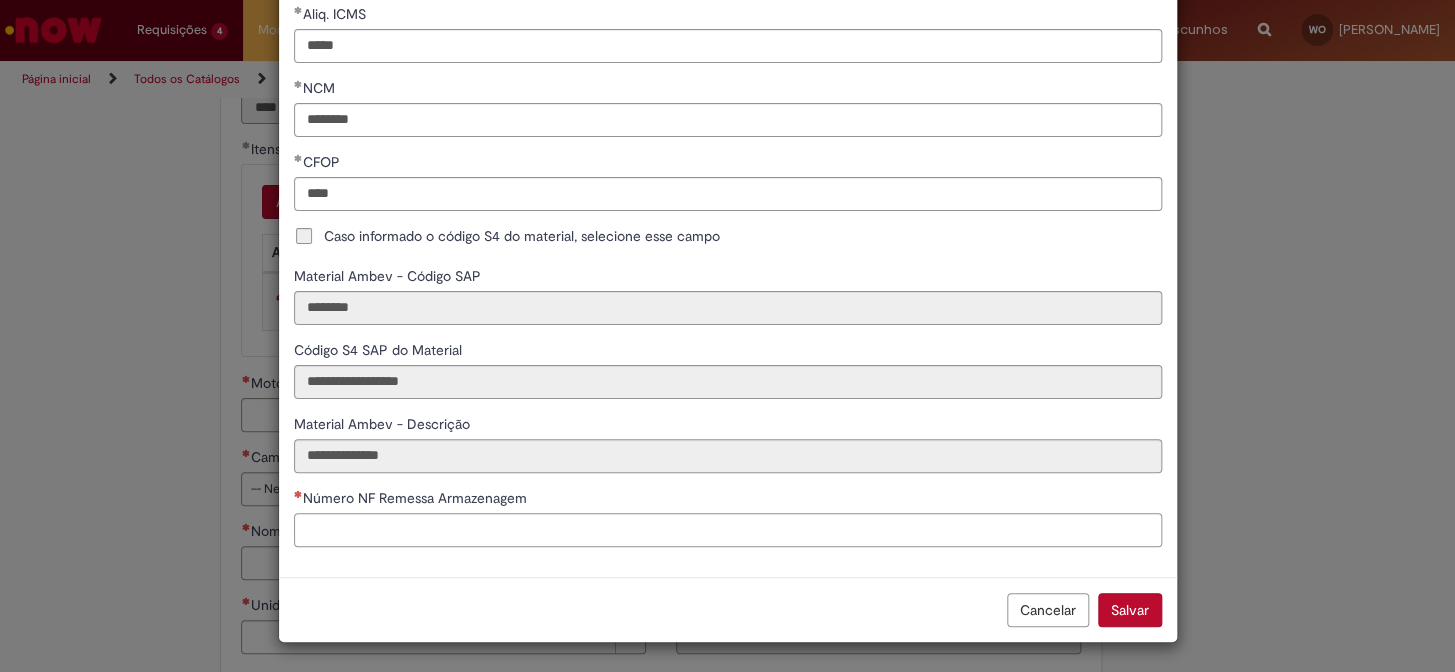 click on "Número NF Remessa Armazenagem" at bounding box center [728, 530] 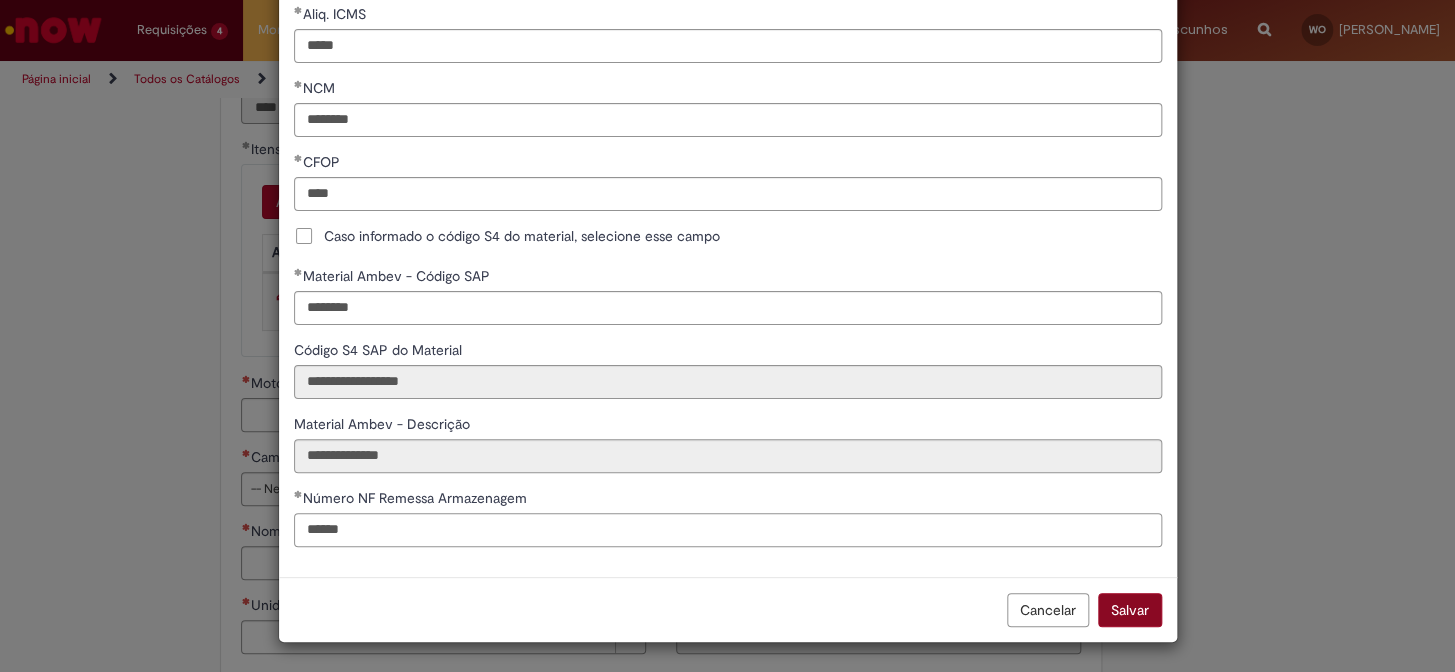 type on "******" 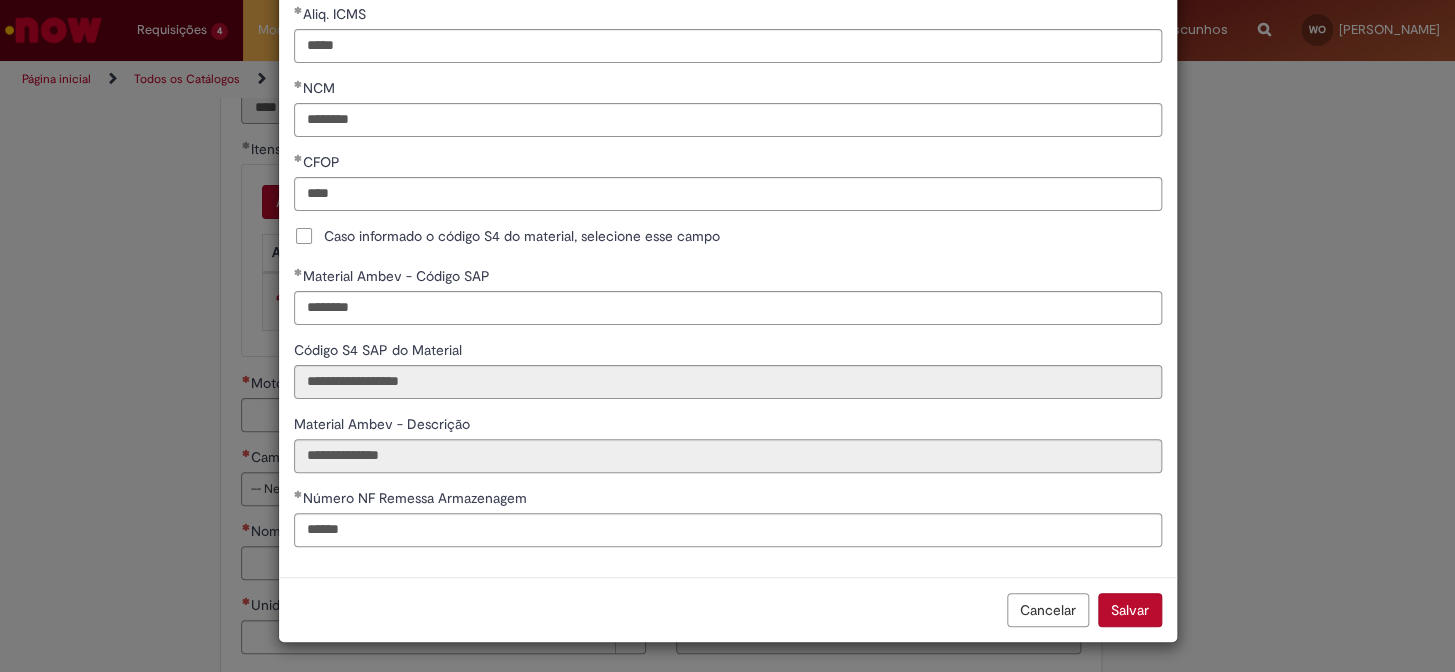 click on "Salvar" at bounding box center (1130, 610) 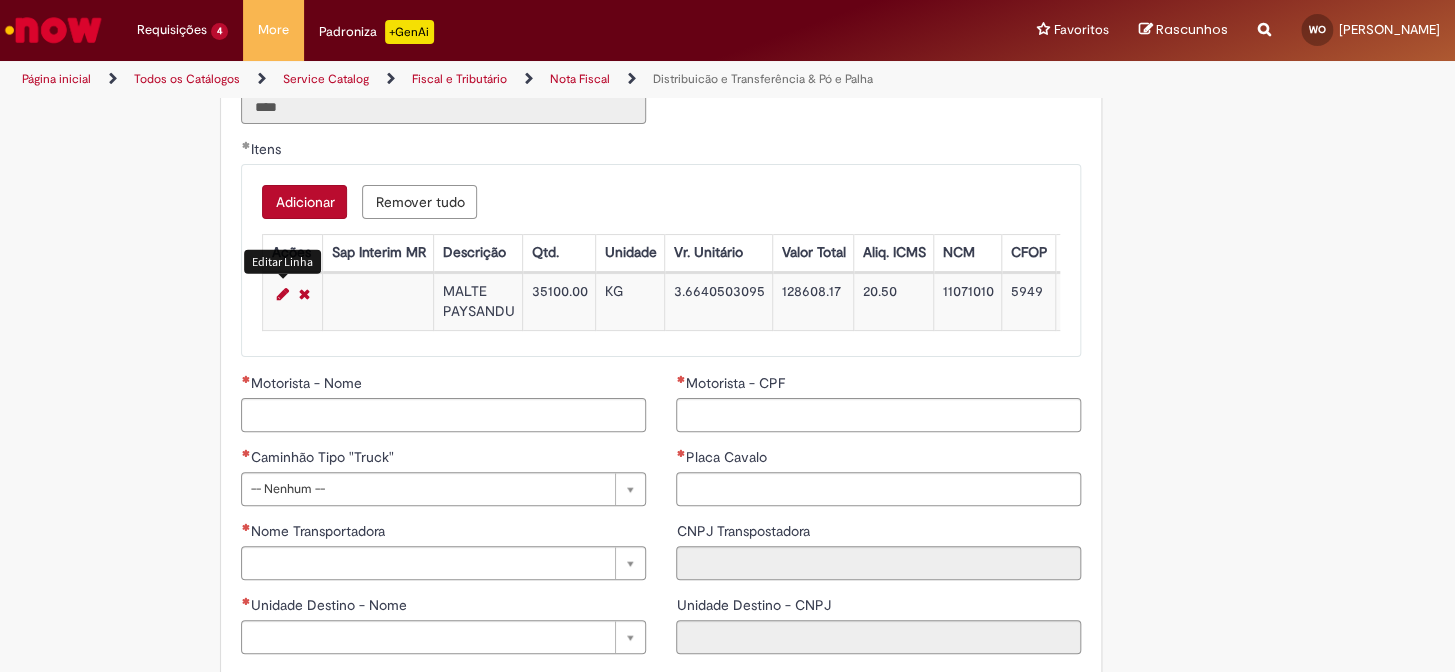 click on "Itens Ações Sap Interim MR Descrição Qtd. Unidade Vr. Unitário Valor Total Aliq. ICMS NCM CFOP Caso informado o código S4 do material, selecione esse campo Material Ambev - Código SAP Código S4 SAP do Material Material Ambev - Descrição Número NF Remessa Armazenagem	 Código SAP original Editar Linha MALTE  PAYSANDU 35100.00 KG 3.6640503095 128608.17 20.50 11071010 5949 Falso 40001111 000000000020000127 MALTE PAYSANDU 986198 40001111" at bounding box center (661, 285) 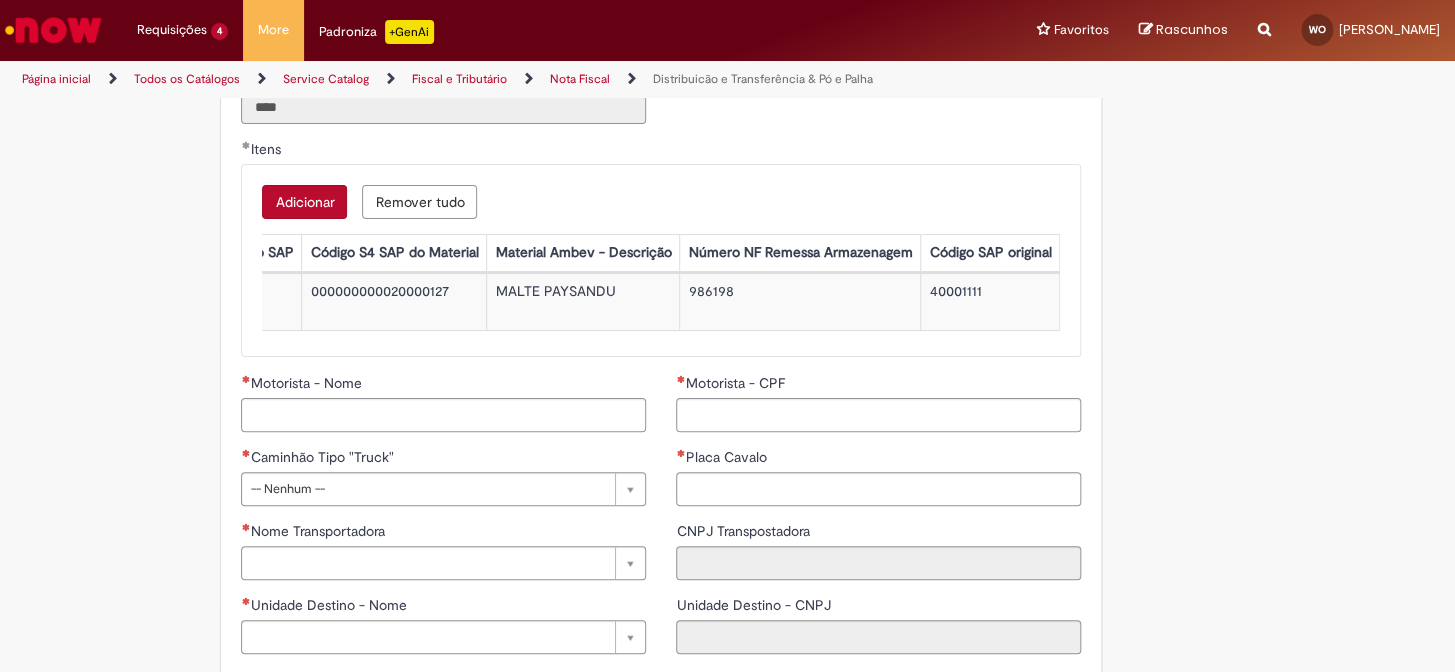 scroll, scrollTop: 0, scrollLeft: 0, axis: both 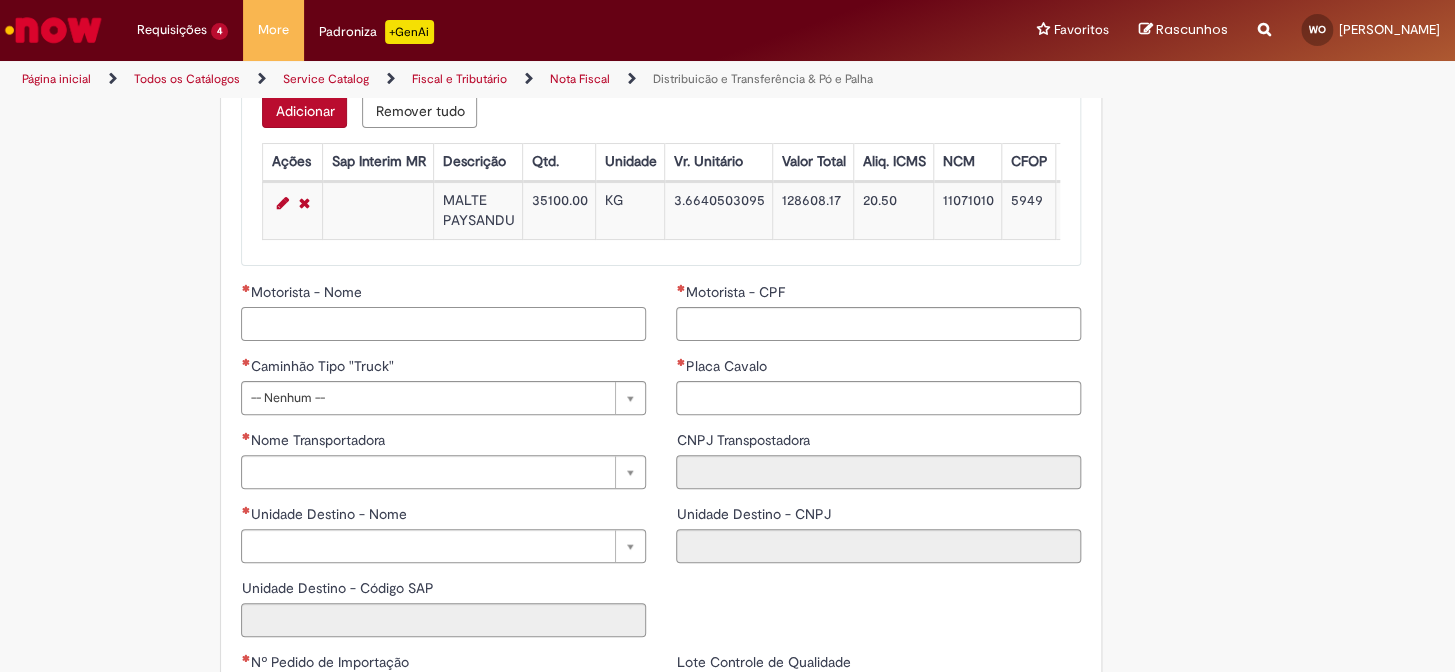 click on "Motorista - Nome" at bounding box center (443, 324) 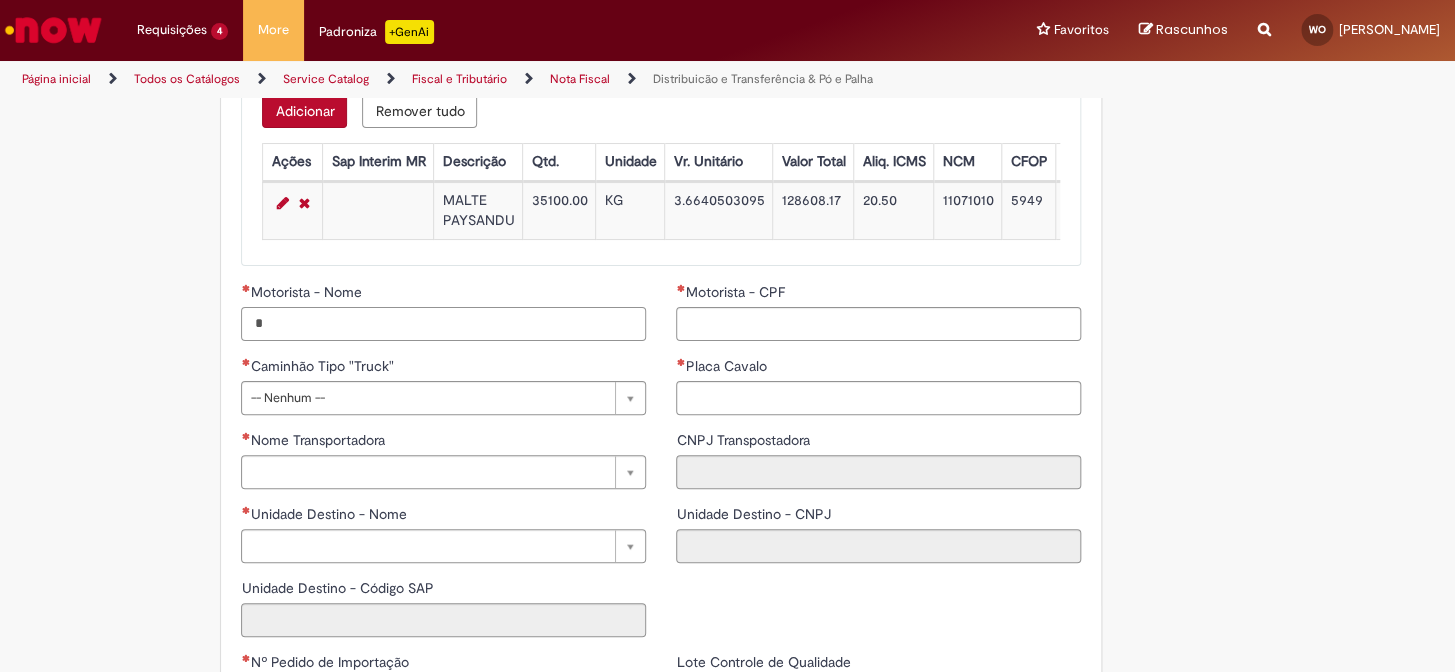 paste on "**********" 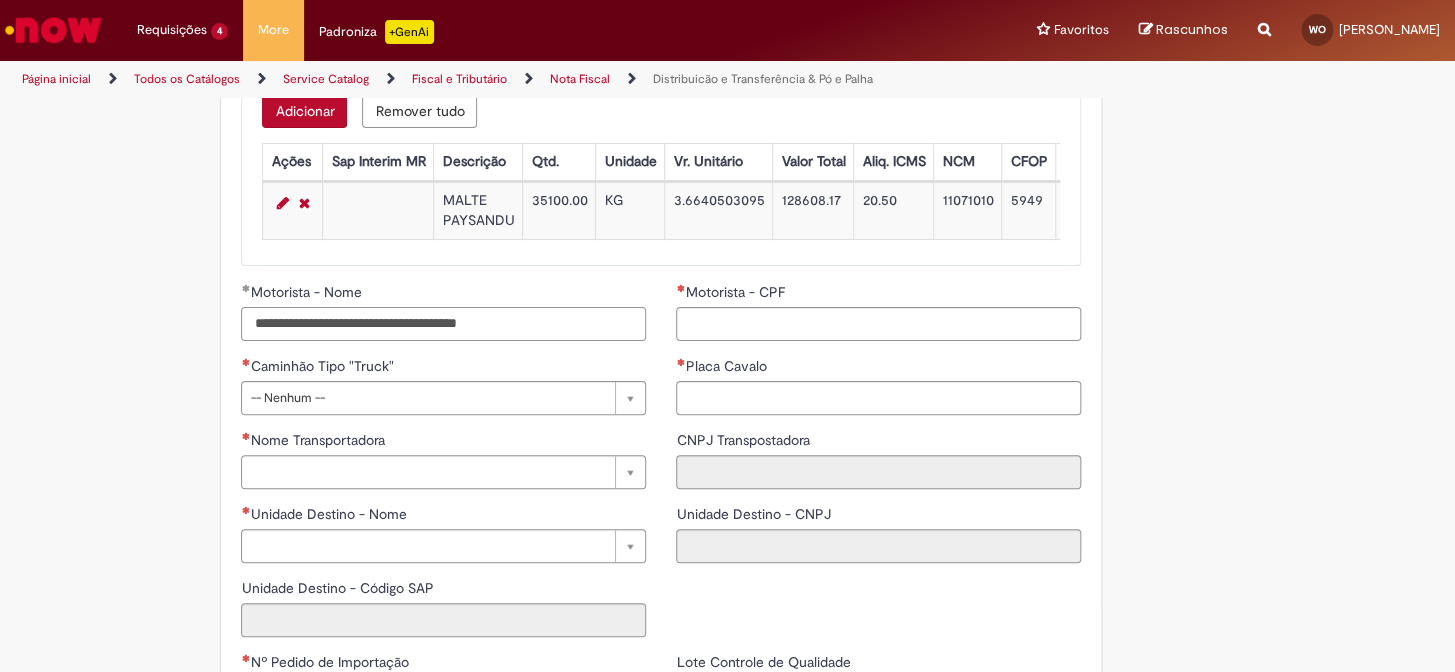 click on "**********" at bounding box center (443, 324) 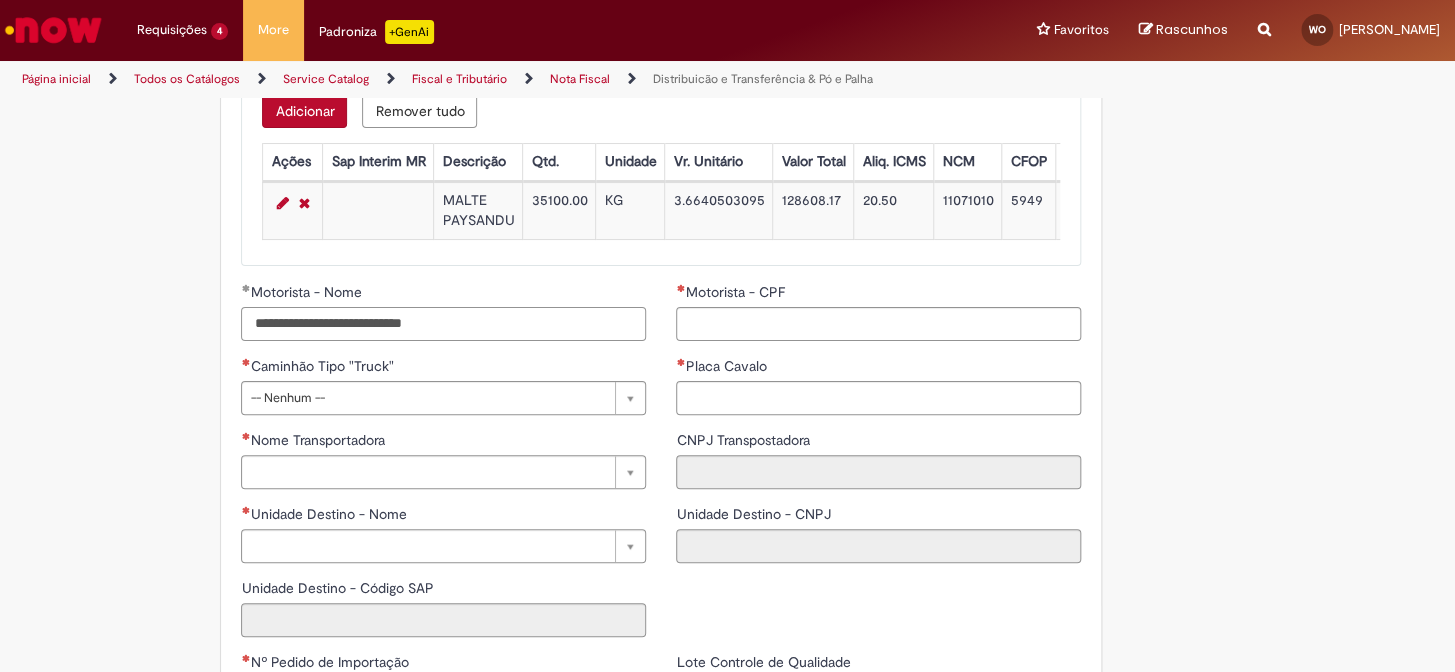 type on "**********" 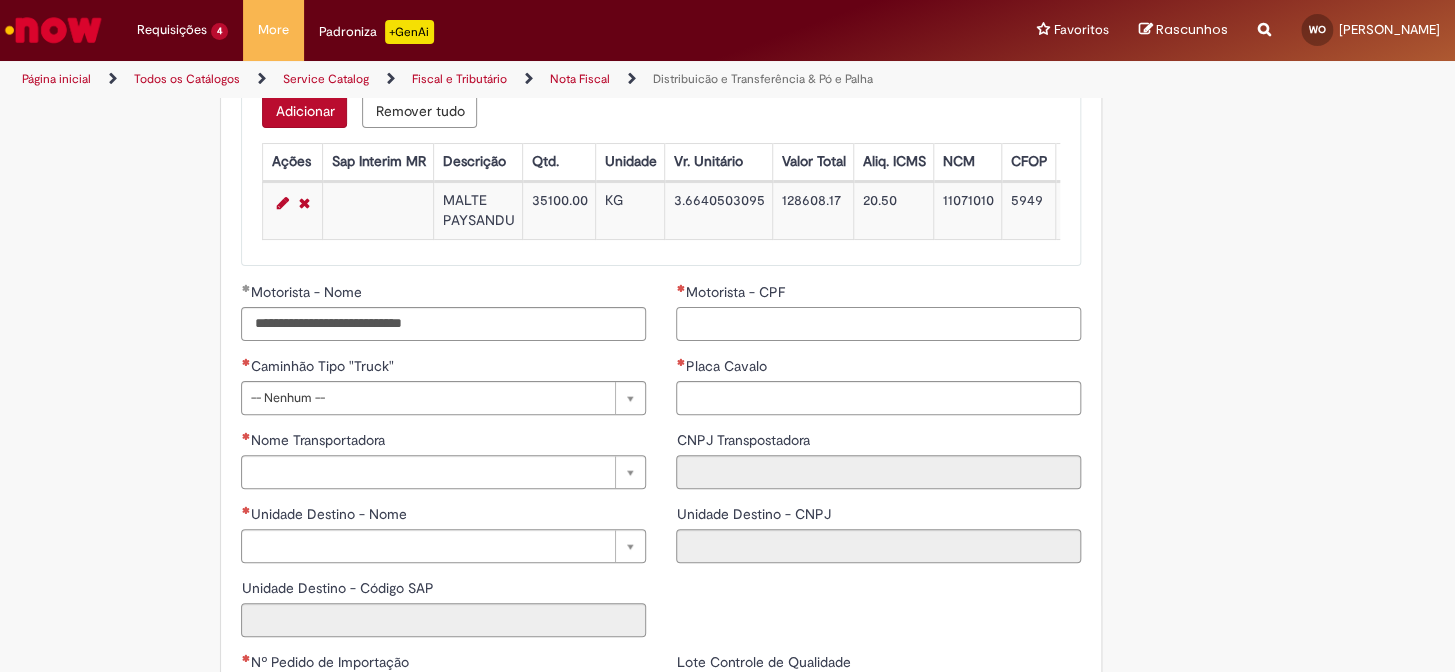 click on "Motorista - CPF" at bounding box center (878, 324) 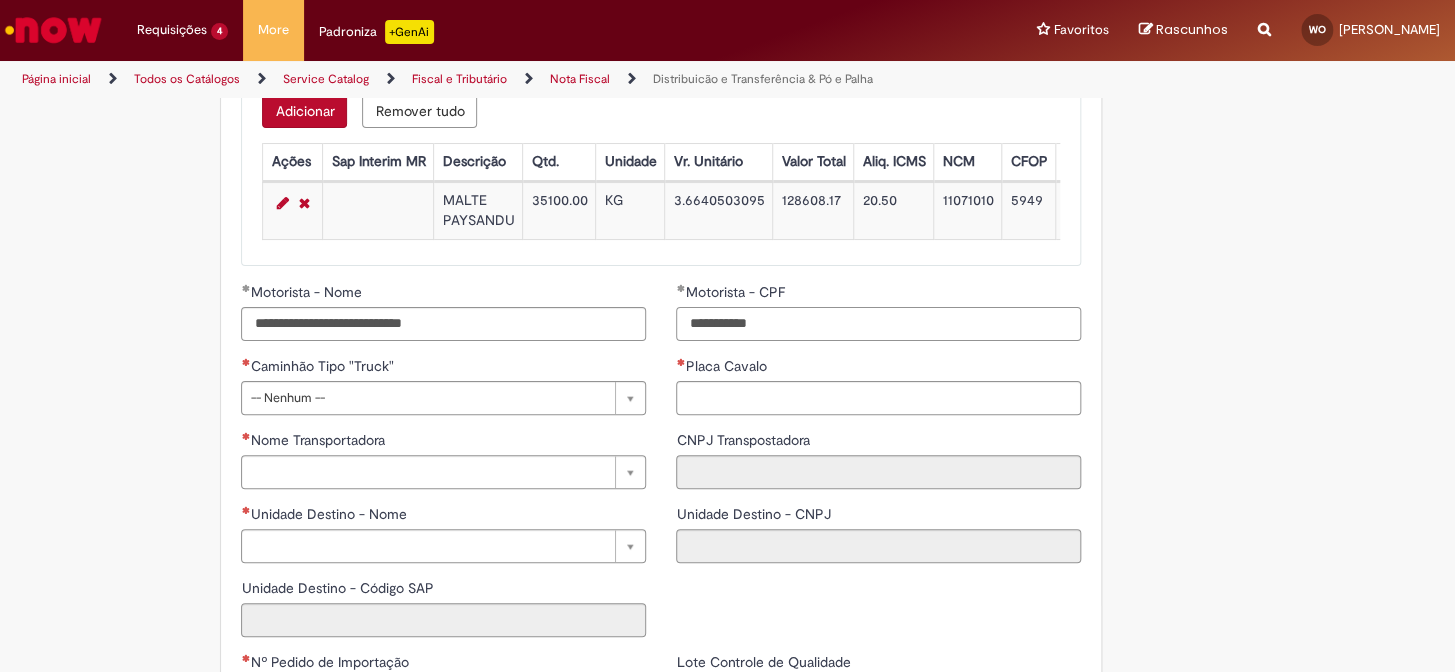 type on "**********" 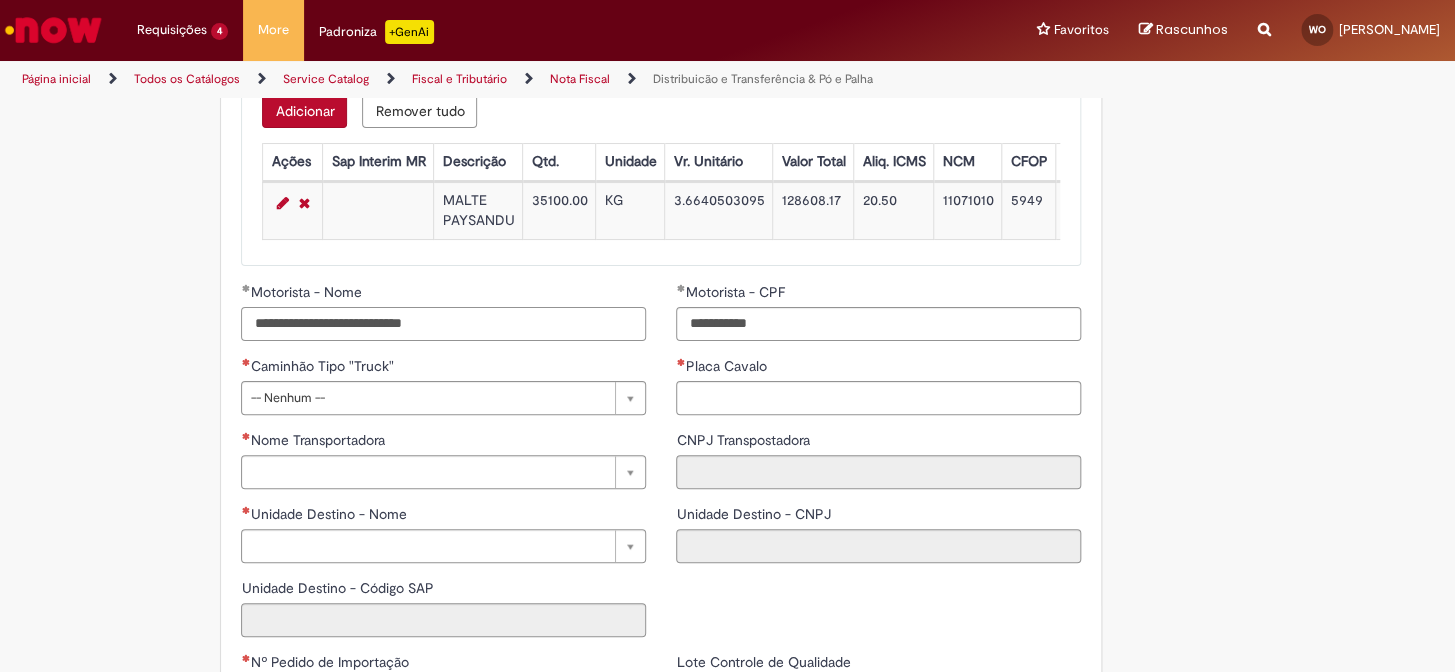 drag, startPoint x: 526, startPoint y: 339, endPoint x: 437, endPoint y: 339, distance: 89 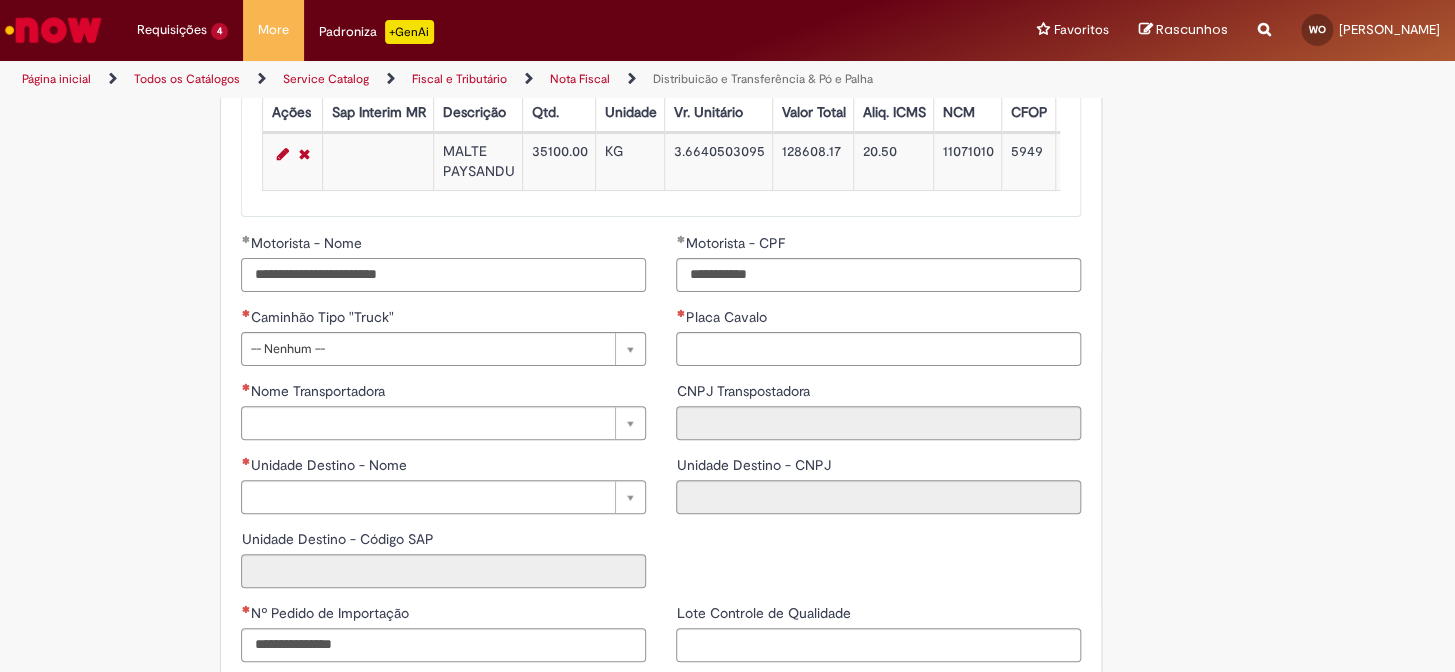 scroll, scrollTop: 2267, scrollLeft: 0, axis: vertical 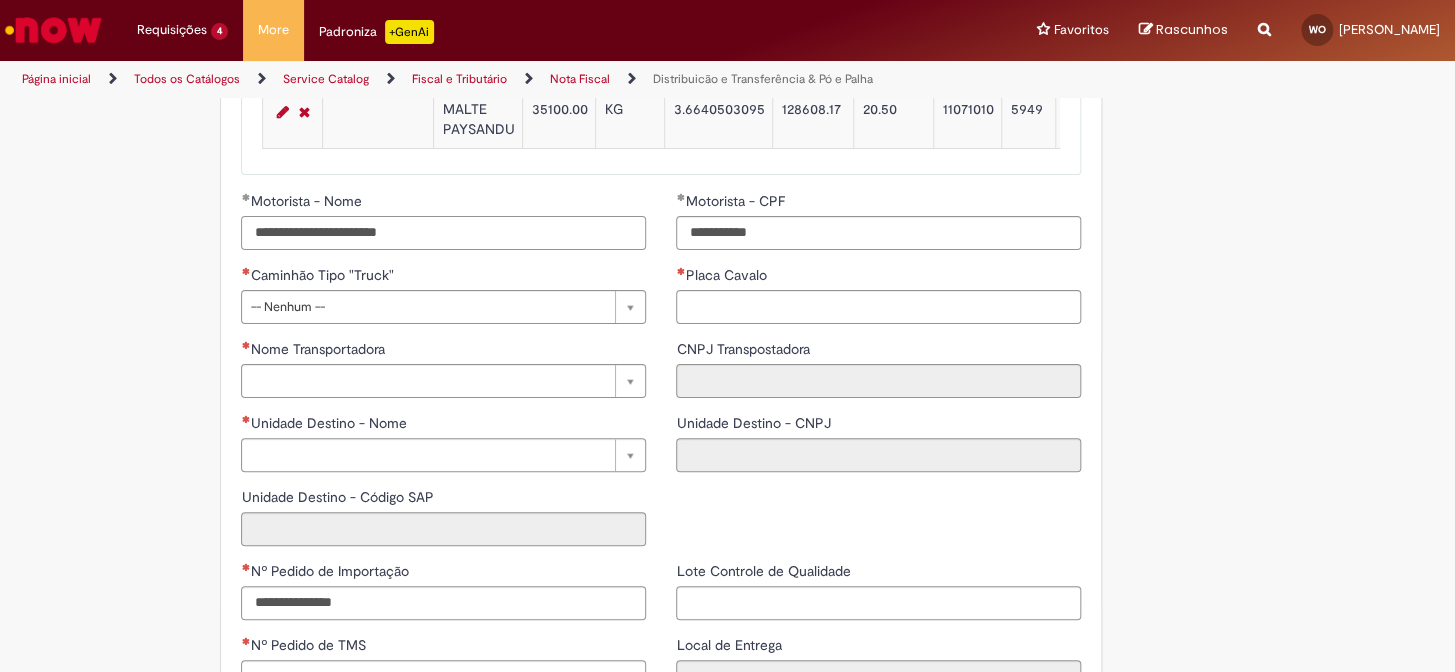 type on "**********" 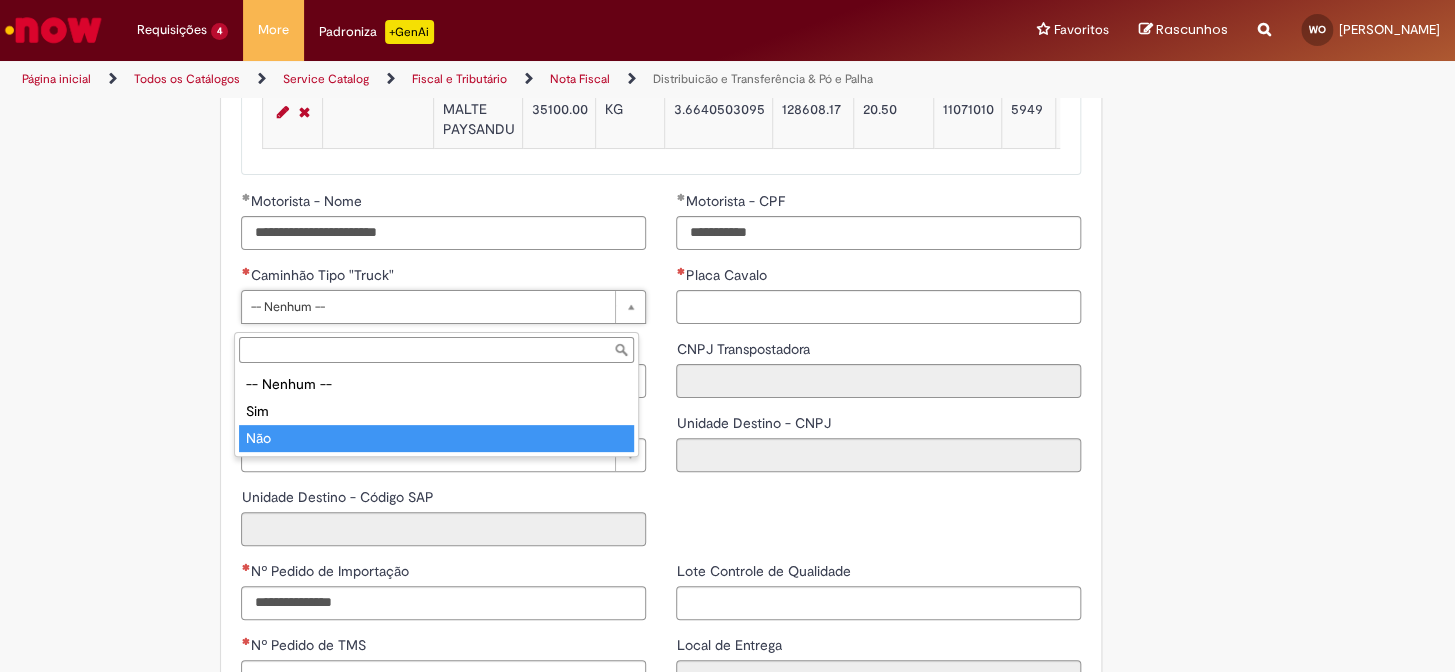 type on "***" 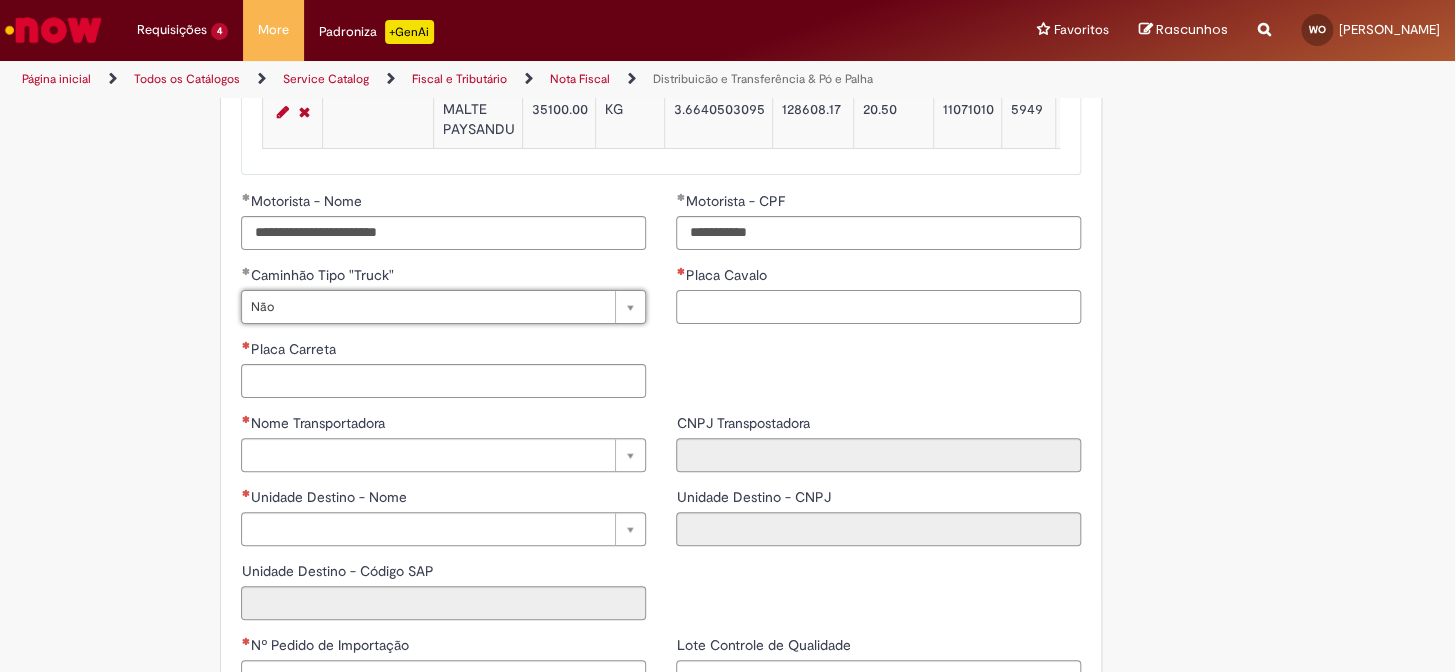 click on "Placa Cavalo" at bounding box center (878, 307) 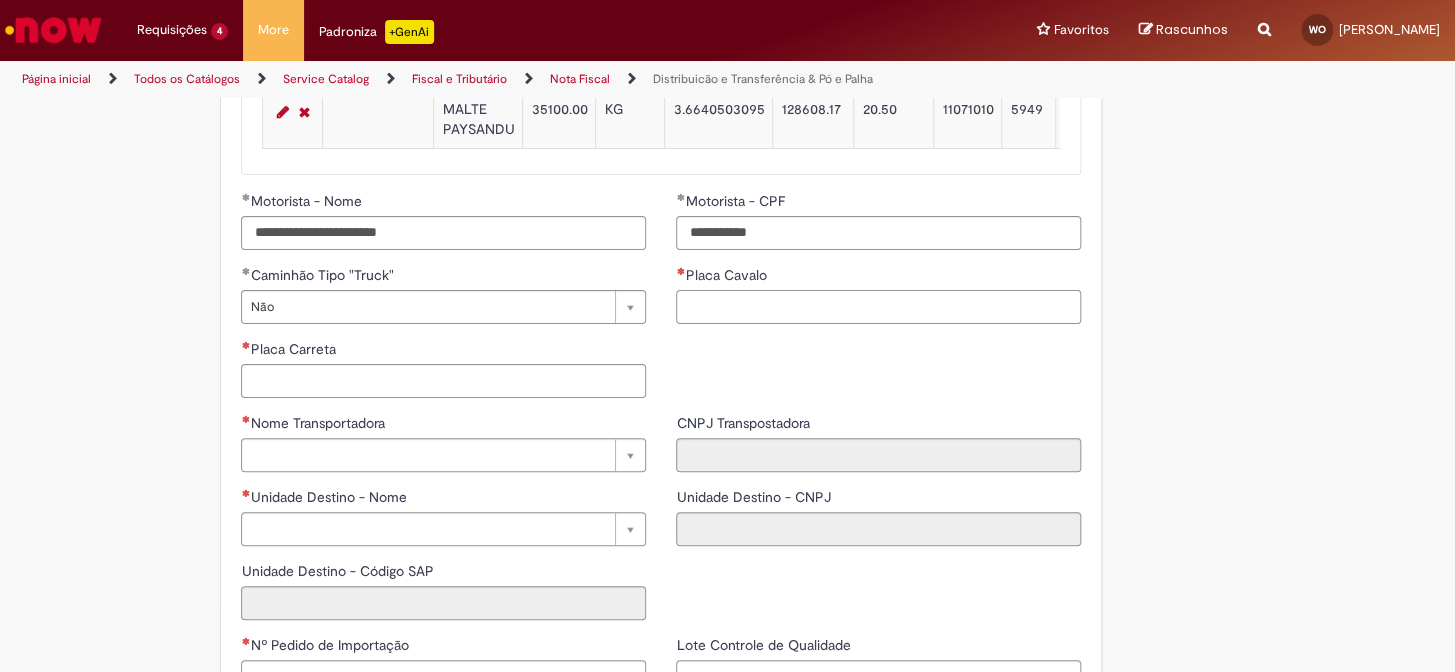 paste on "*******" 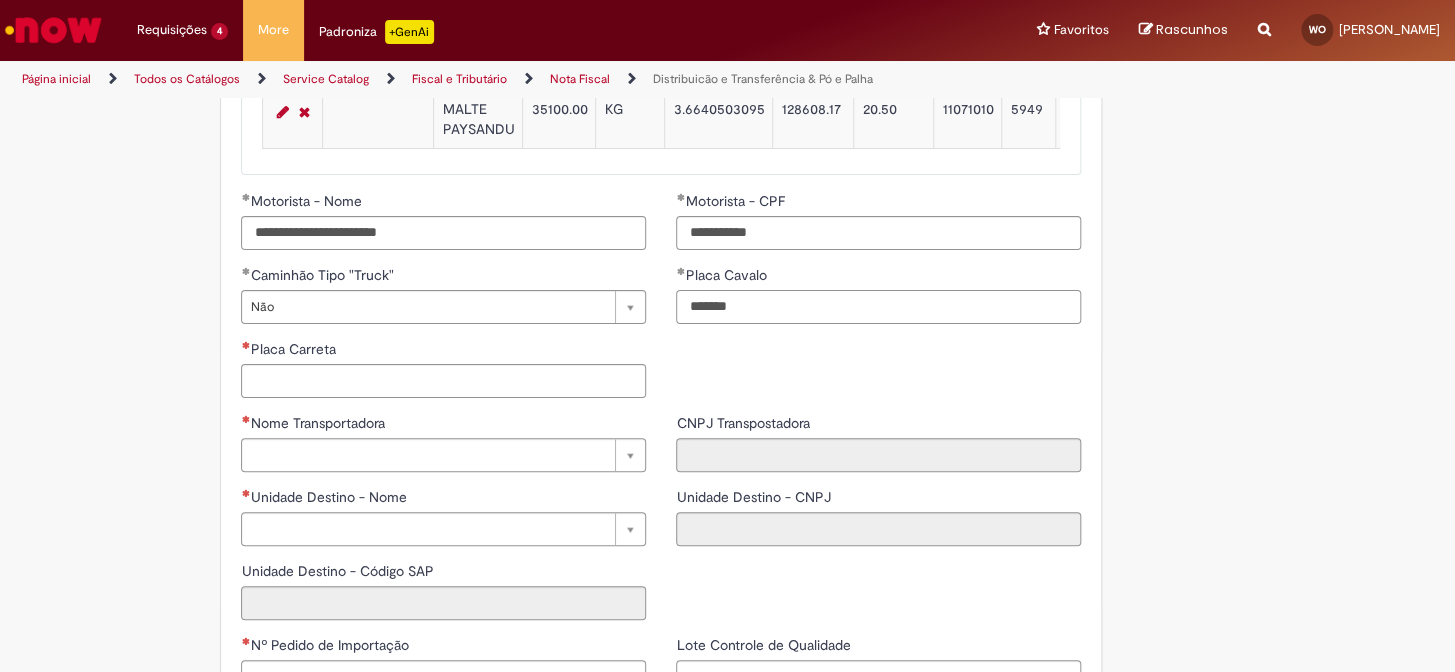 type on "*******" 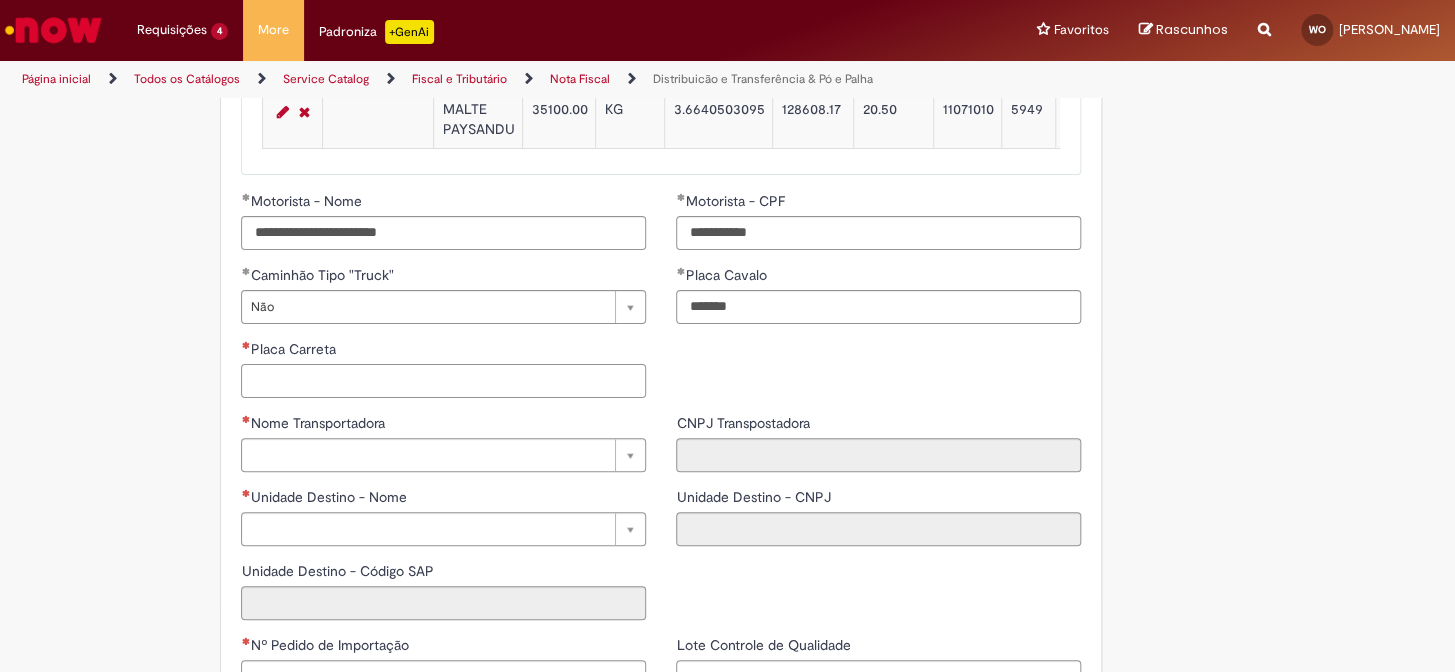 click on "Placa Carreta" at bounding box center (443, 381) 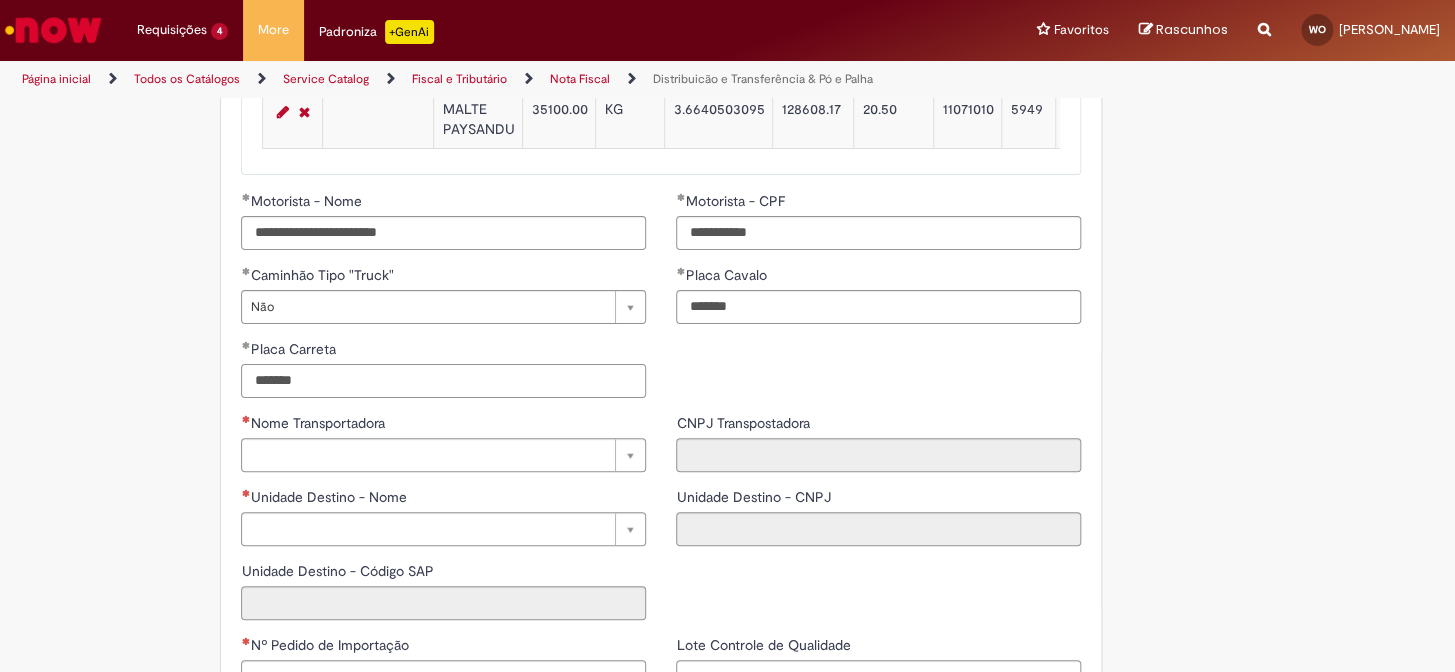 scroll, scrollTop: 2358, scrollLeft: 0, axis: vertical 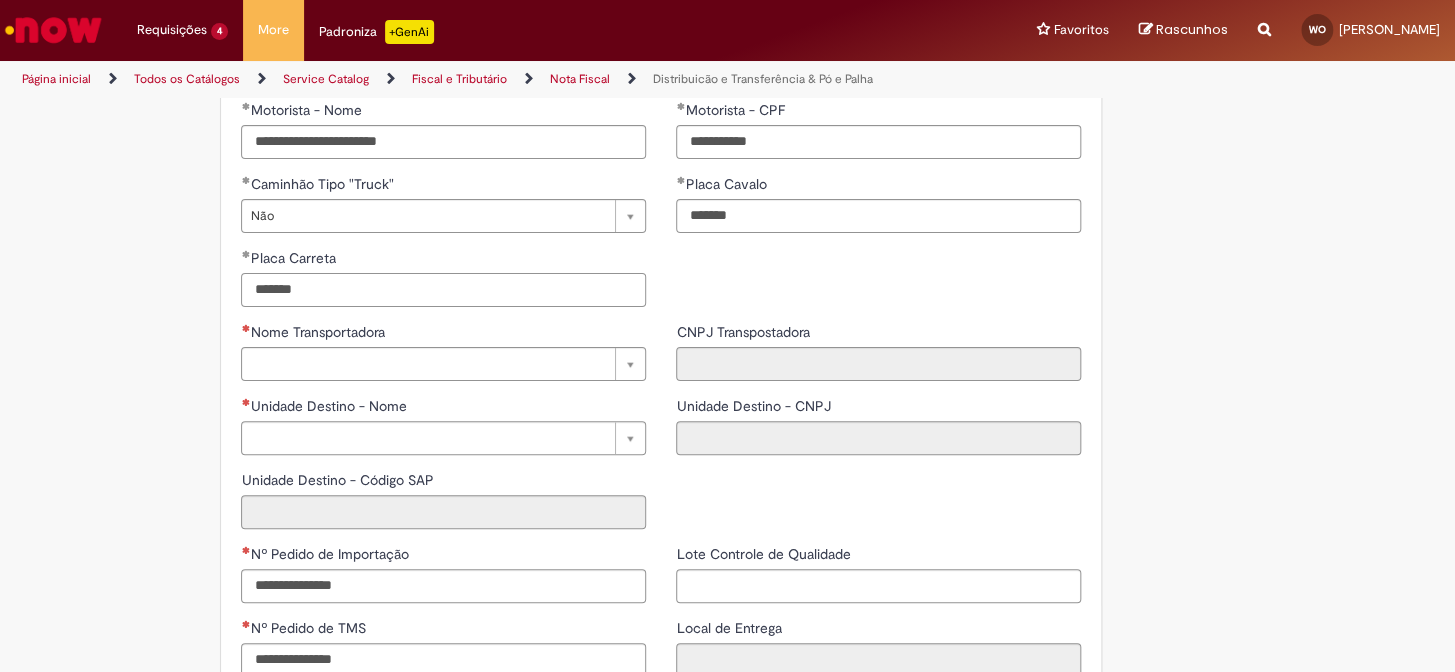 type on "*******" 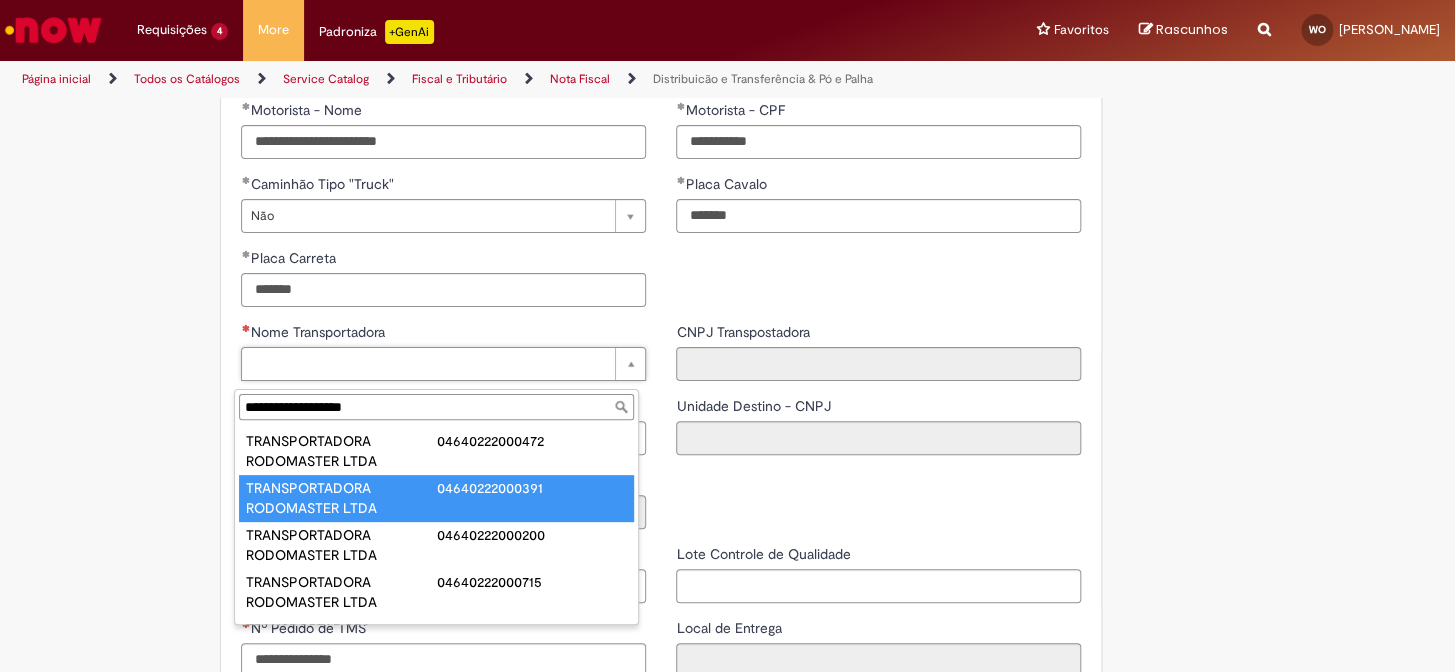 scroll, scrollTop: 90, scrollLeft: 0, axis: vertical 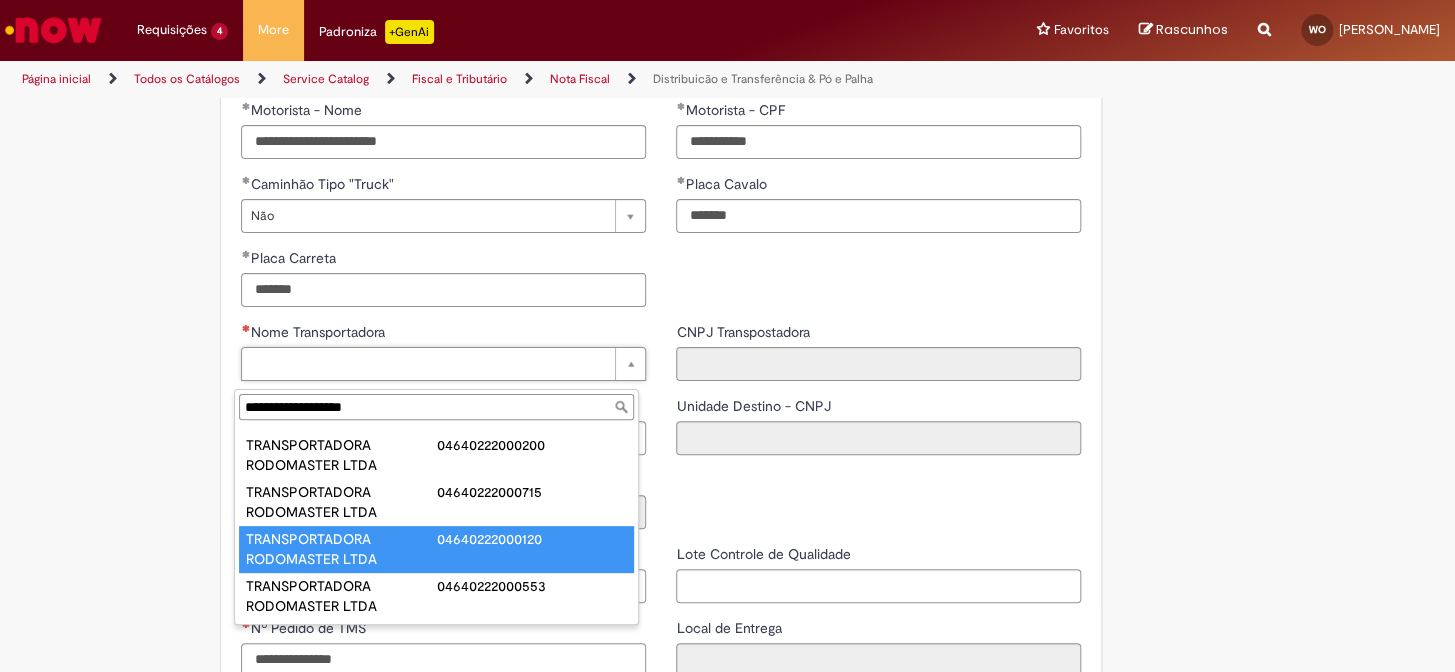 type on "**********" 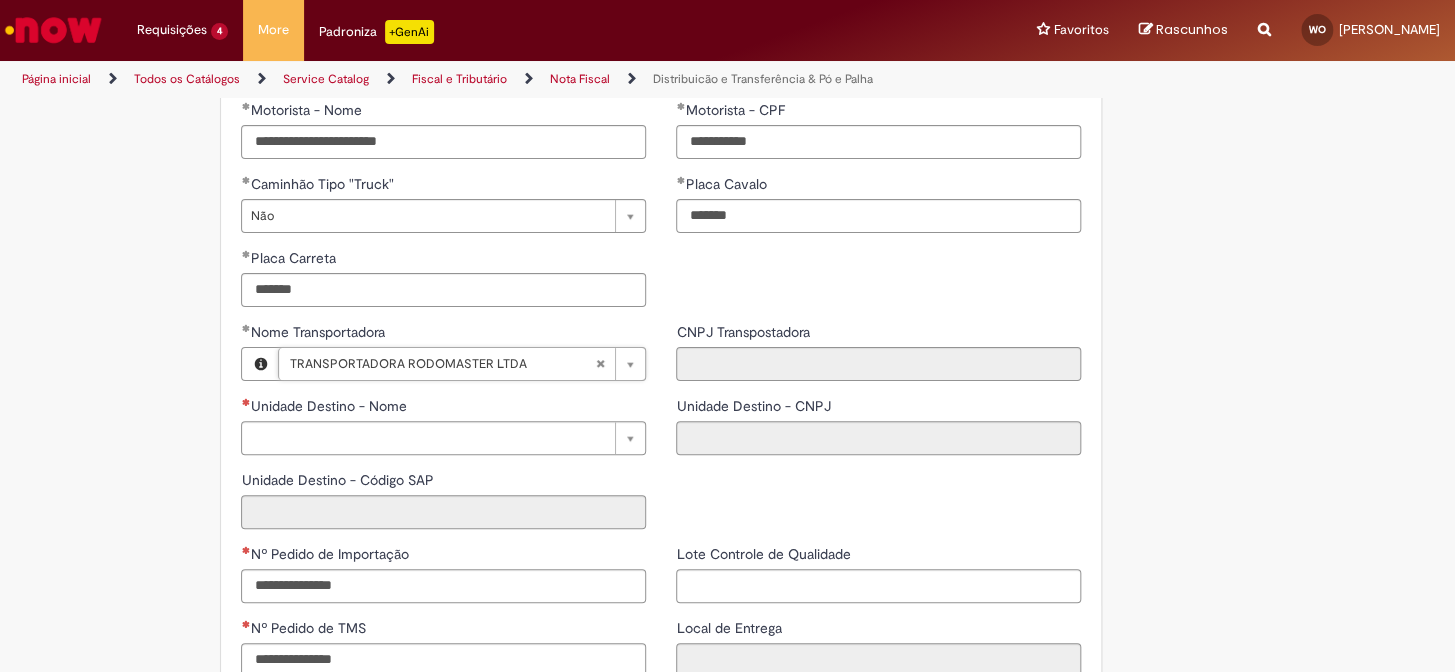 type on "**********" 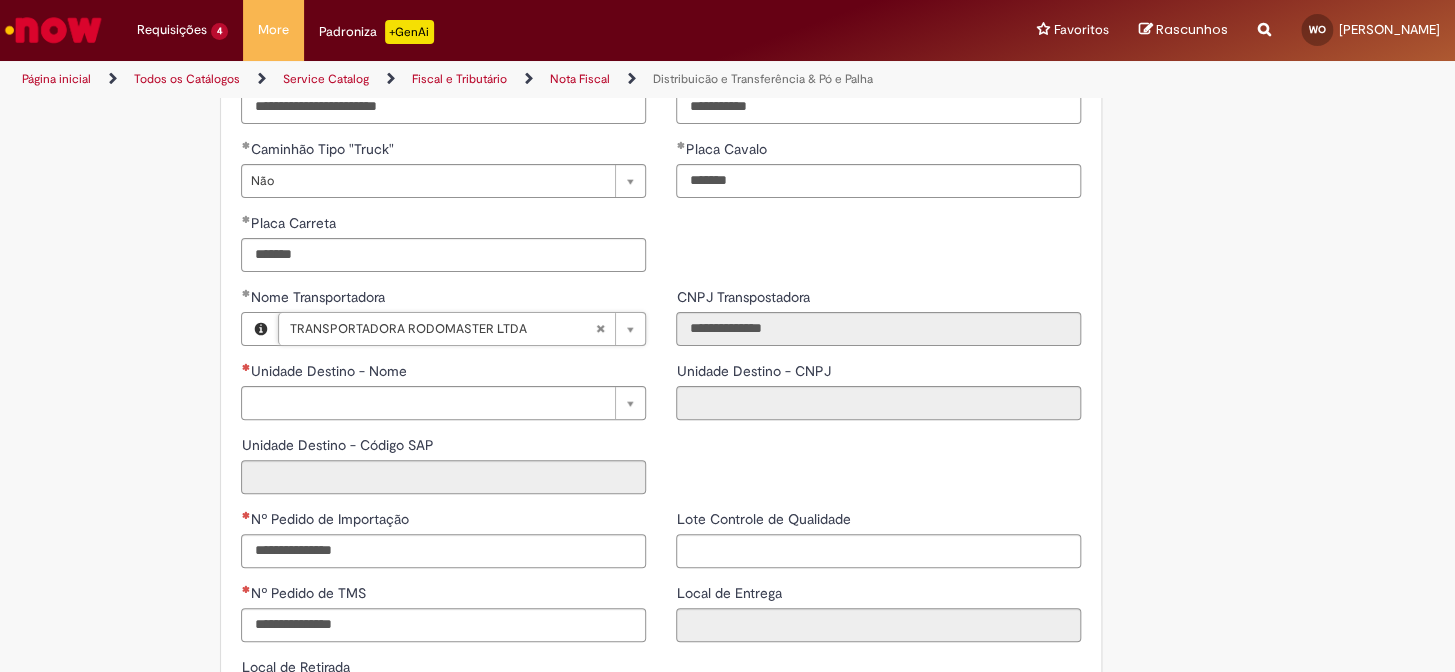 scroll, scrollTop: 2449, scrollLeft: 0, axis: vertical 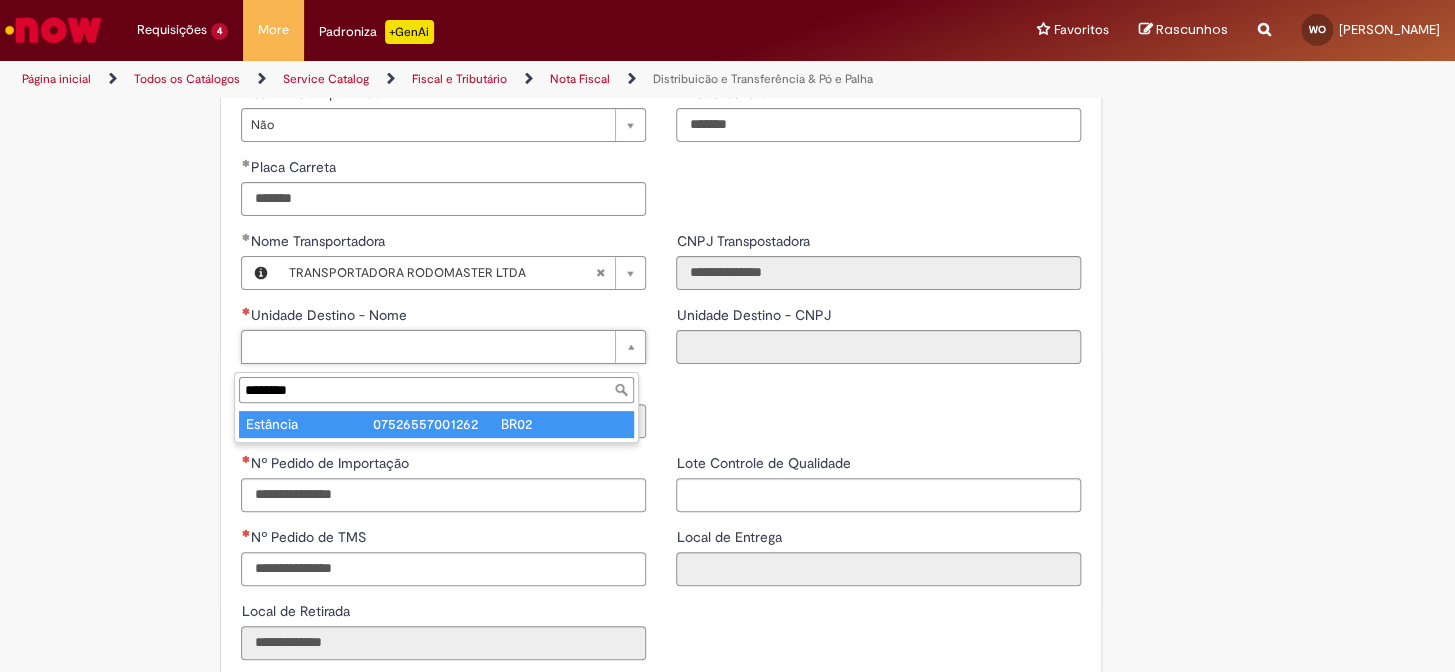 type on "********" 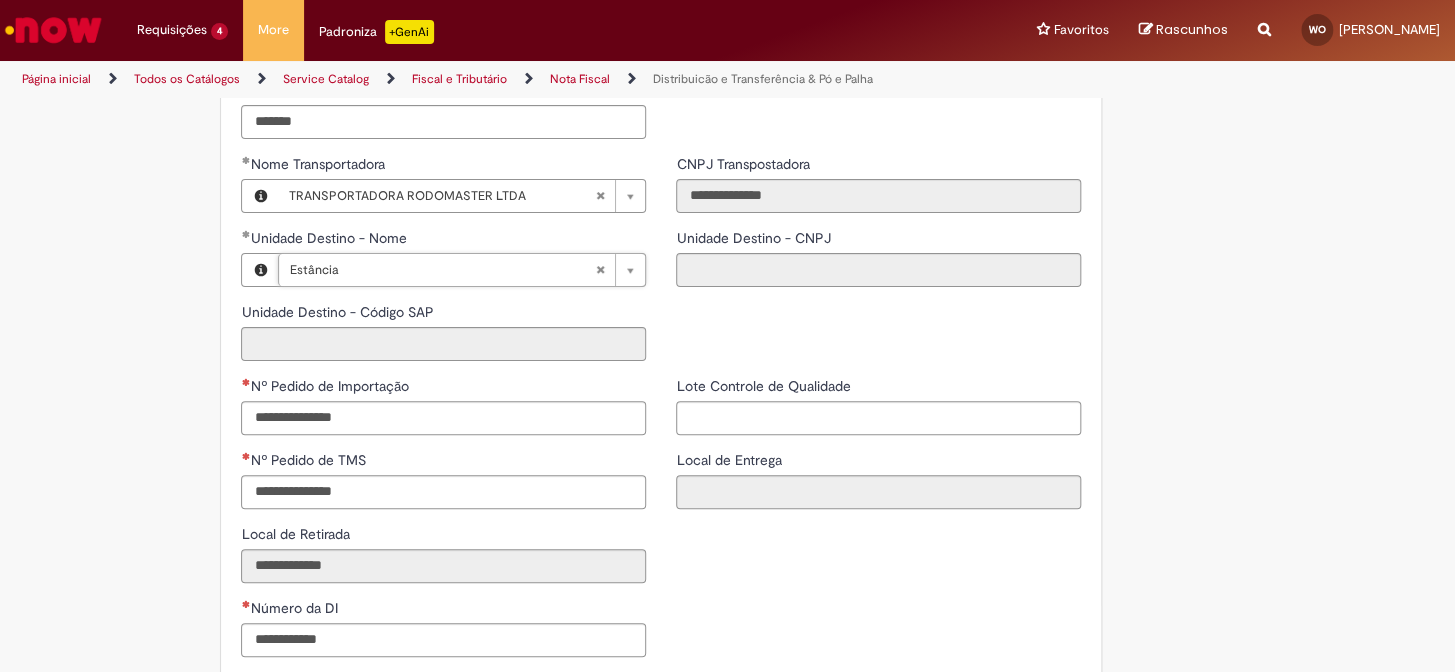 type on "**********" 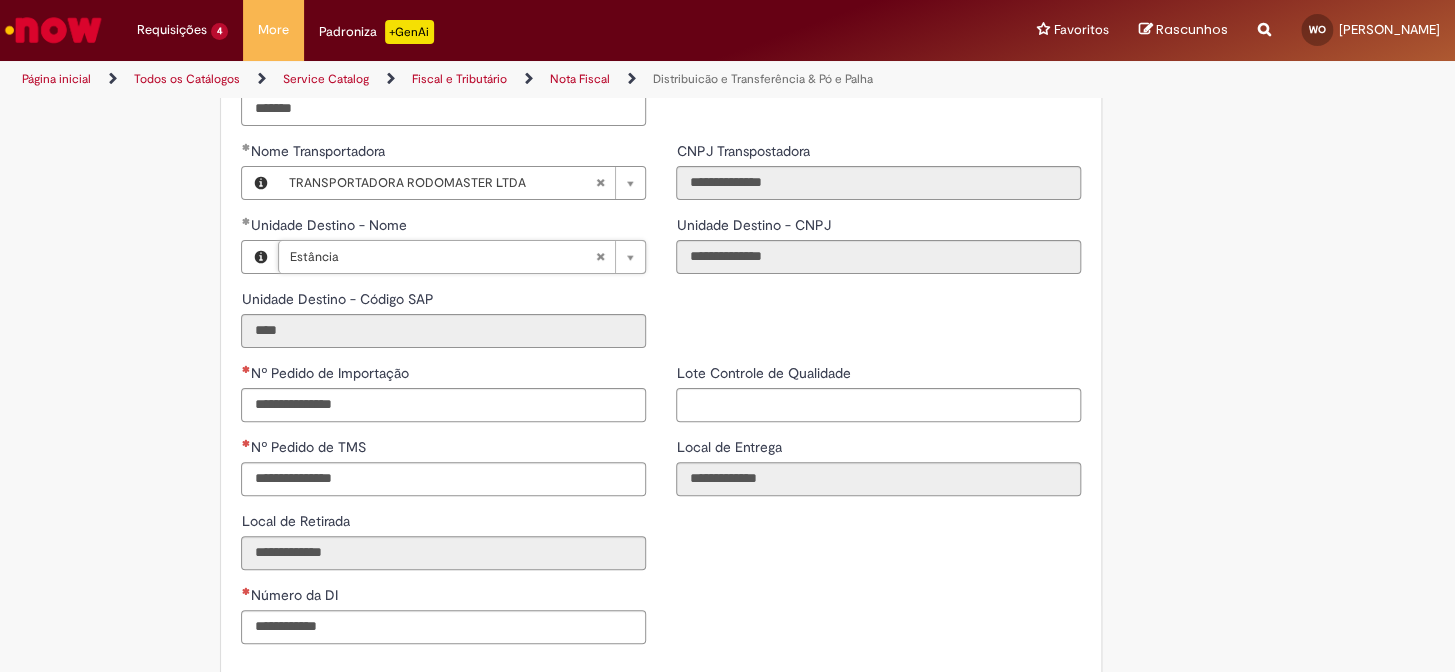 scroll, scrollTop: 2540, scrollLeft: 0, axis: vertical 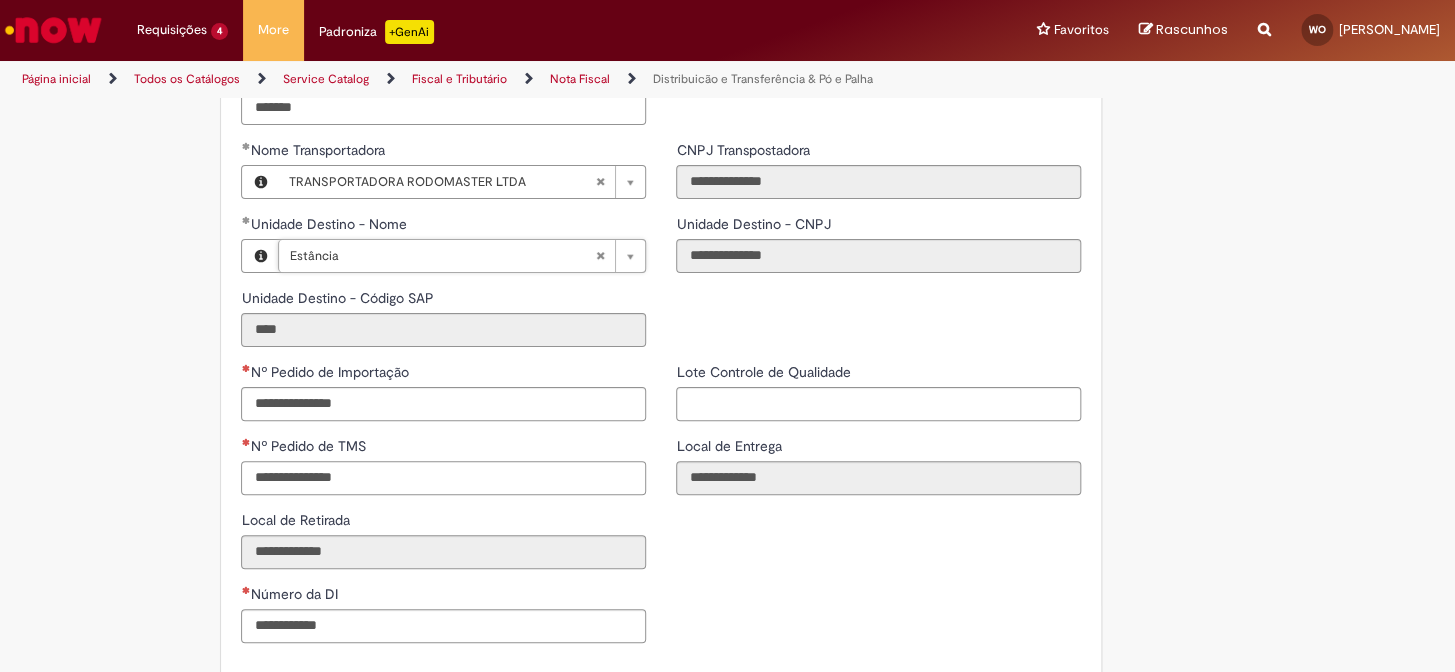 click on "Nº Pedido de TMS" at bounding box center [443, 478] 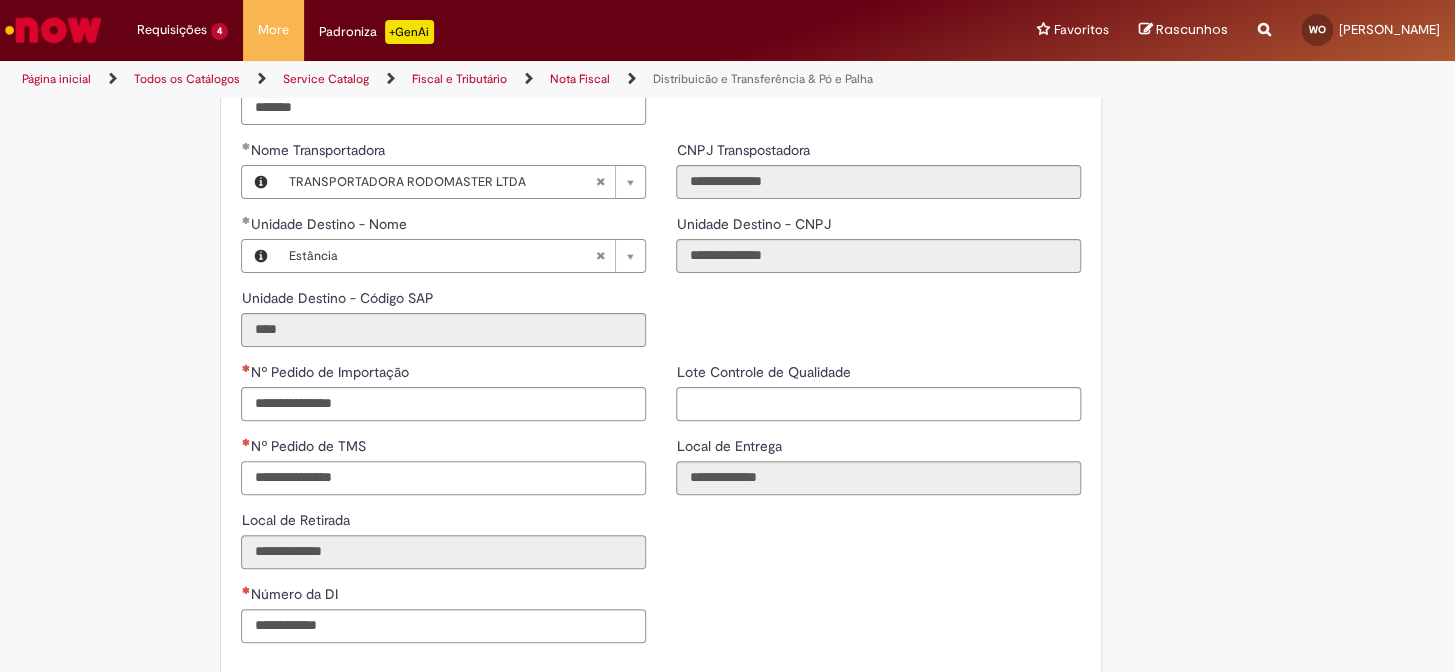 paste on "**********" 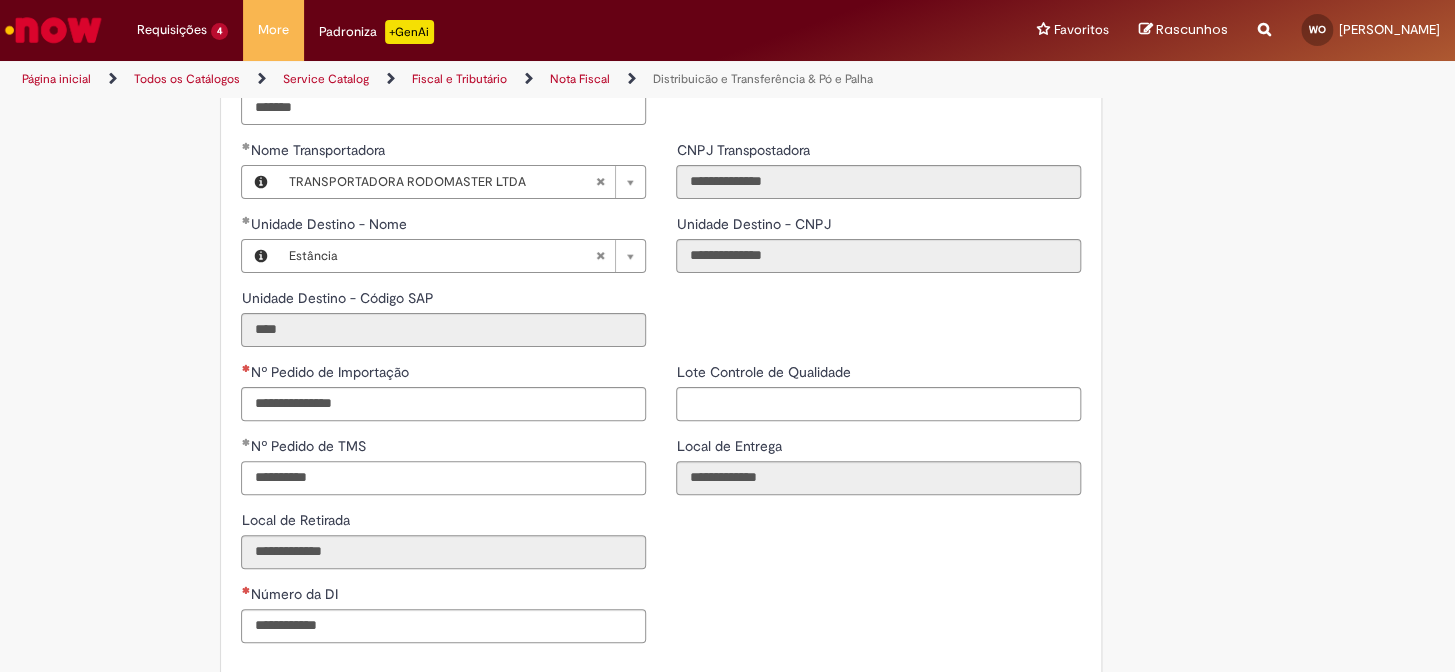 type on "**********" 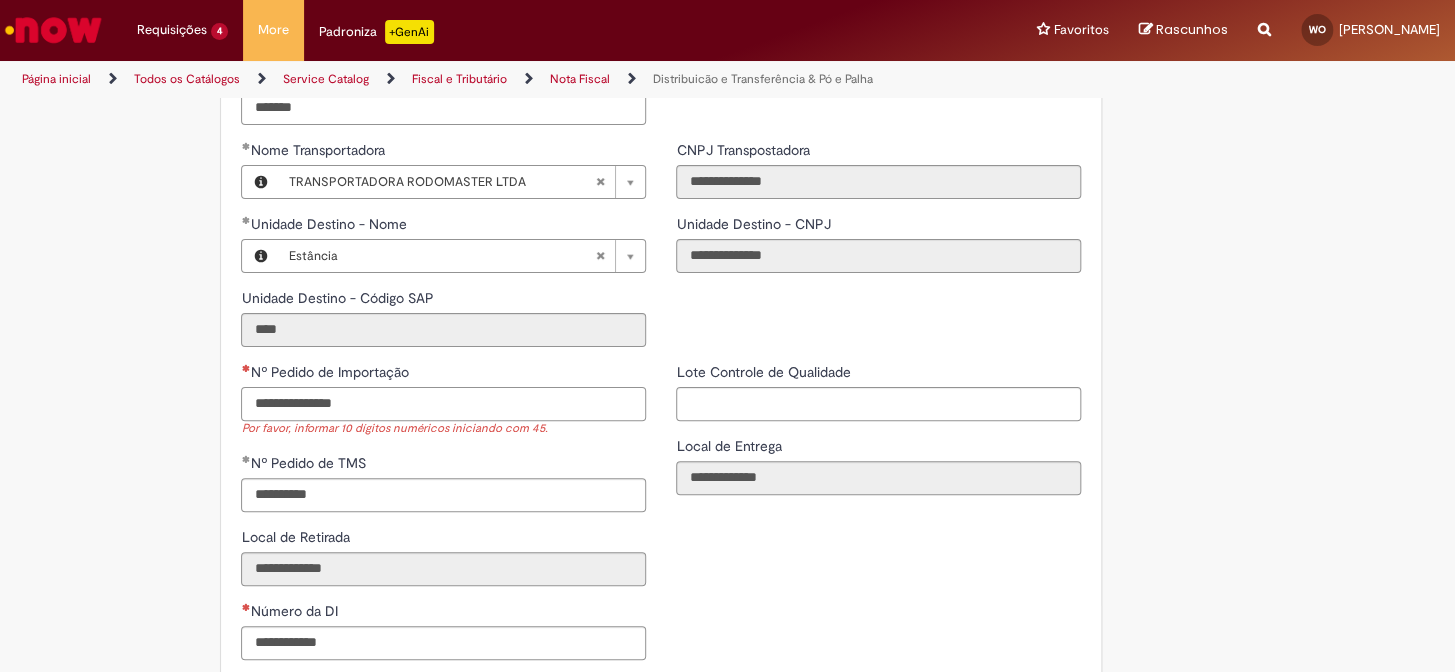click on "Nº Pedido de Importação" at bounding box center [443, 404] 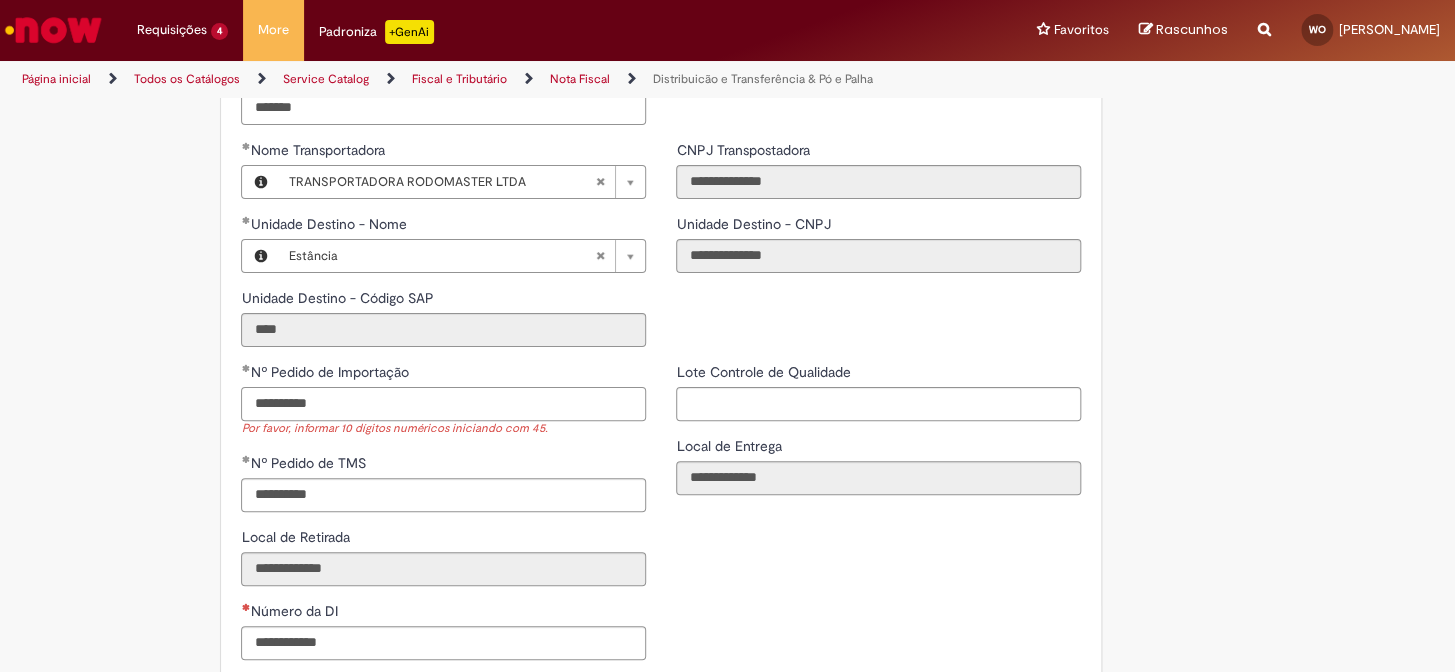 type on "**********" 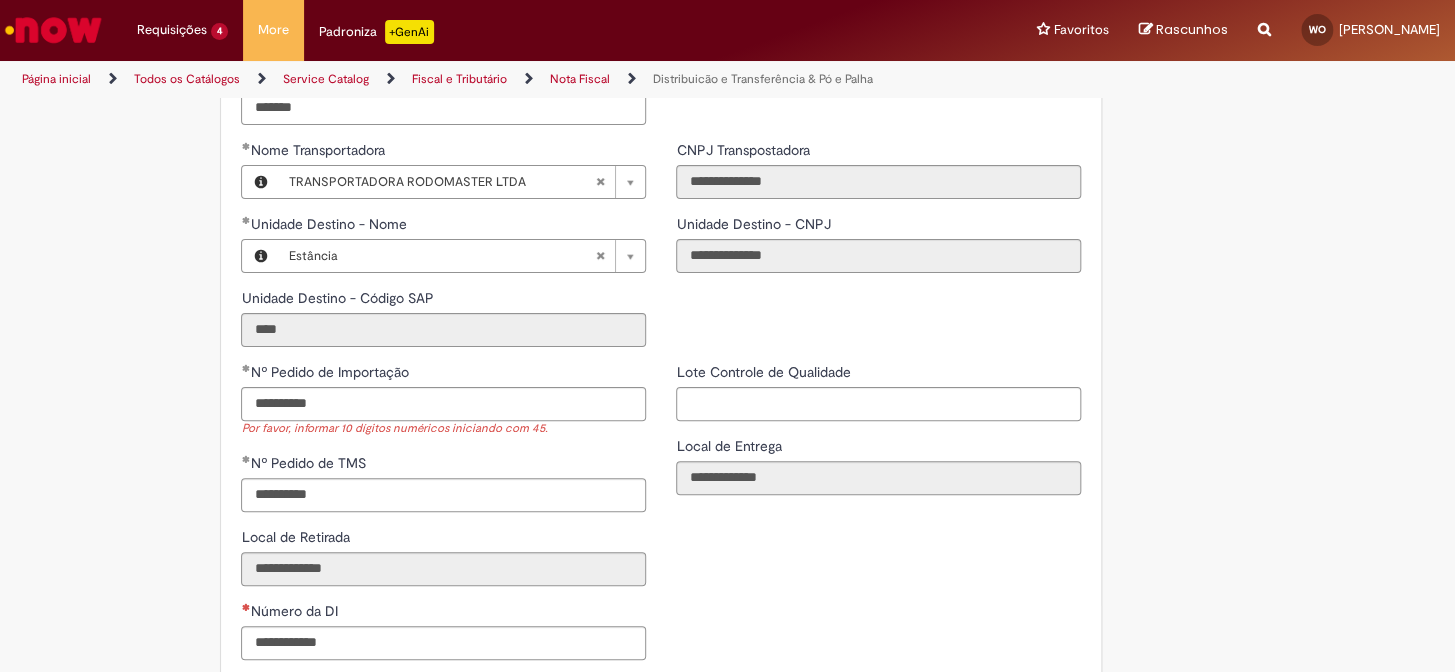 click on "**********" at bounding box center [630, -755] 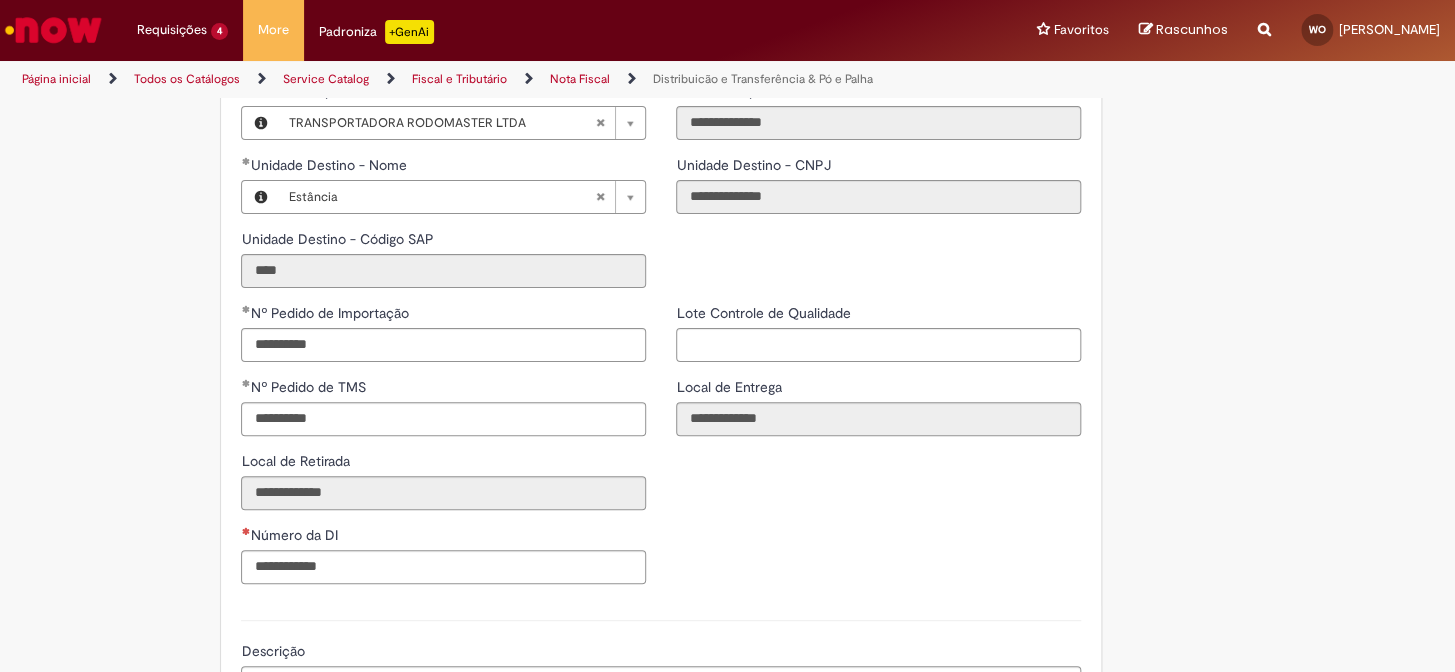 scroll, scrollTop: 2630, scrollLeft: 0, axis: vertical 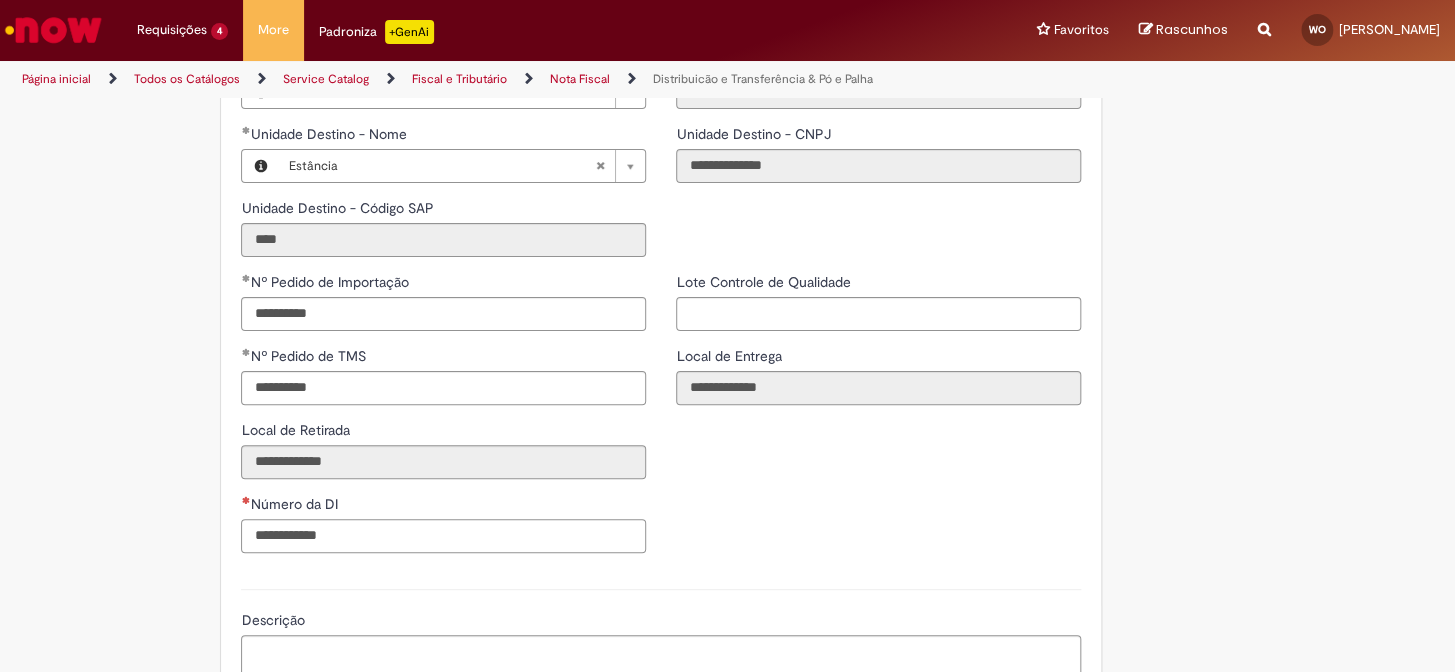 click on "Número da DI" at bounding box center [443, 536] 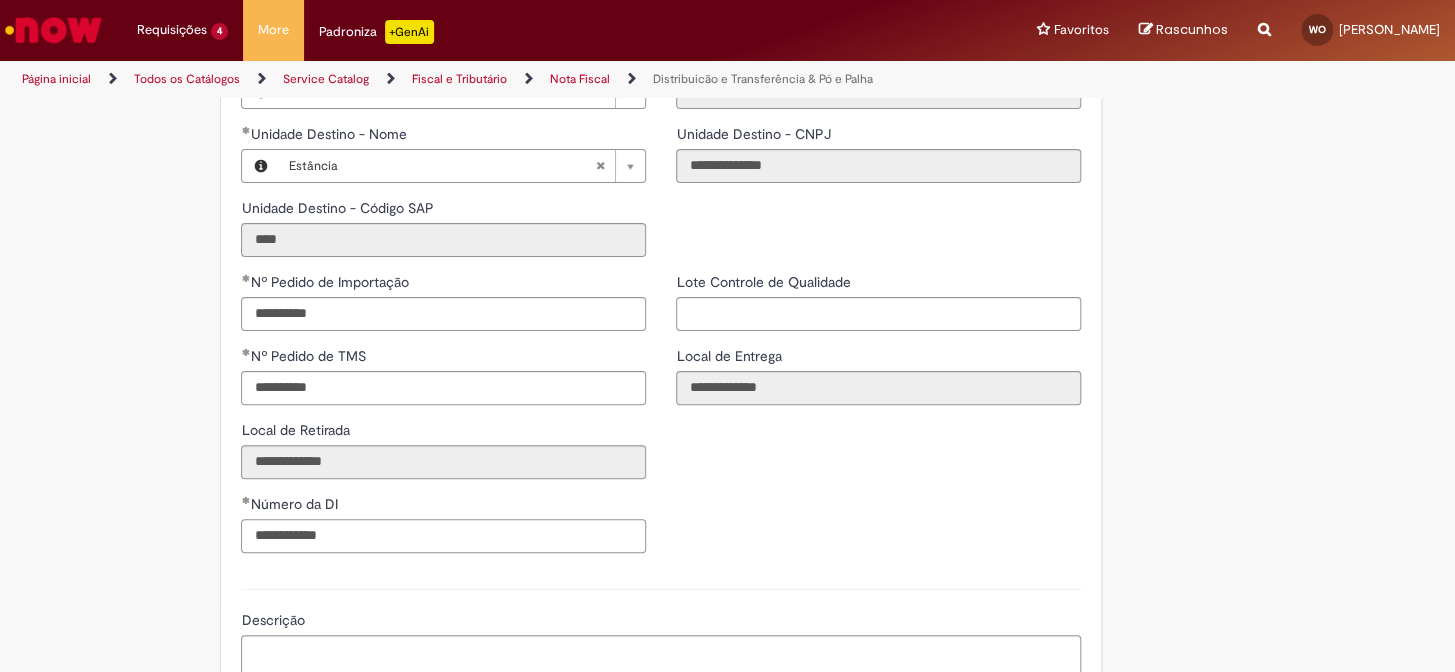 type on "**********" 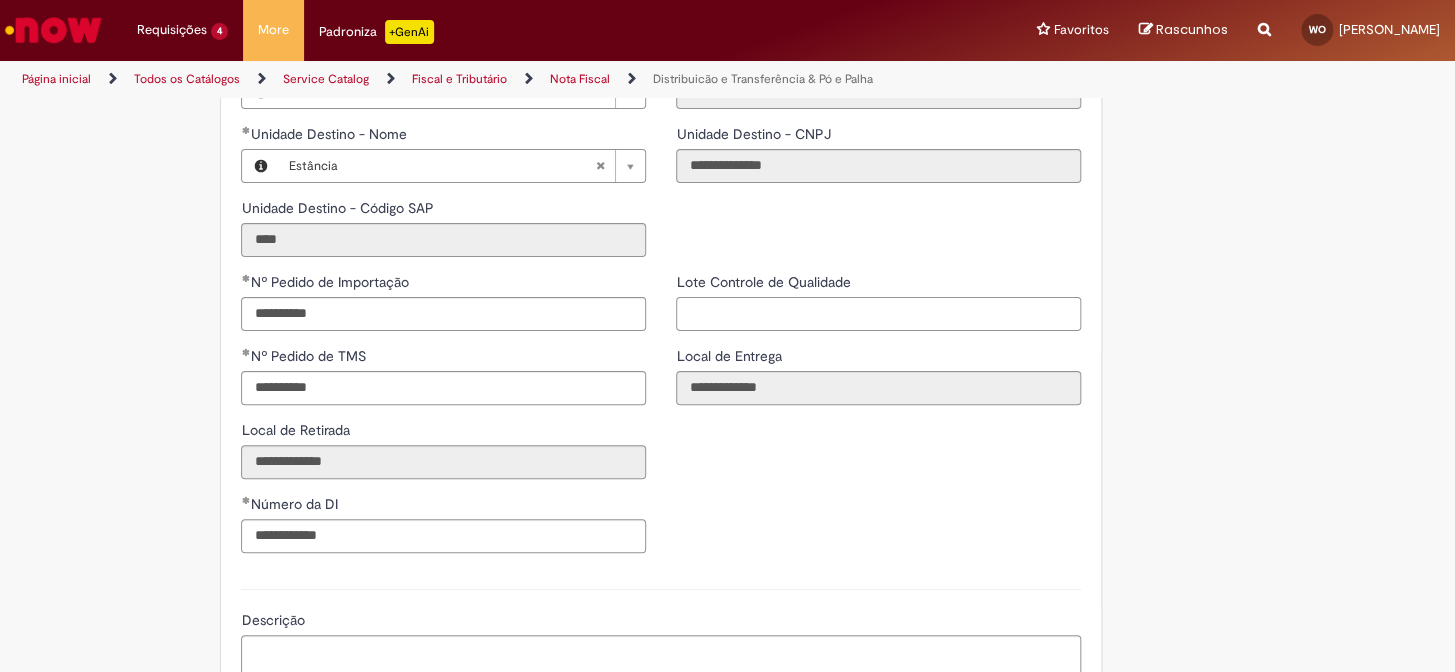 click on "Lote Controle de Qualidade" at bounding box center (878, 314) 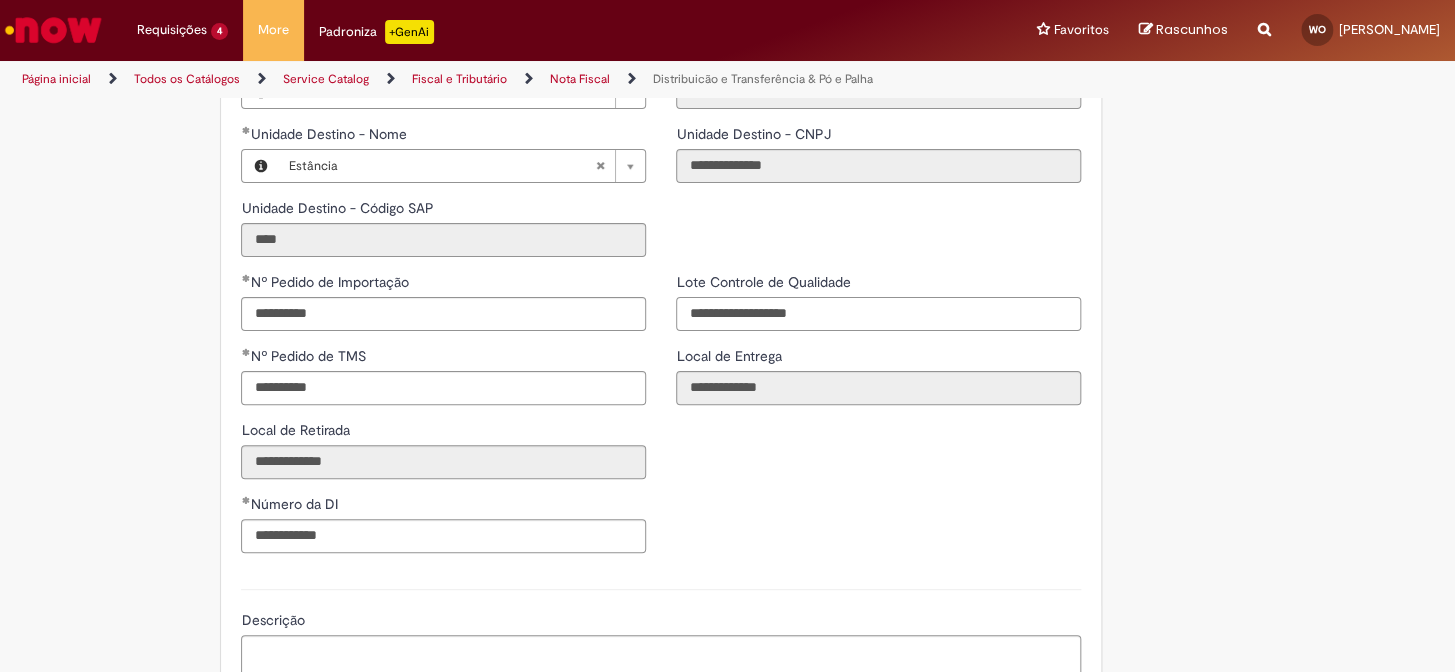 type on "**********" 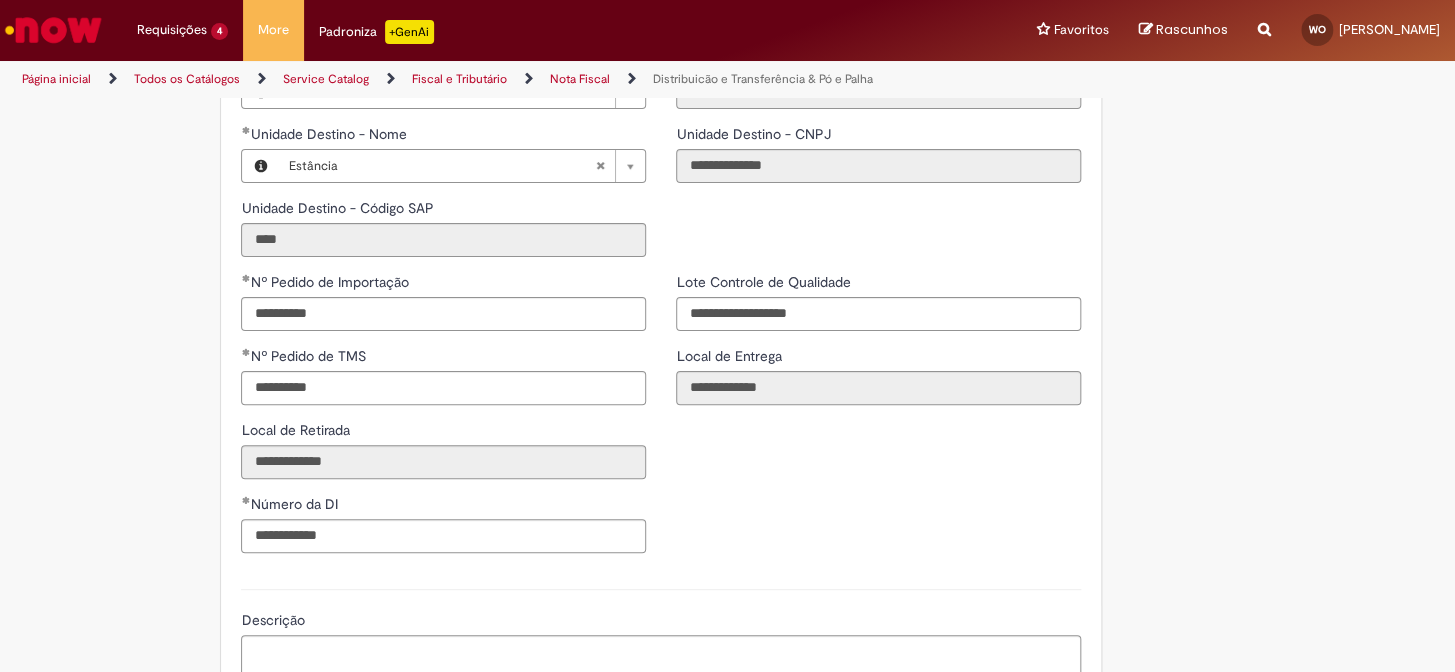 click on "**********" at bounding box center (661, 420) 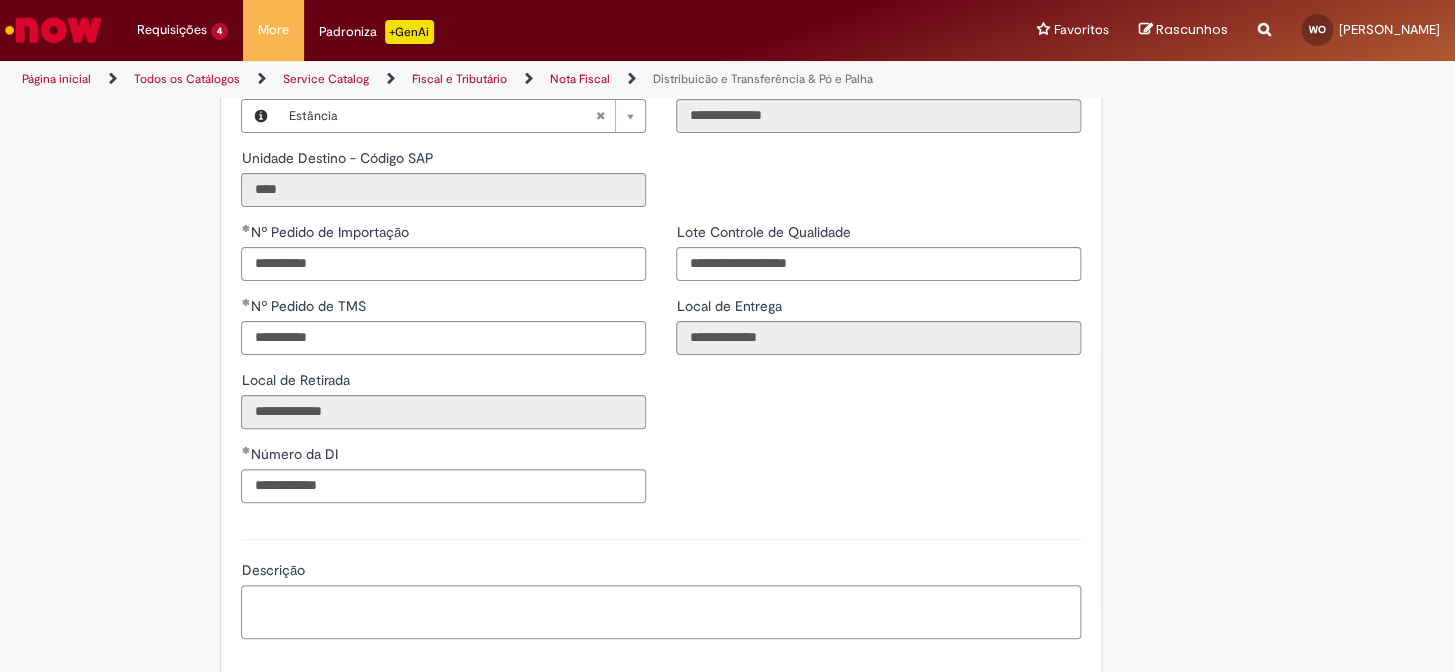scroll, scrollTop: 2721, scrollLeft: 0, axis: vertical 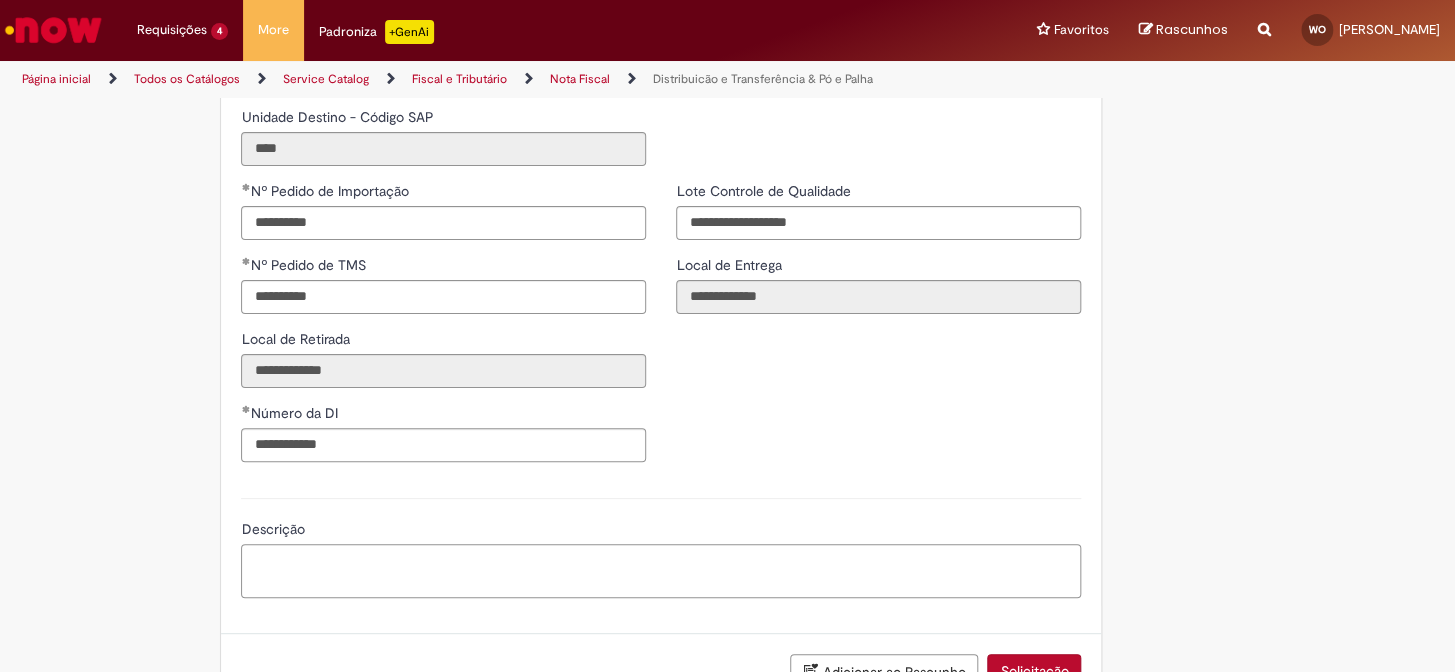 click on "Descrição" at bounding box center (661, 571) 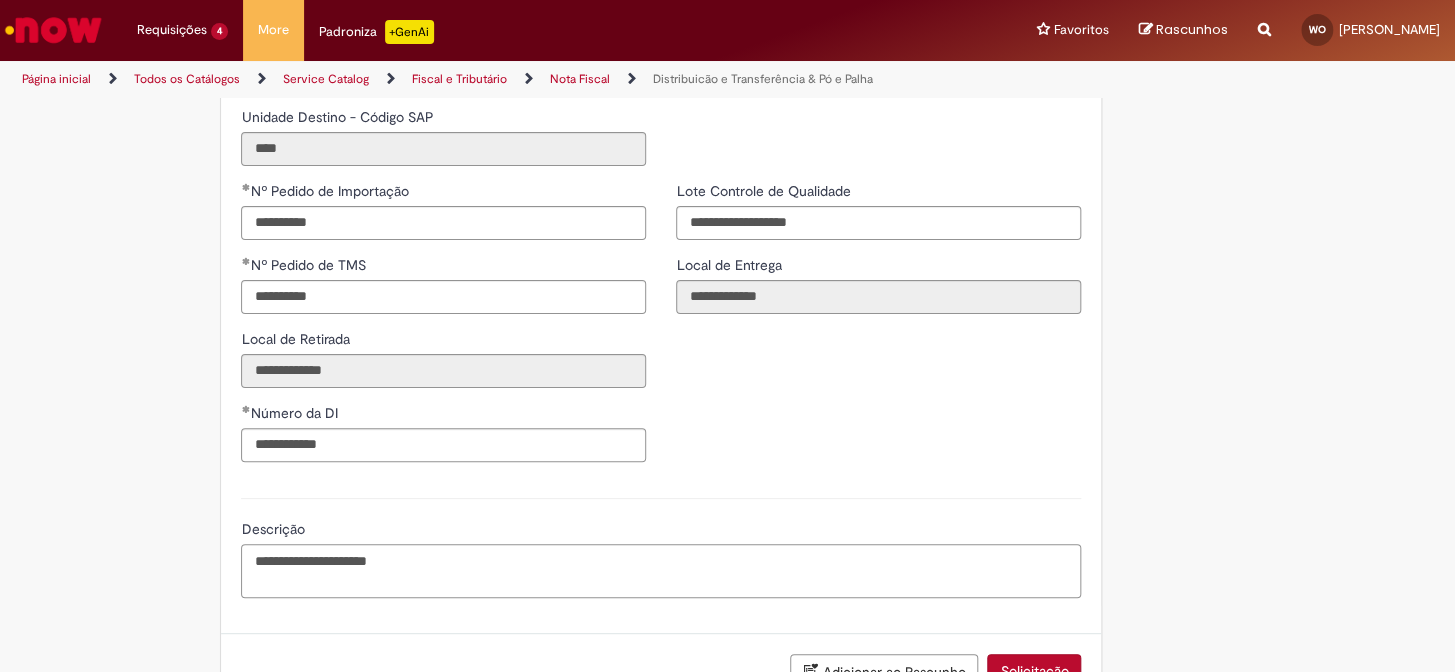 type on "**********" 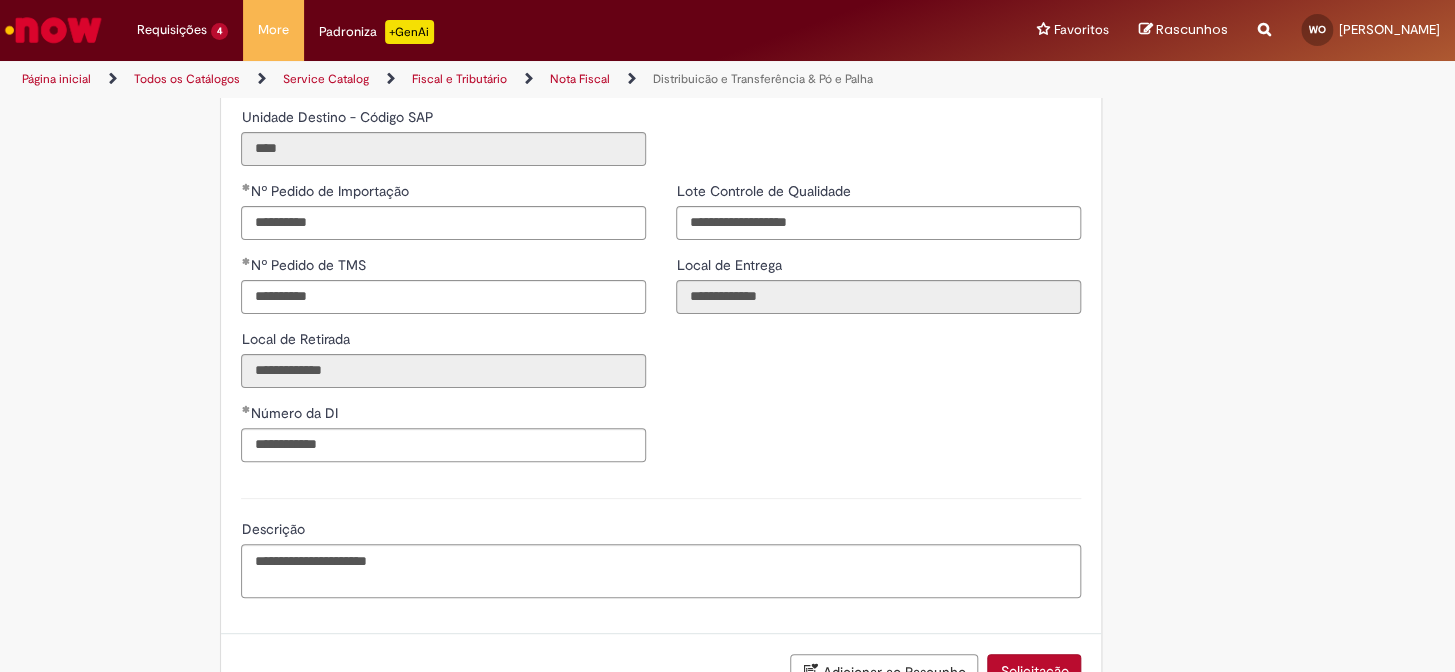 click on "**********" at bounding box center (661, 329) 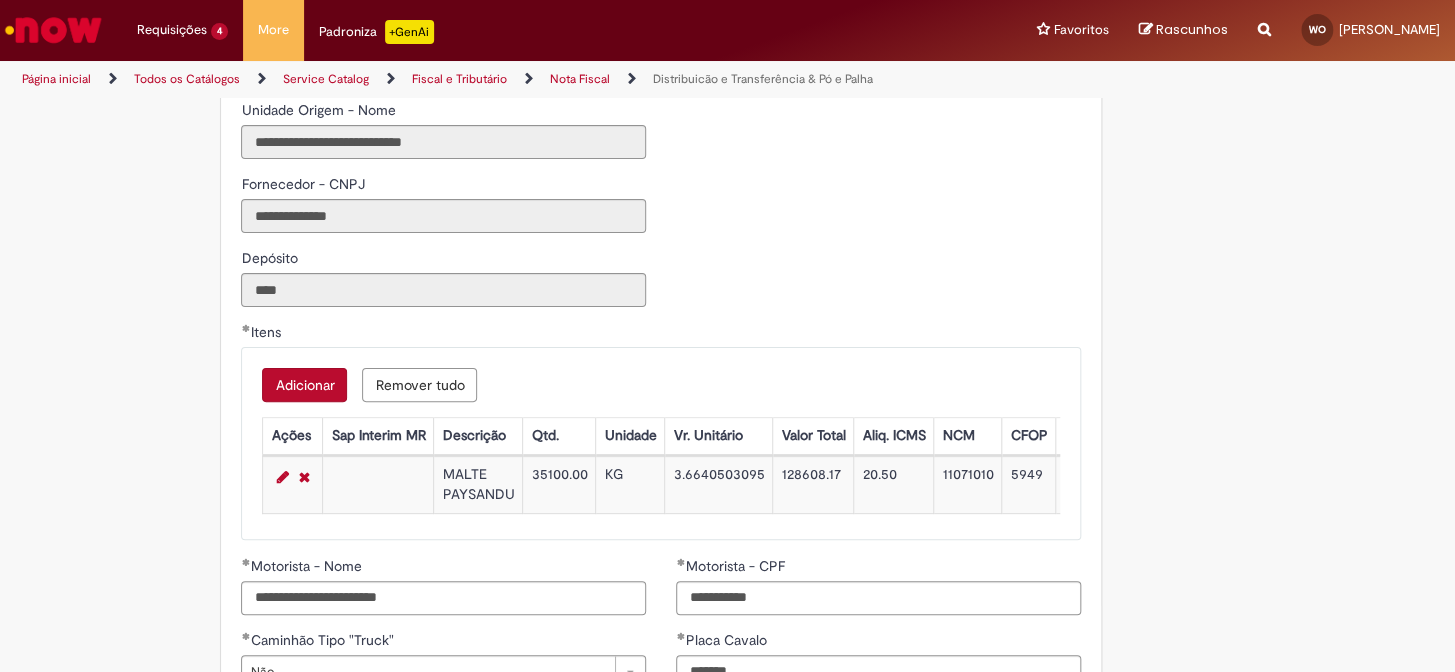 scroll, scrollTop: 1903, scrollLeft: 0, axis: vertical 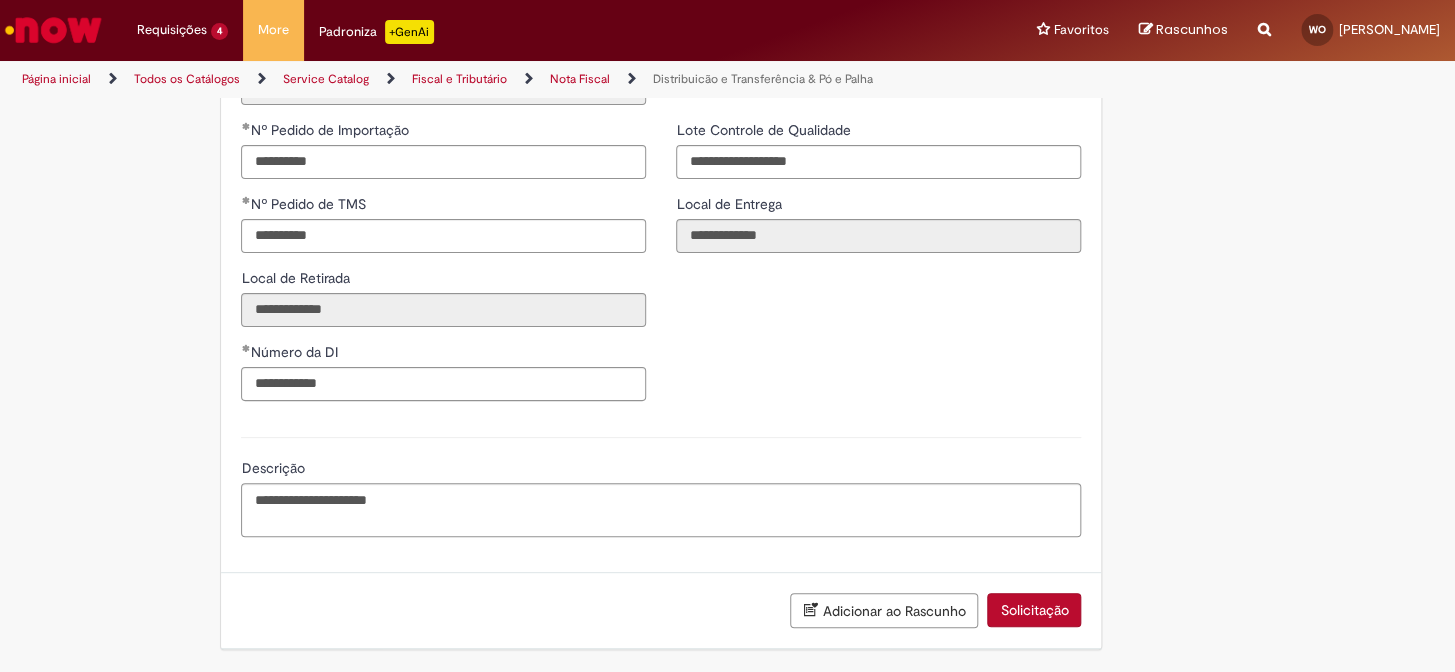 click on "Solicitação" at bounding box center [1034, 610] 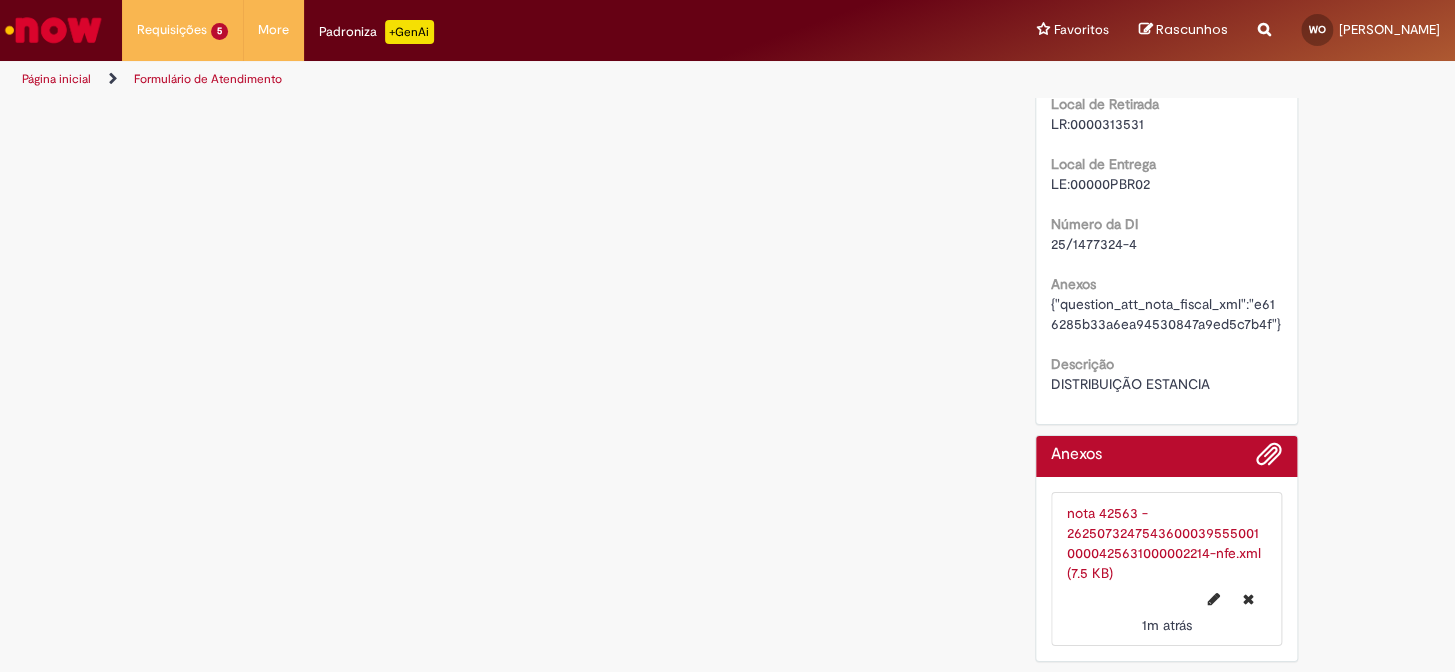 scroll, scrollTop: 0, scrollLeft: 0, axis: both 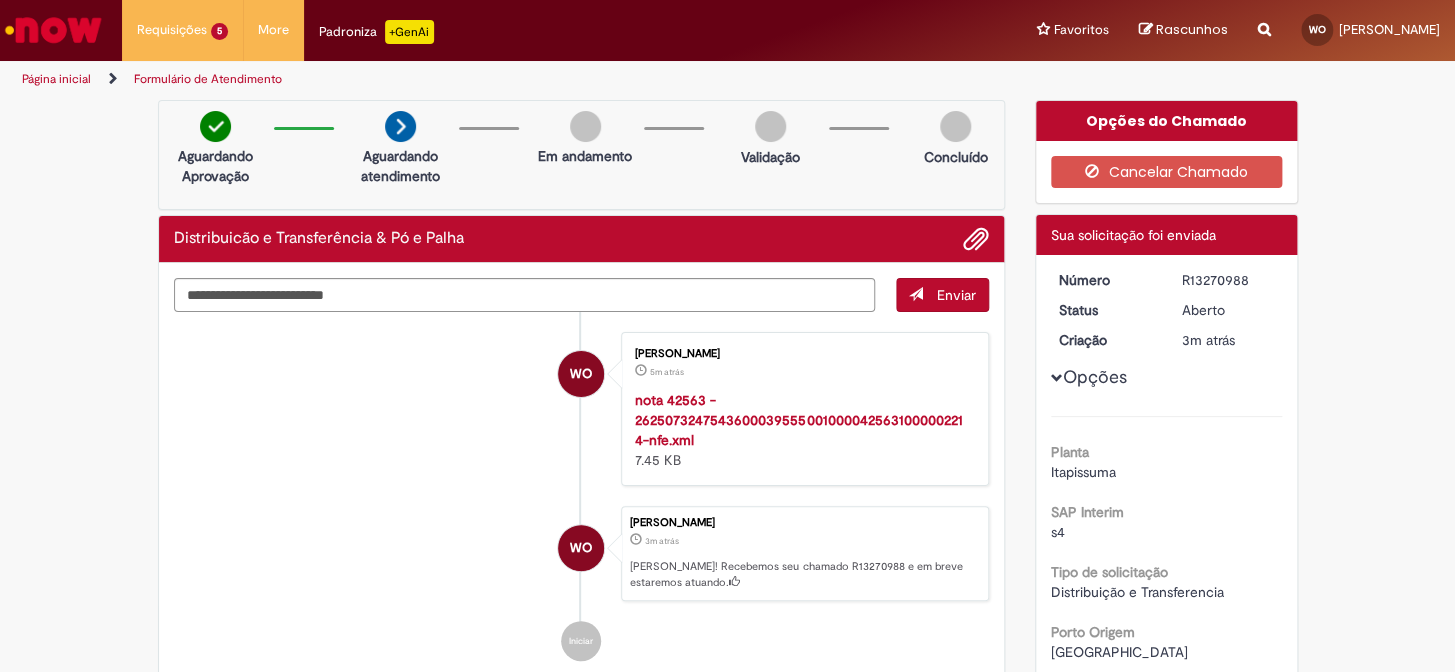 click at bounding box center [53, 30] 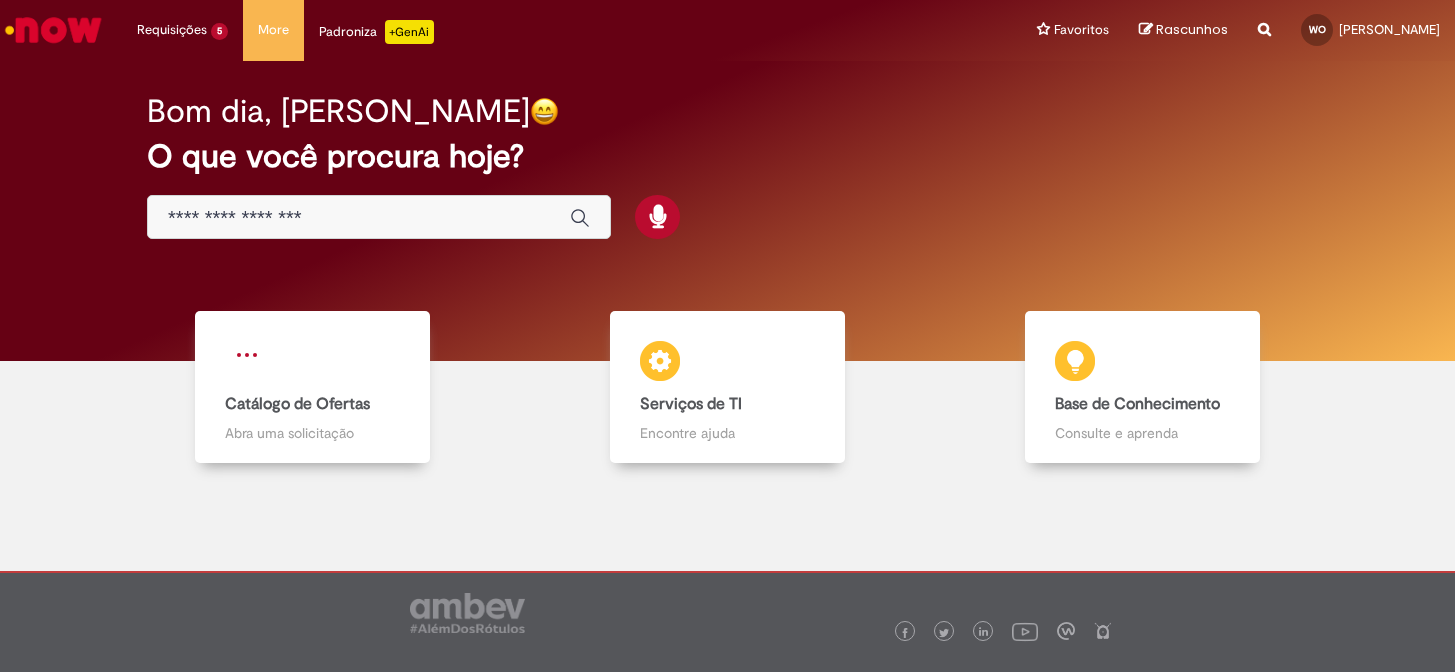 scroll, scrollTop: 0, scrollLeft: 0, axis: both 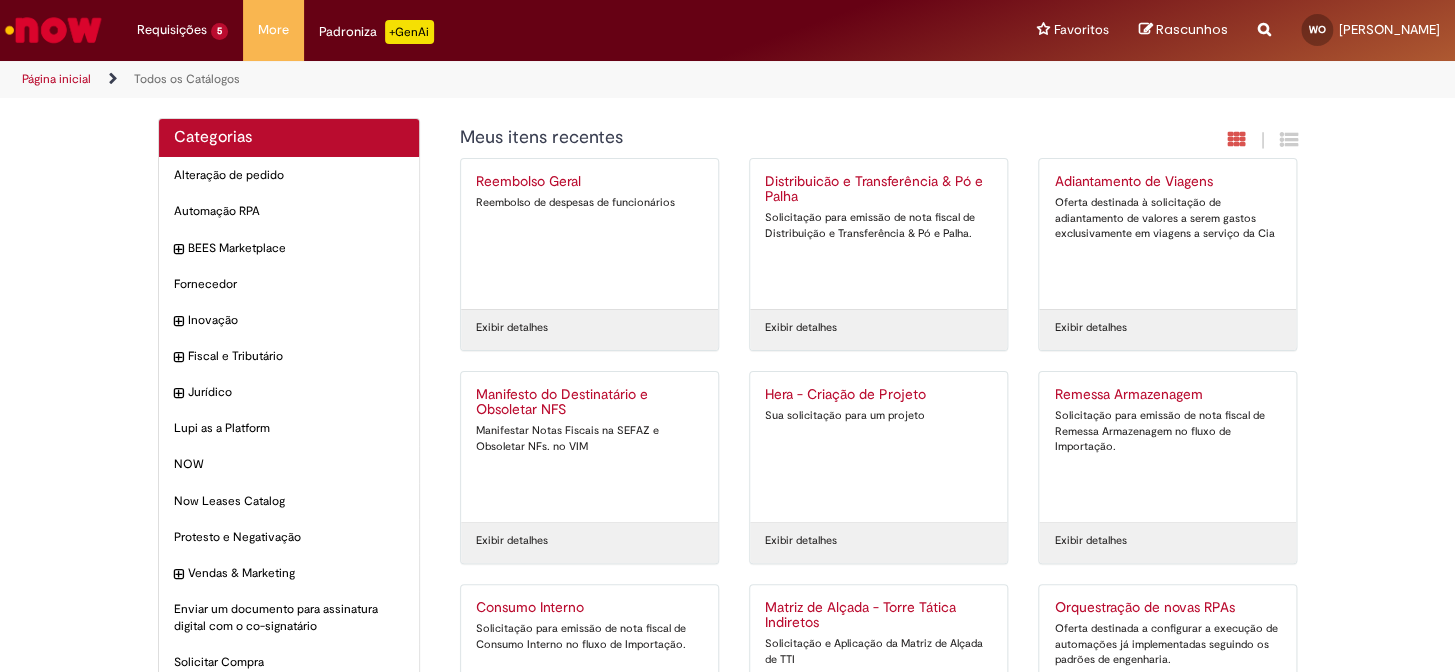click on "Distribuicão e Transferência & Pó e Palha" at bounding box center (878, 190) 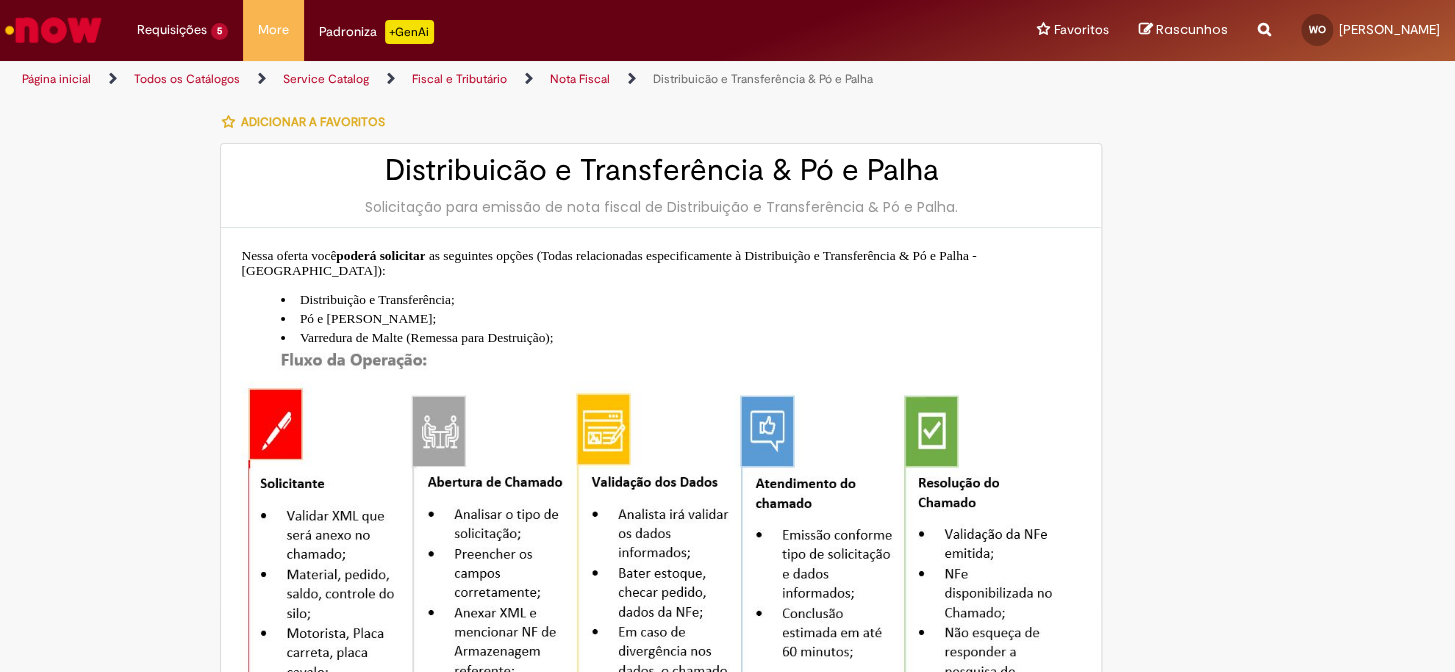 type on "**********" 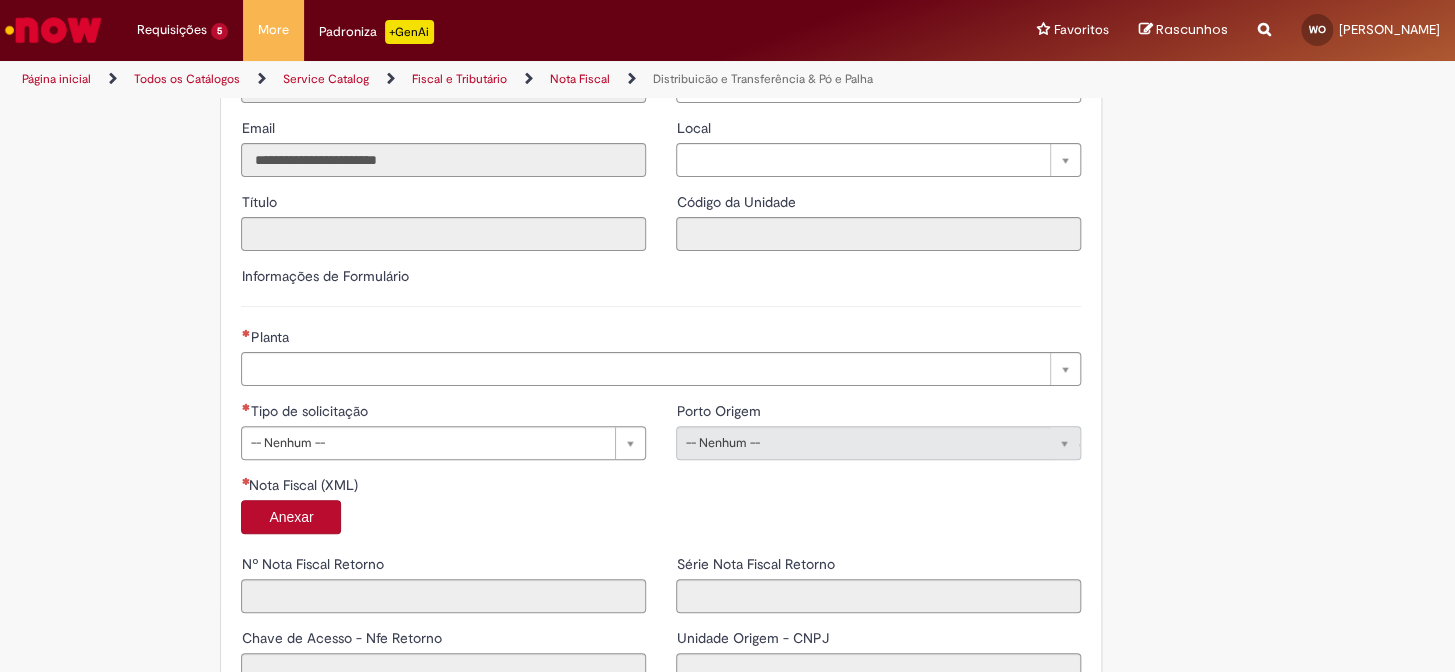 scroll, scrollTop: 1090, scrollLeft: 0, axis: vertical 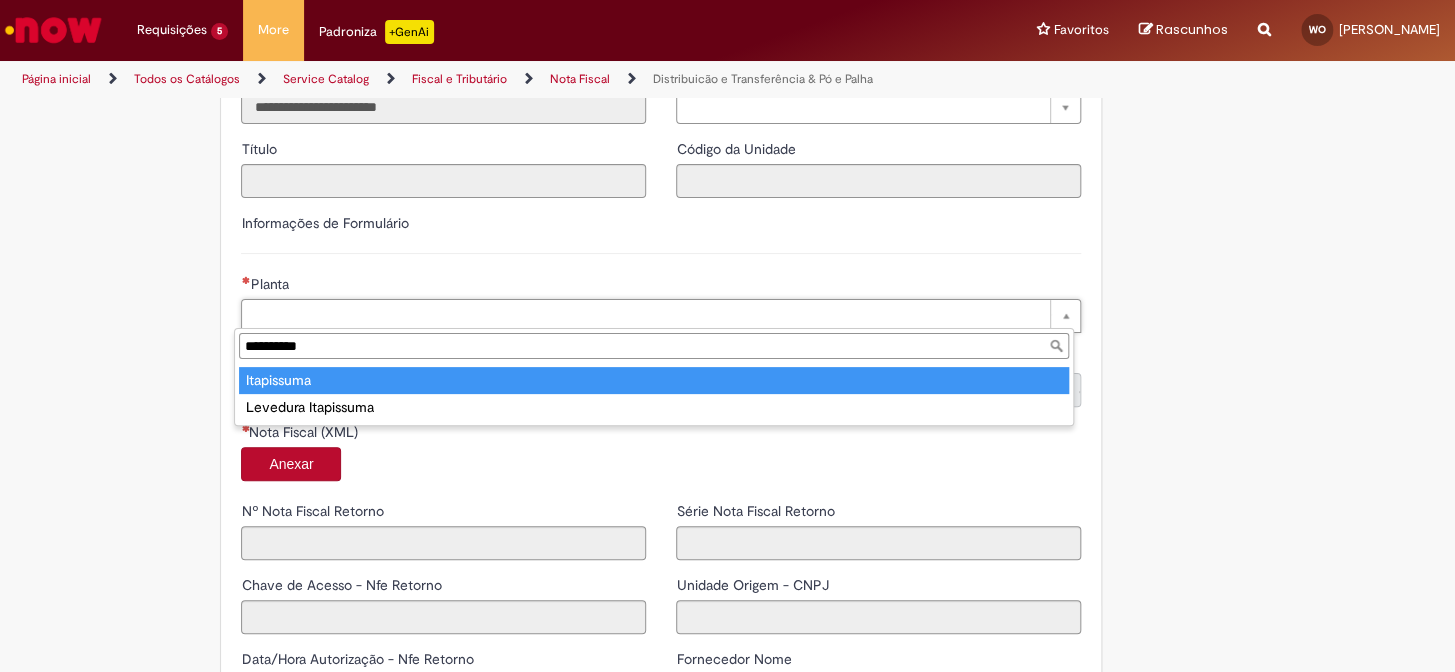type on "**********" 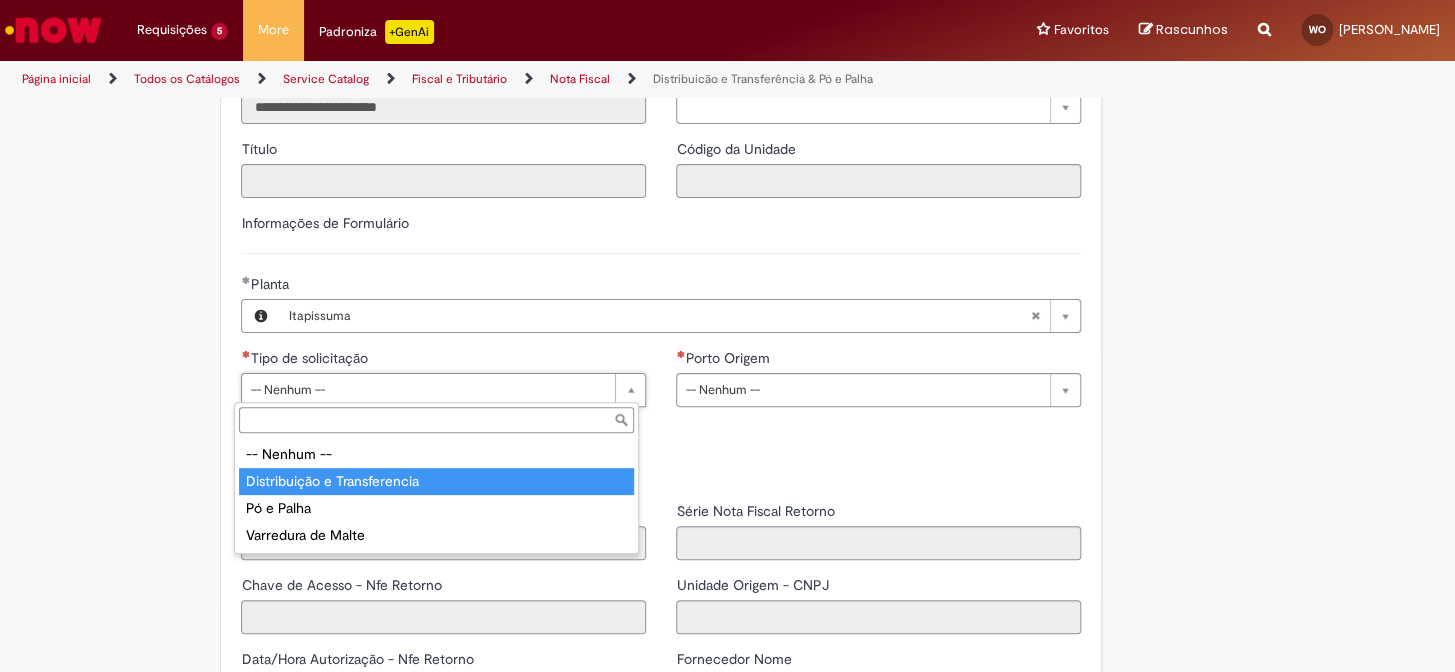 type on "**********" 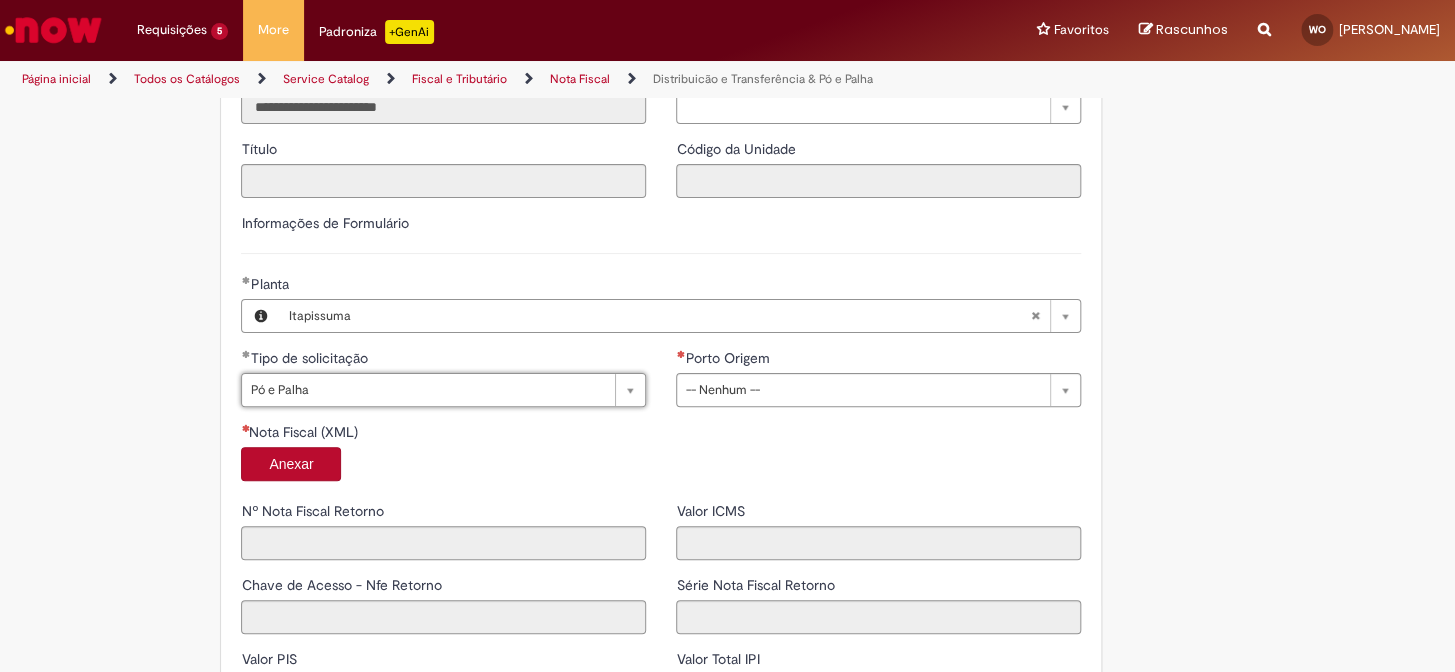 type on "*" 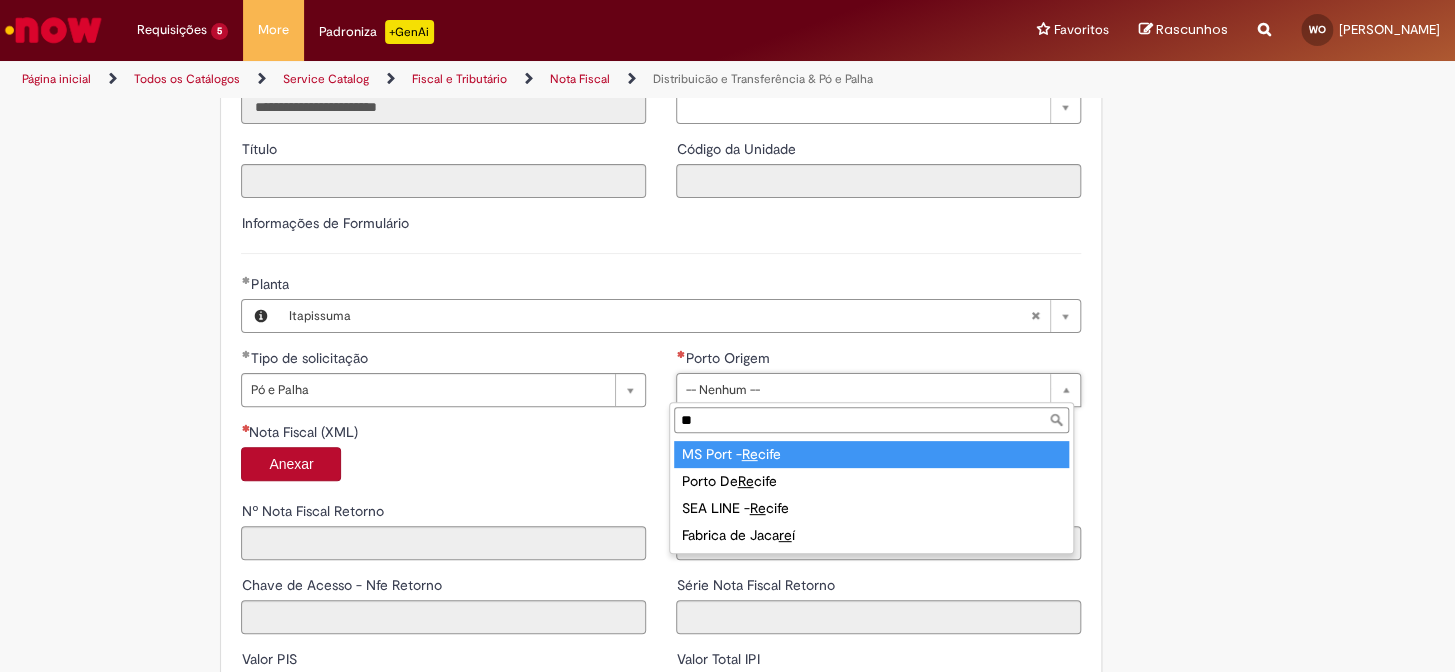 type on "**" 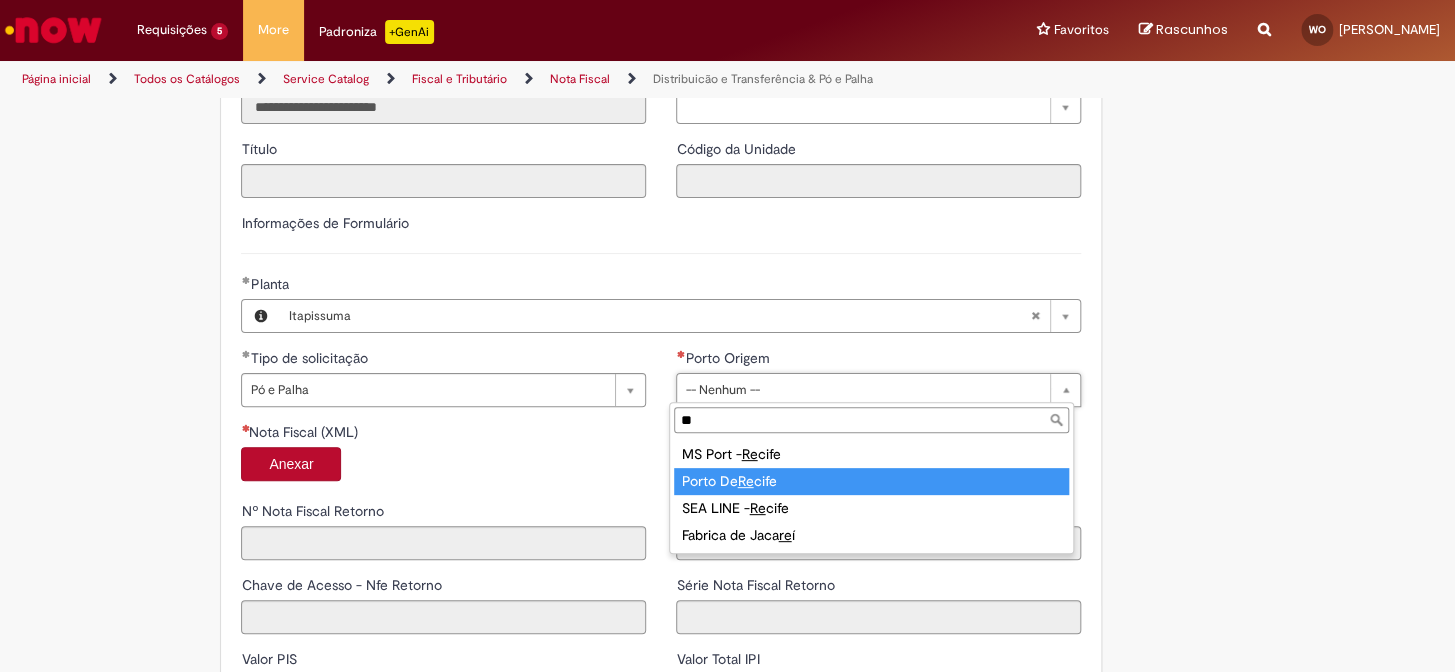 type on "**********" 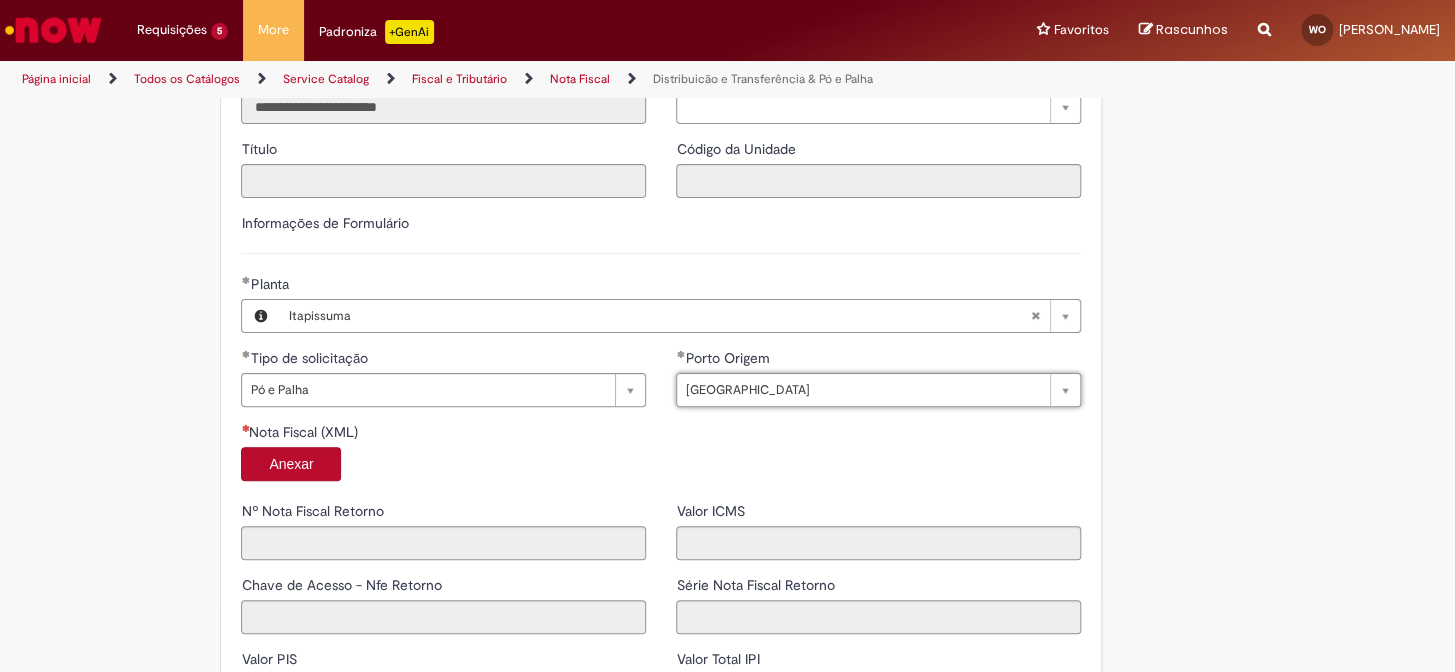 click on "Anexar" at bounding box center (291, 464) 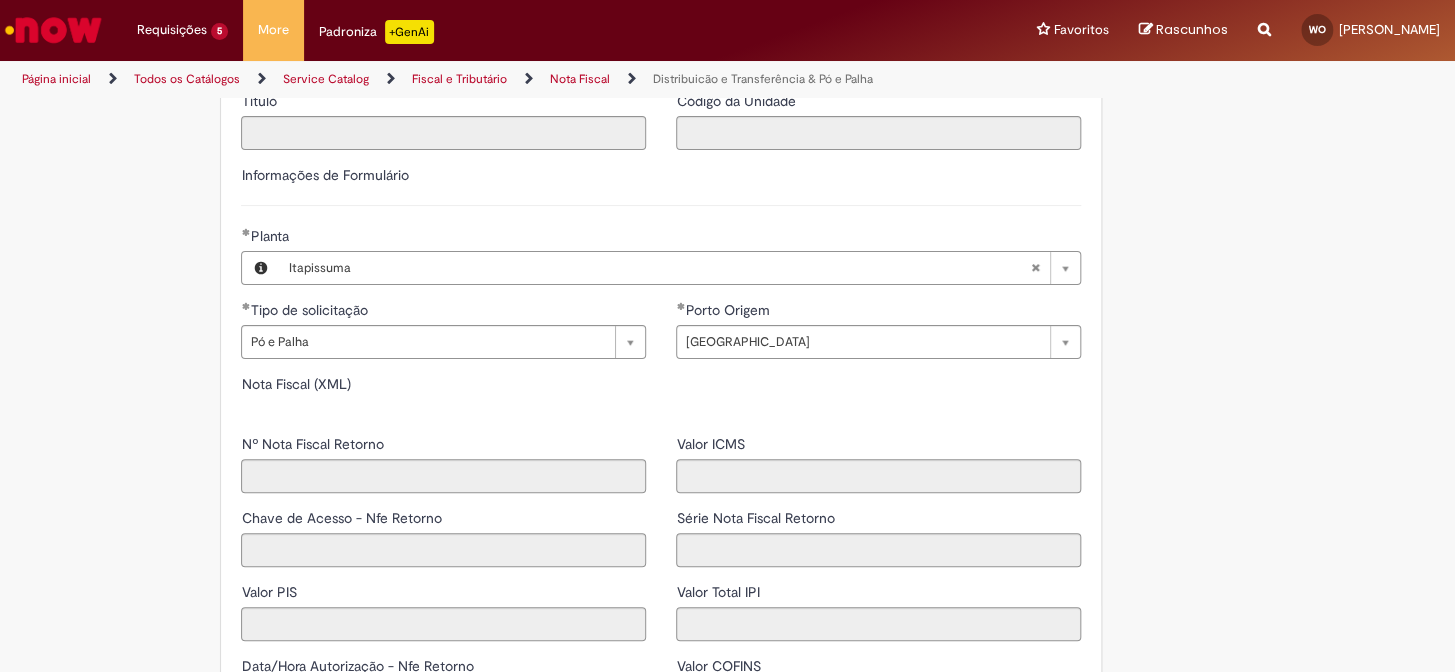 type on "*****" 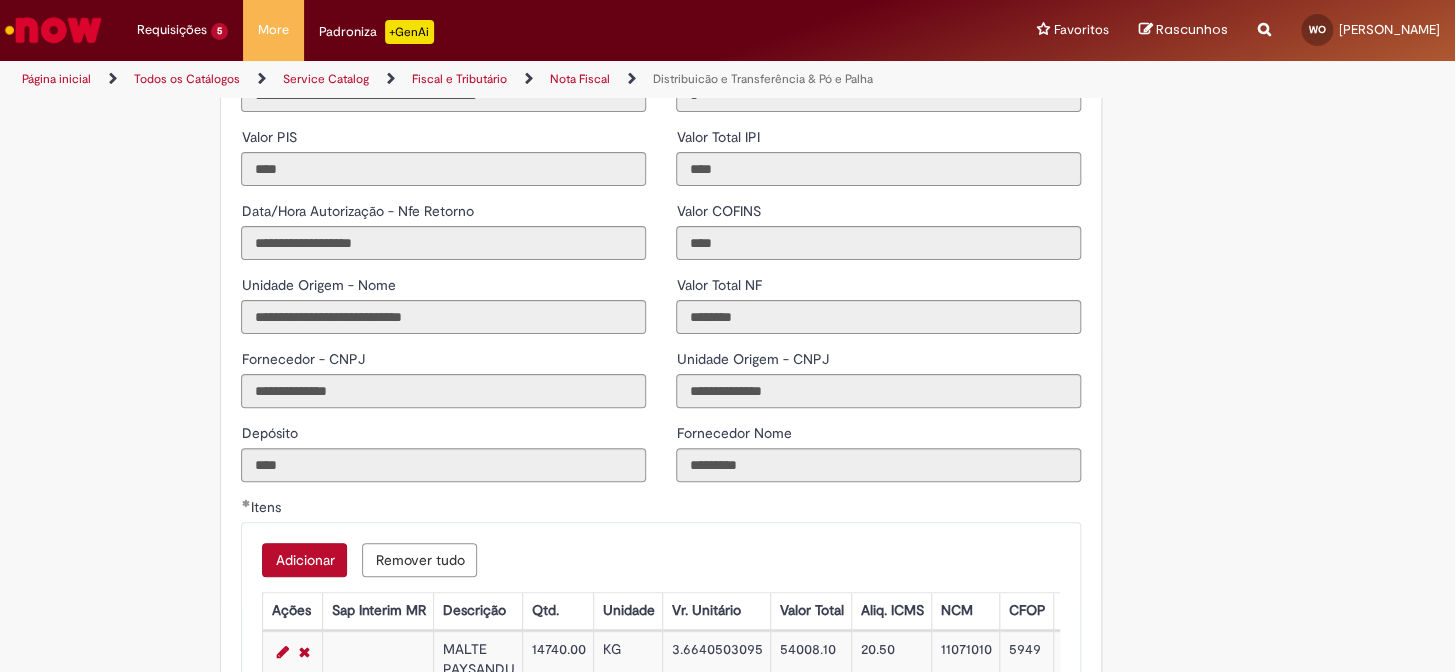 scroll, scrollTop: 2000, scrollLeft: 0, axis: vertical 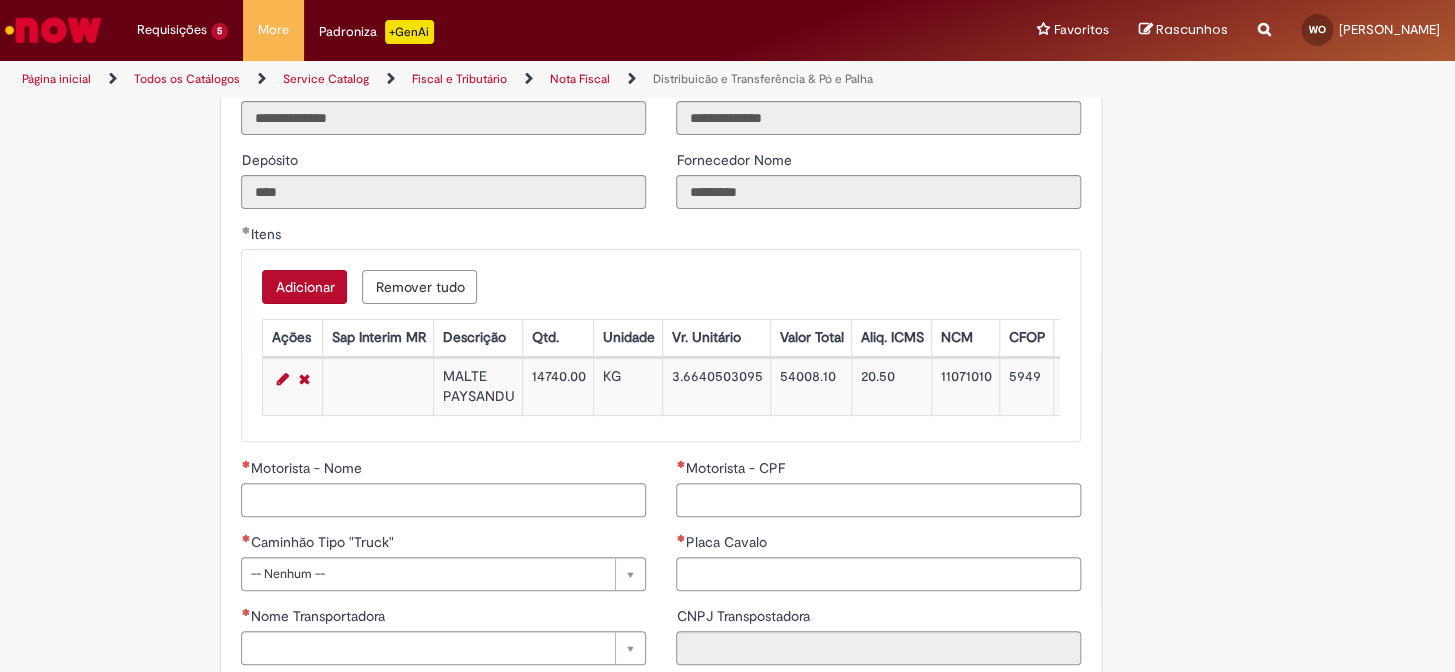 click at bounding box center (282, 379) 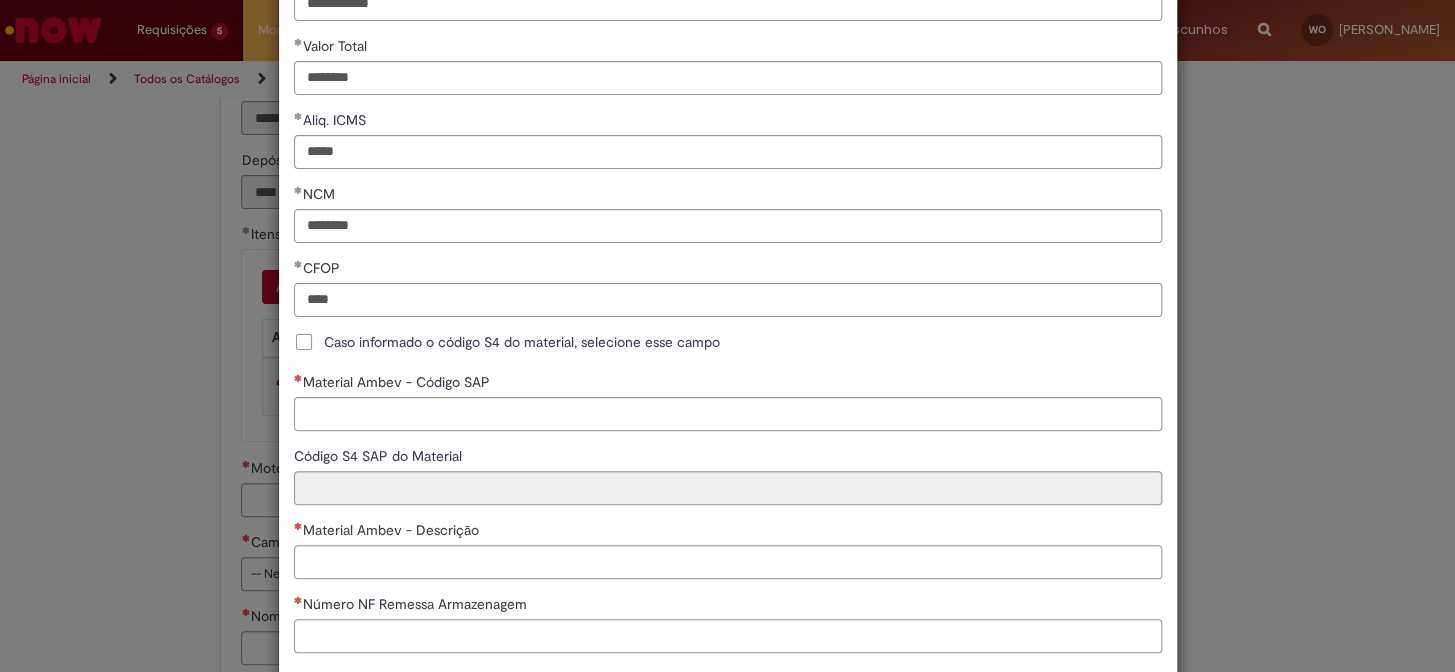 scroll, scrollTop: 469, scrollLeft: 0, axis: vertical 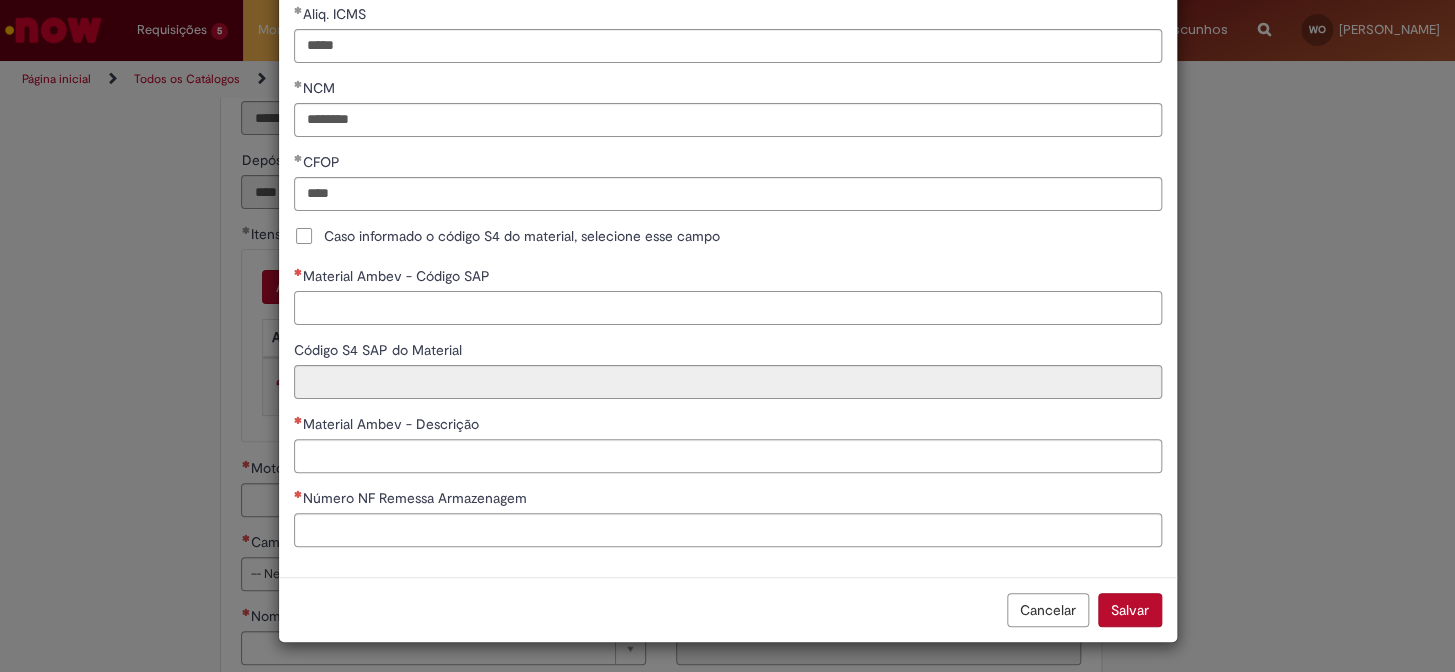 click on "Material Ambev - Código SAP" at bounding box center (728, 308) 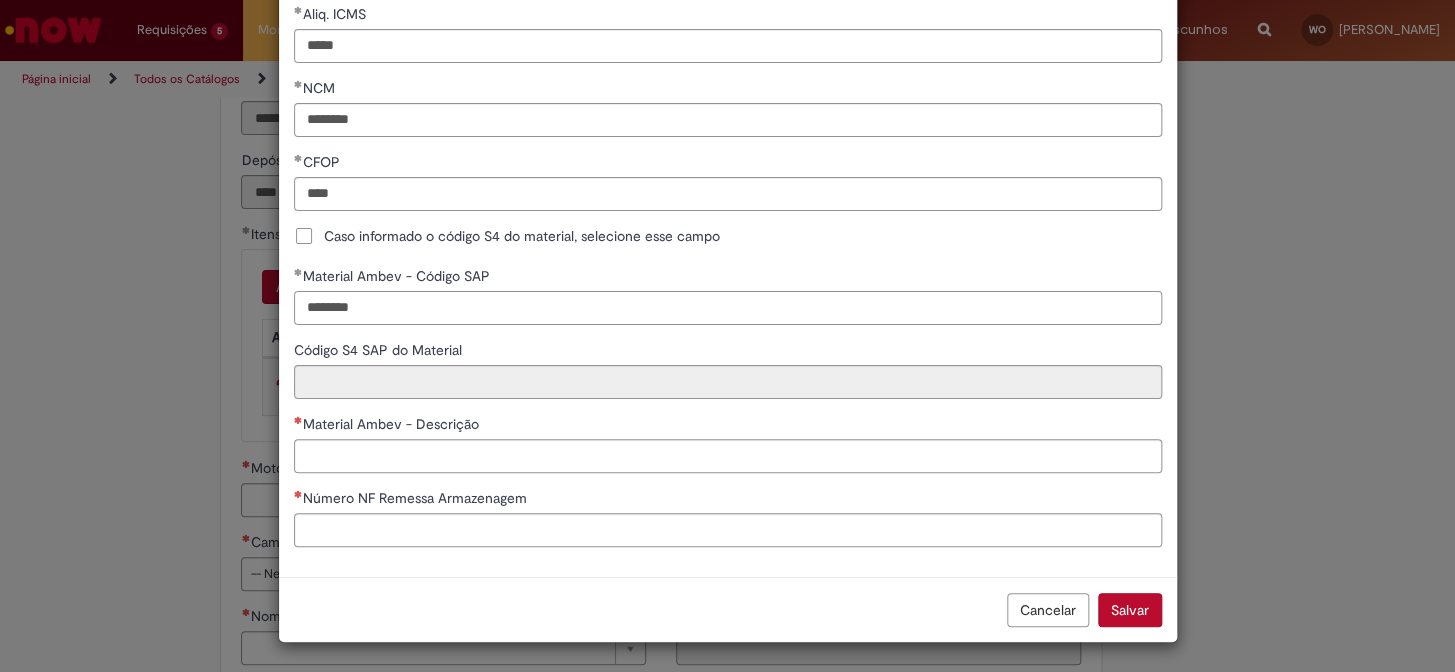 type on "********" 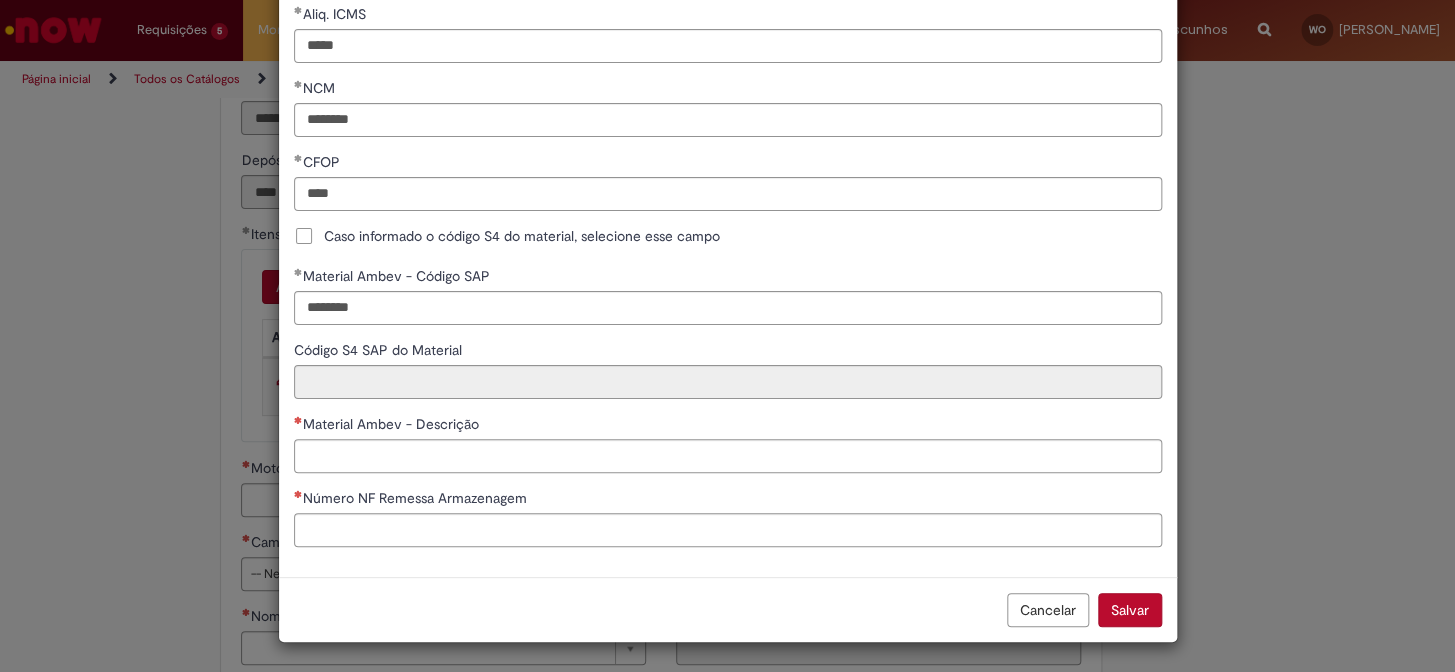 type on "**********" 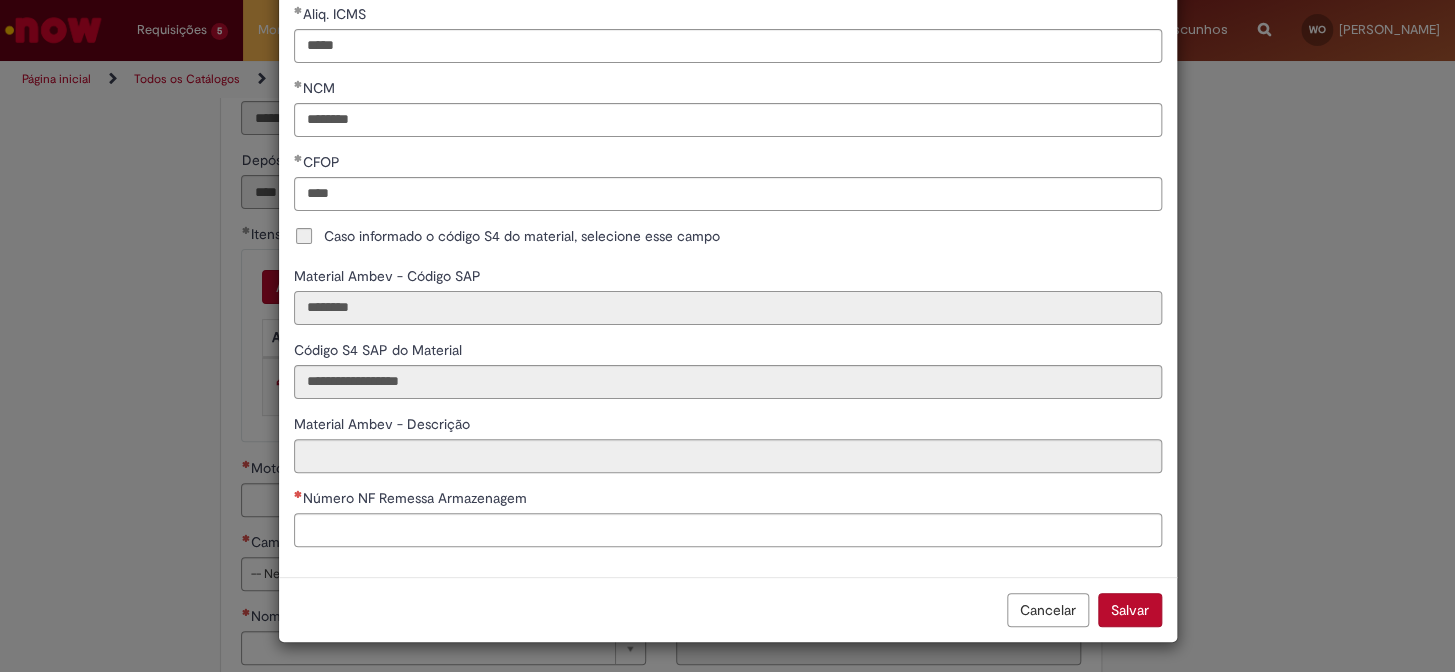 type on "**********" 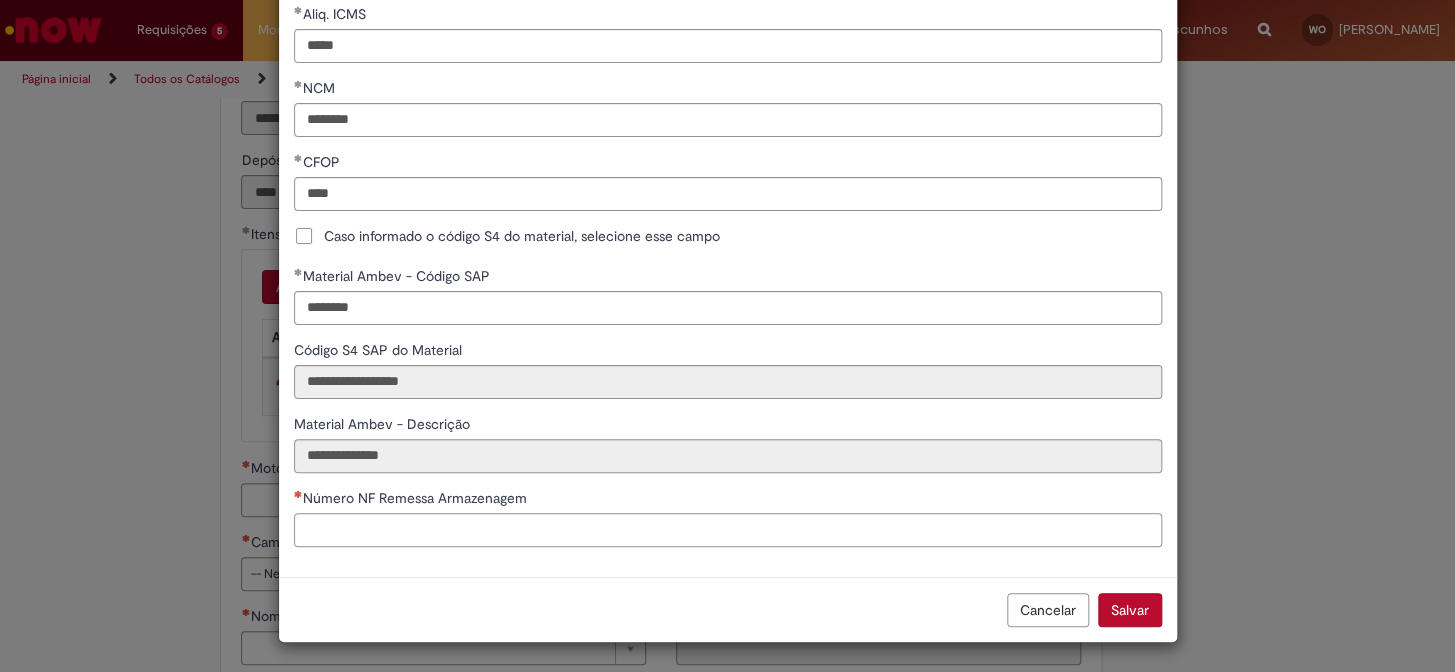 click on "Número NF Remessa Armazenagem" at bounding box center (728, 530) 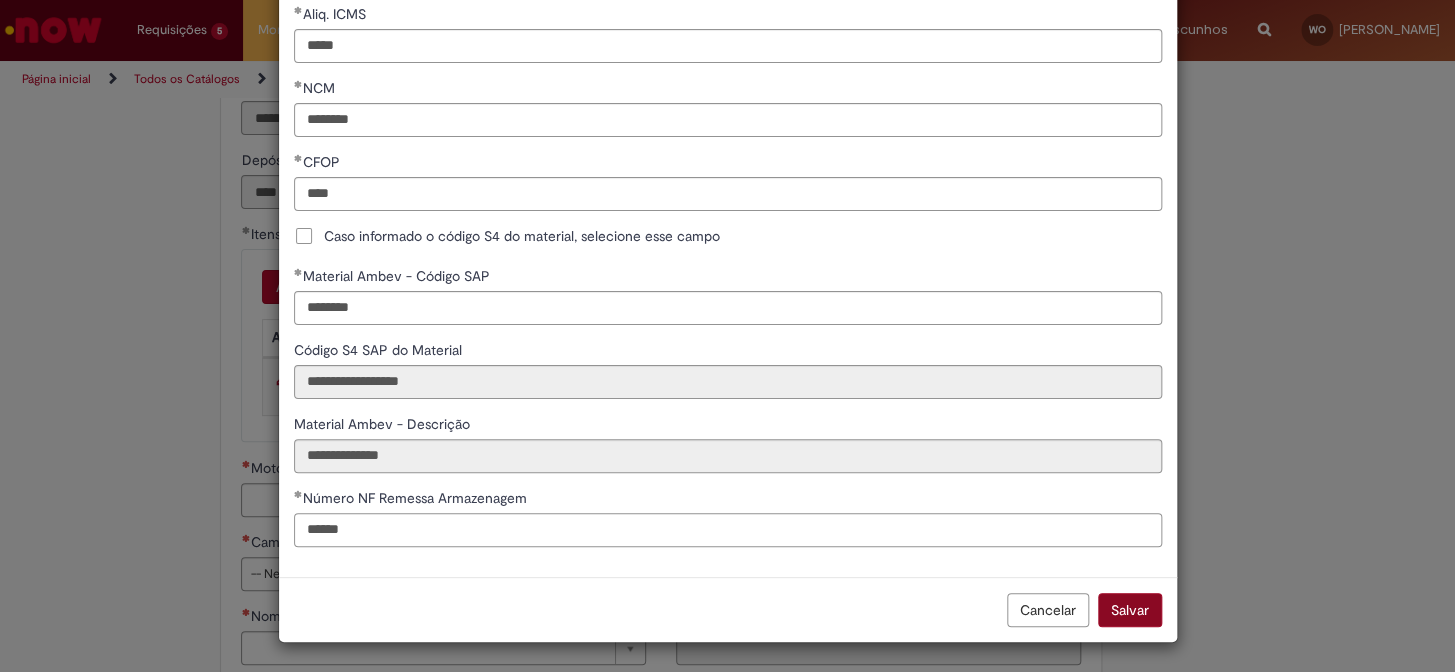 type on "******" 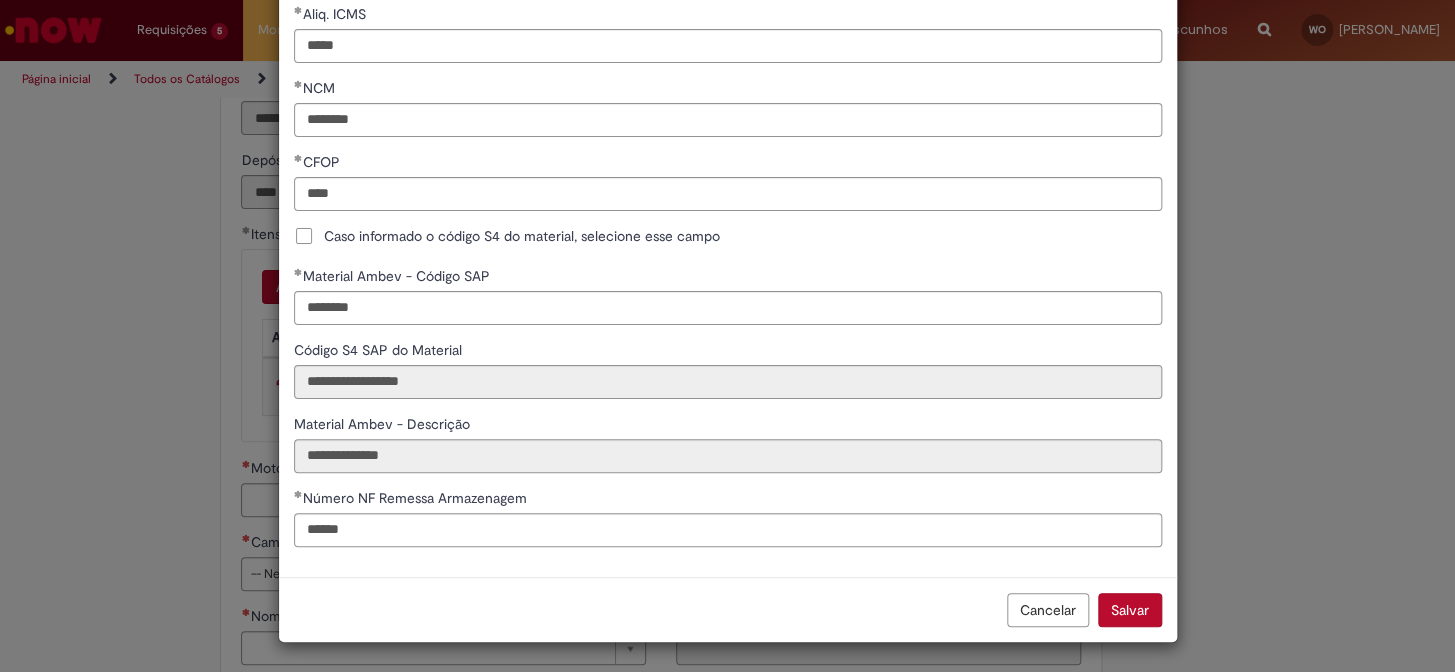 click on "Salvar" at bounding box center [1130, 610] 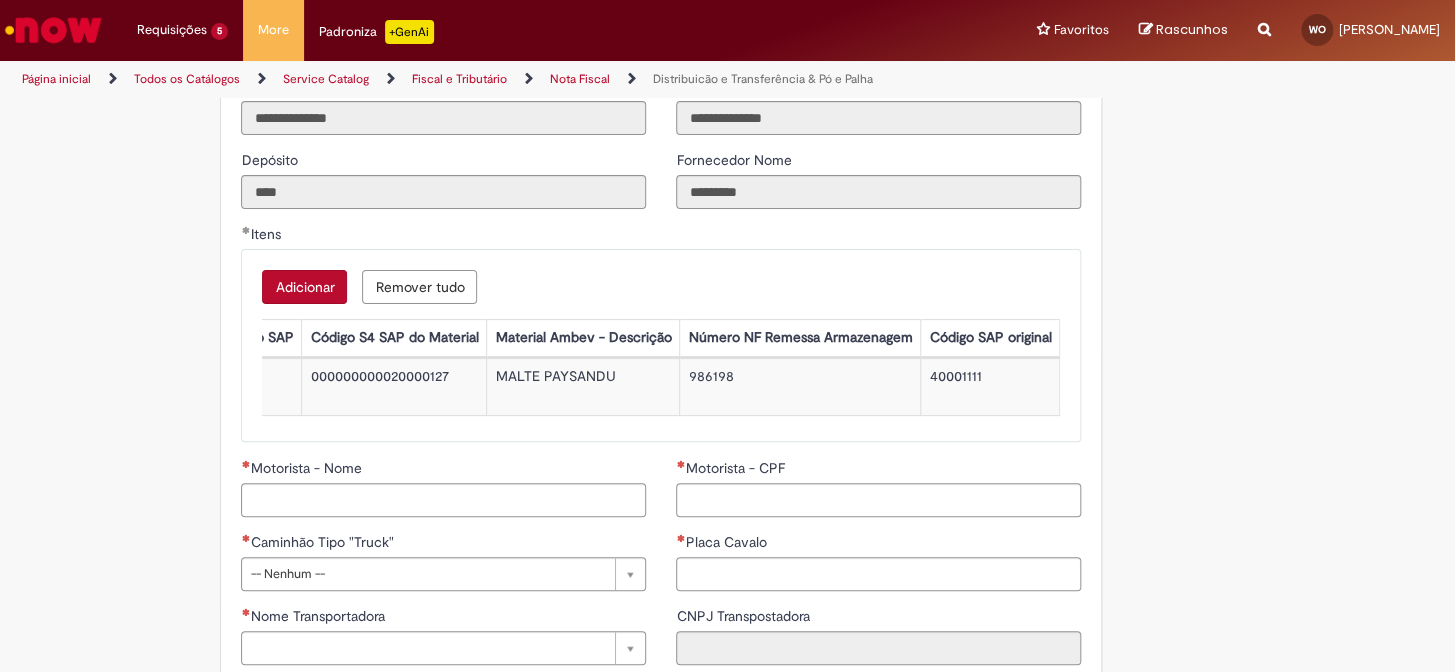 scroll, scrollTop: 0, scrollLeft: 0, axis: both 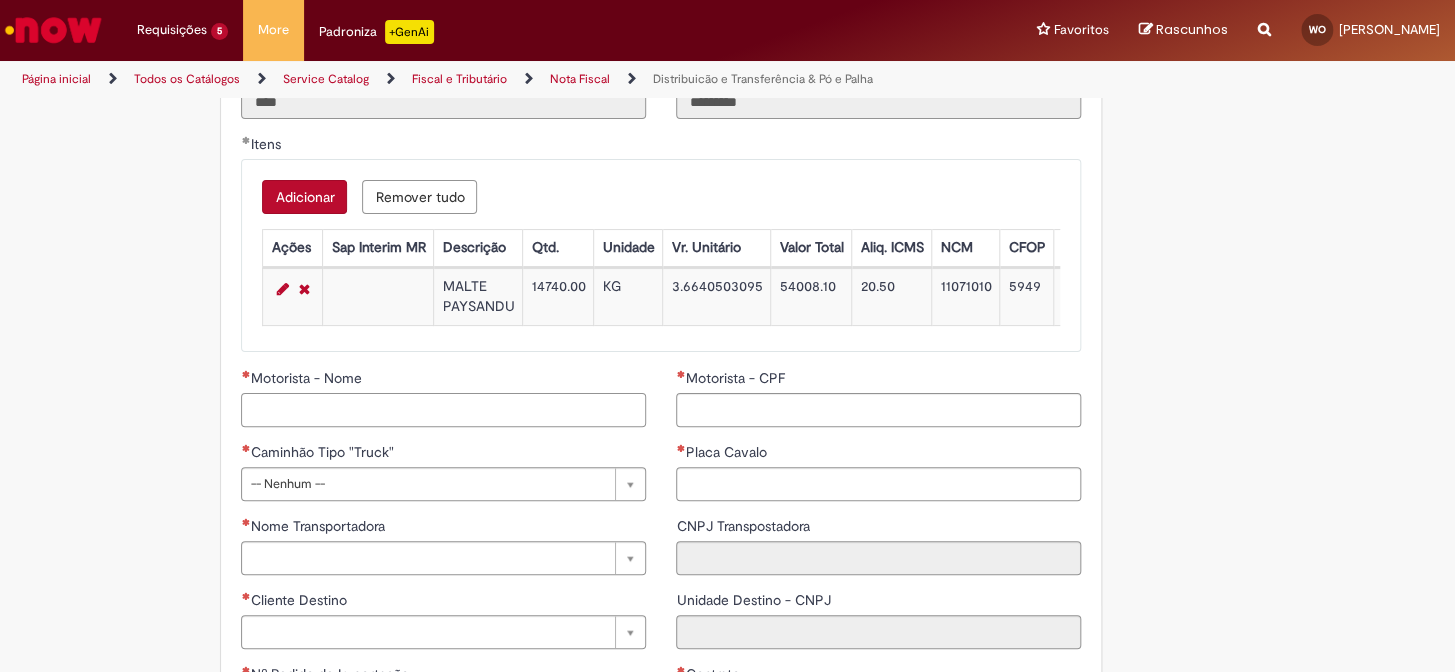 click on "Motorista - Nome" at bounding box center (443, 410) 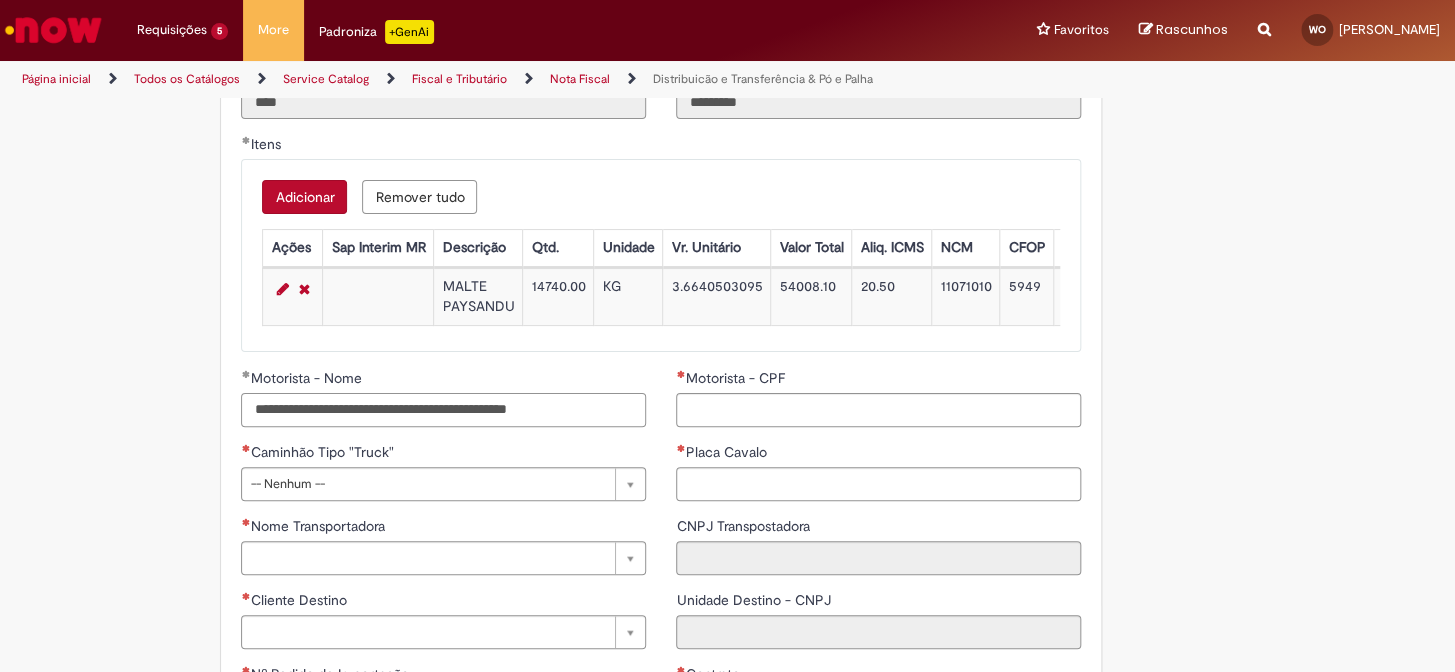 drag, startPoint x: 579, startPoint y: 420, endPoint x: 515, endPoint y: 433, distance: 65.30697 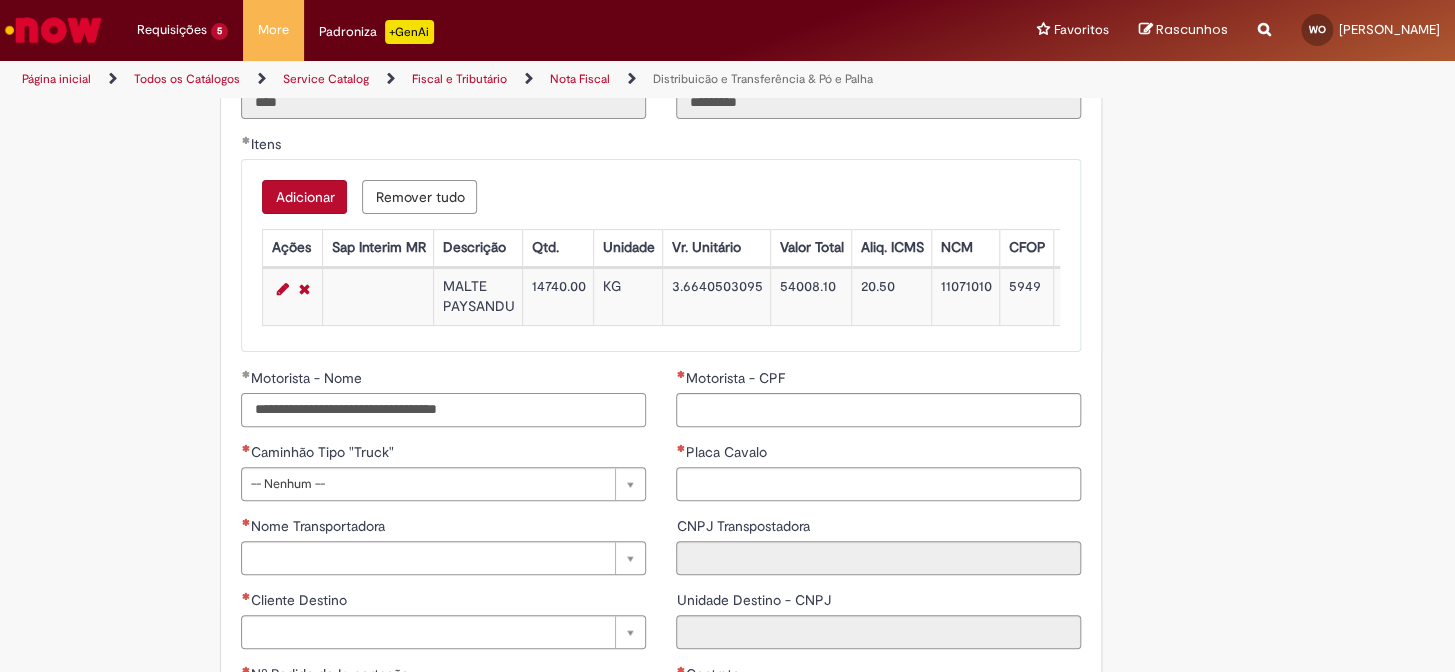 type on "**********" 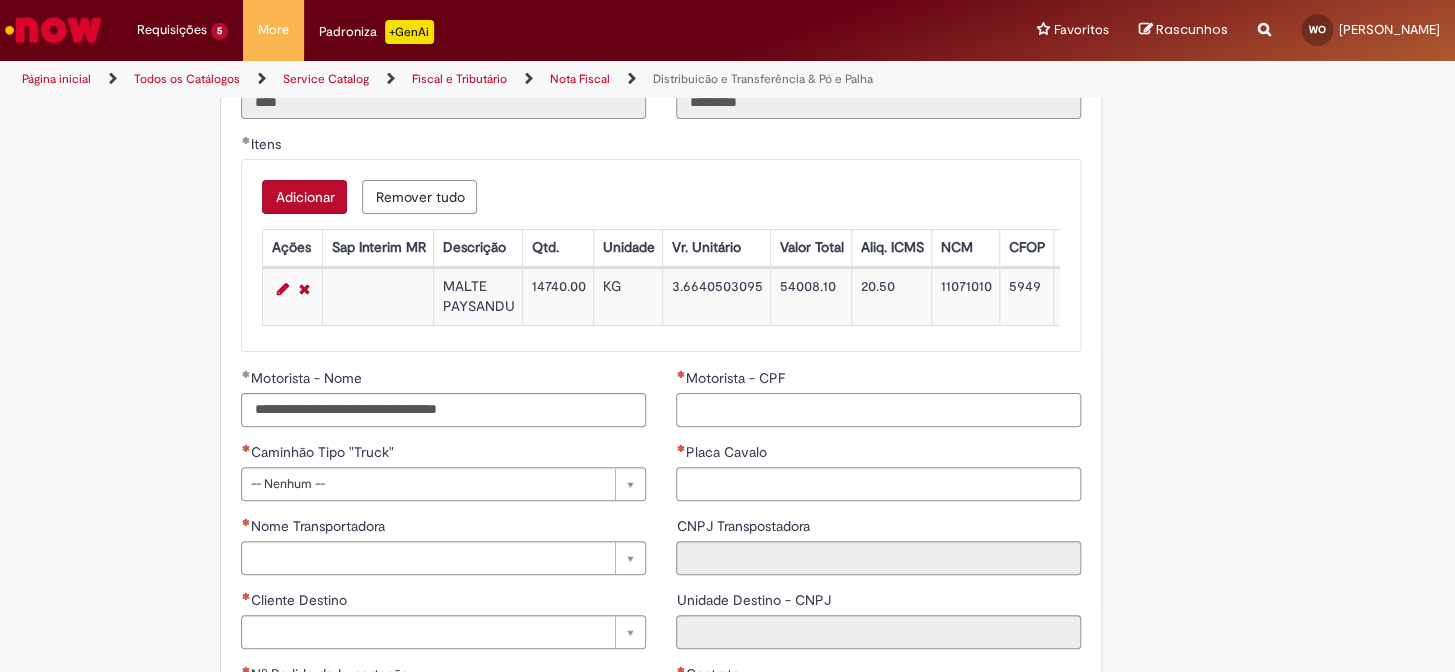 click on "Motorista - CPF" at bounding box center (878, 410) 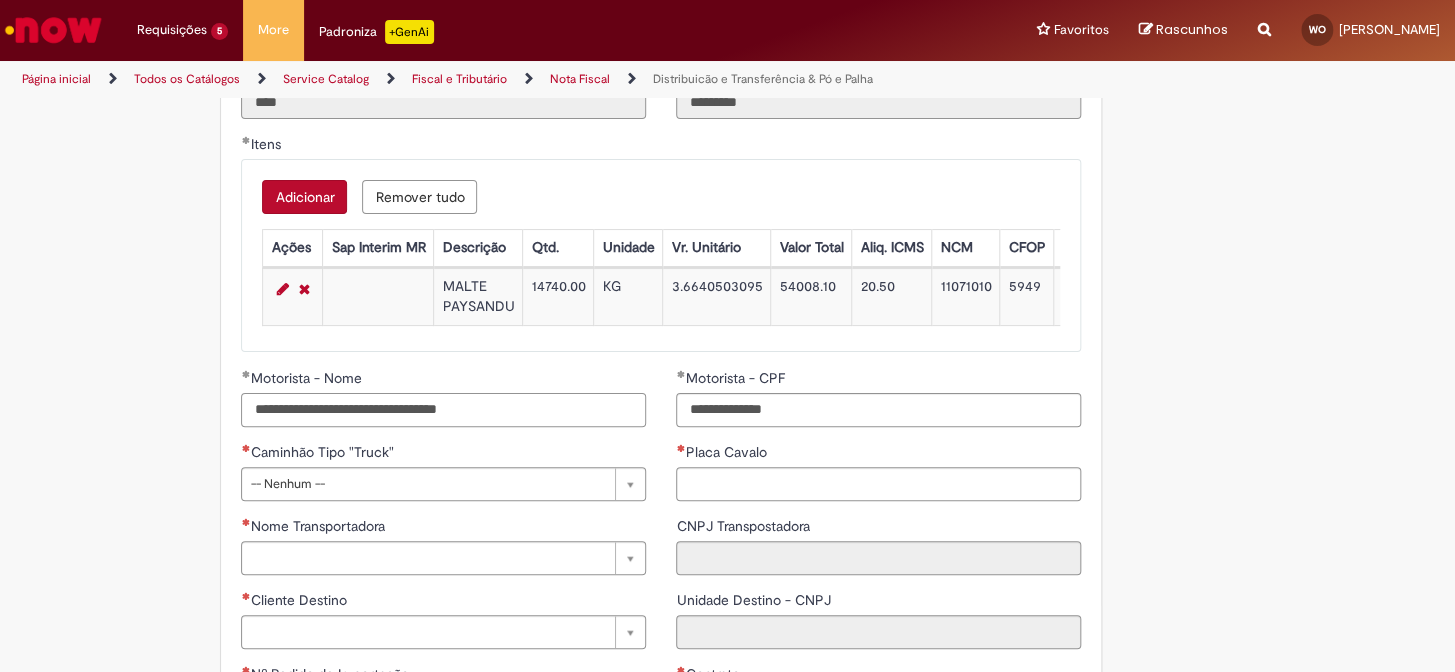 type on "**********" 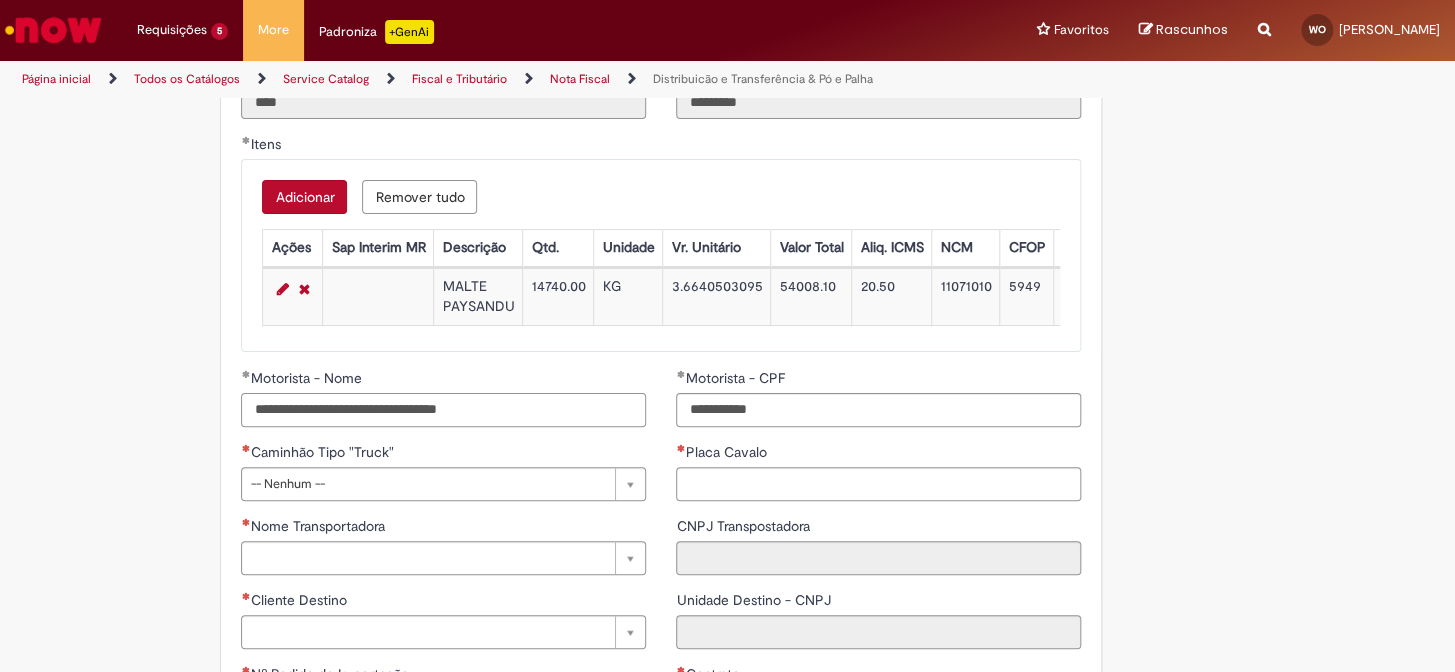 drag, startPoint x: 525, startPoint y: 425, endPoint x: 441, endPoint y: 422, distance: 84.05355 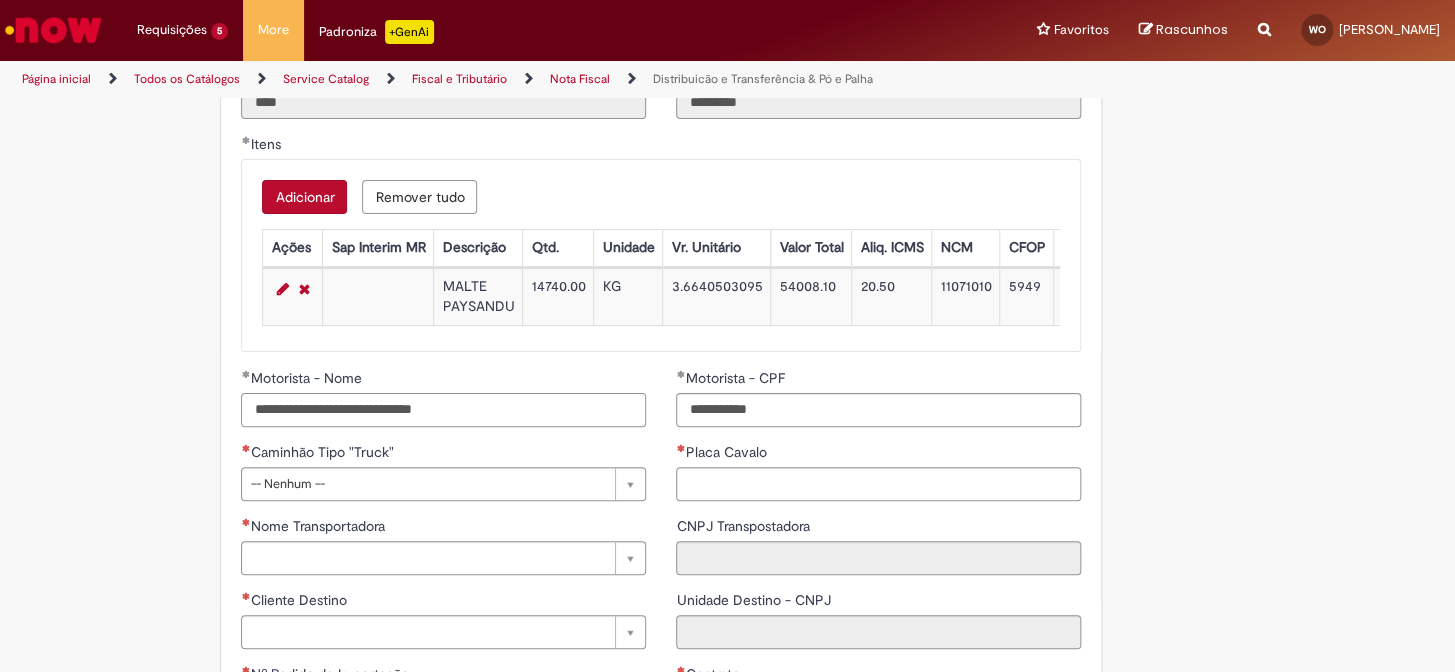 scroll, scrollTop: 2181, scrollLeft: 0, axis: vertical 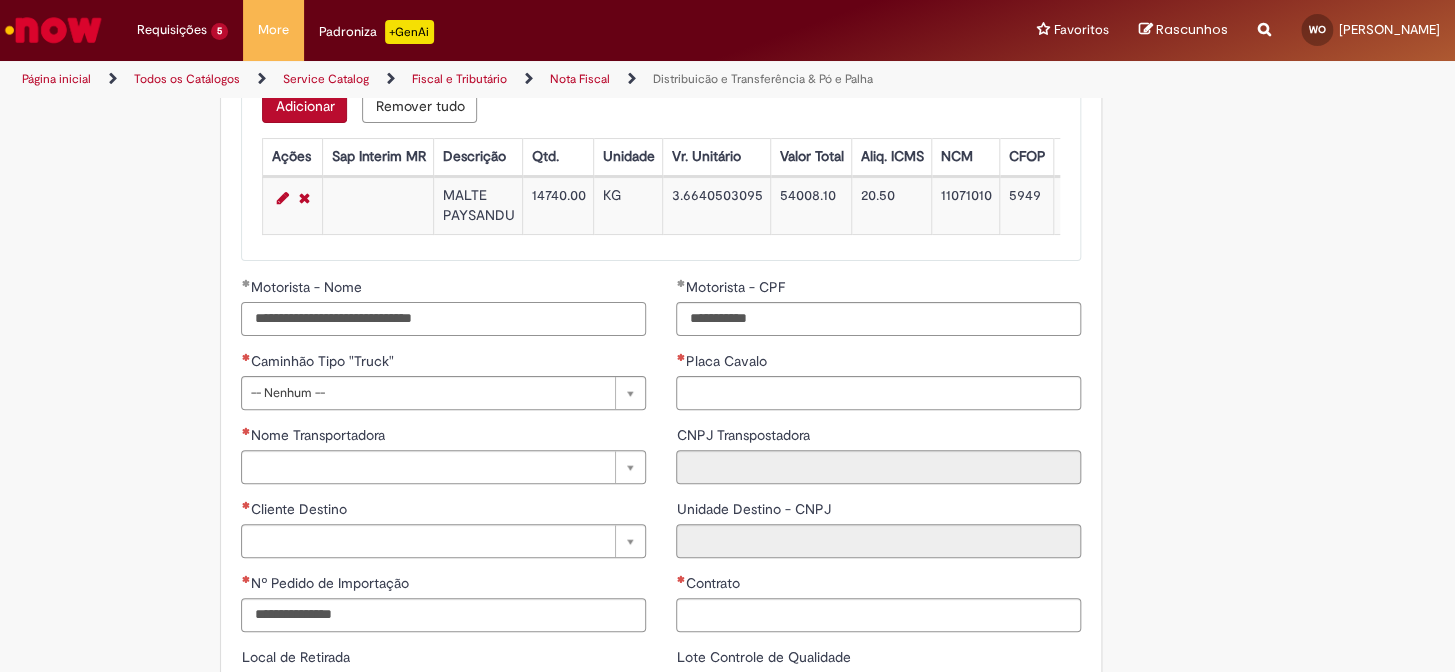 type on "**********" 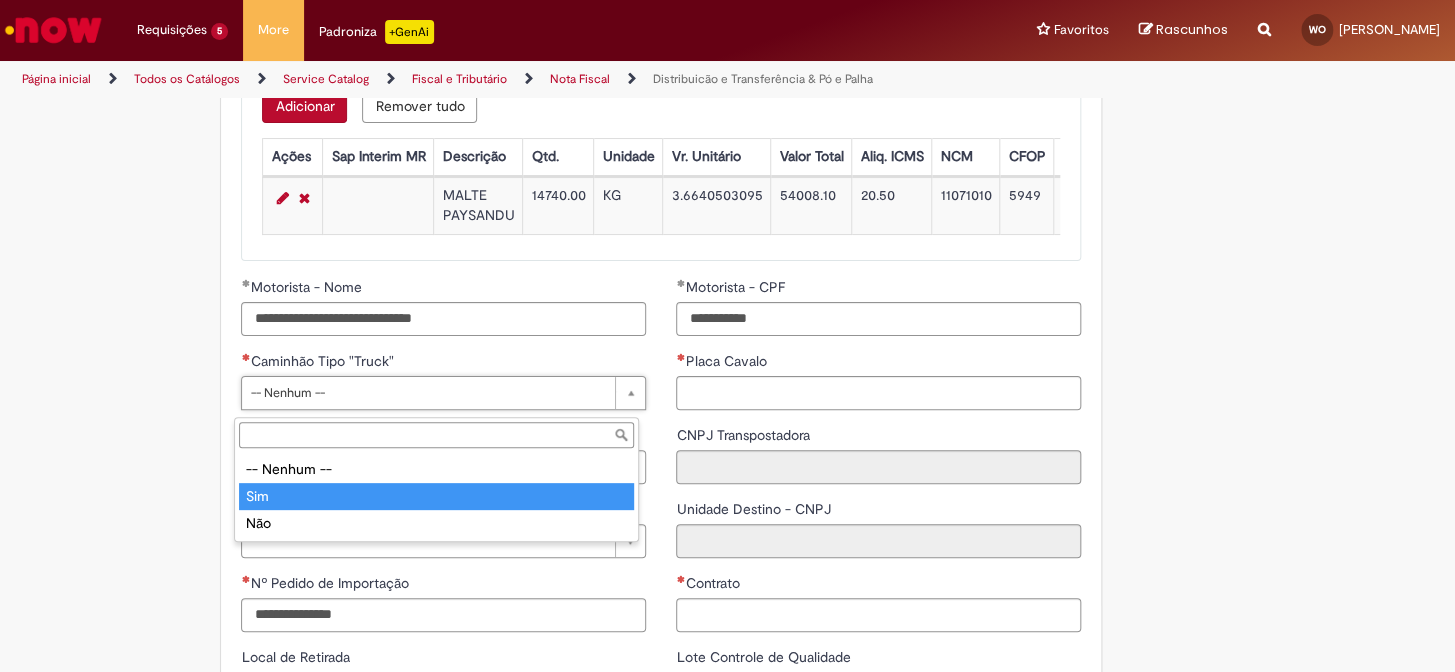 type on "***" 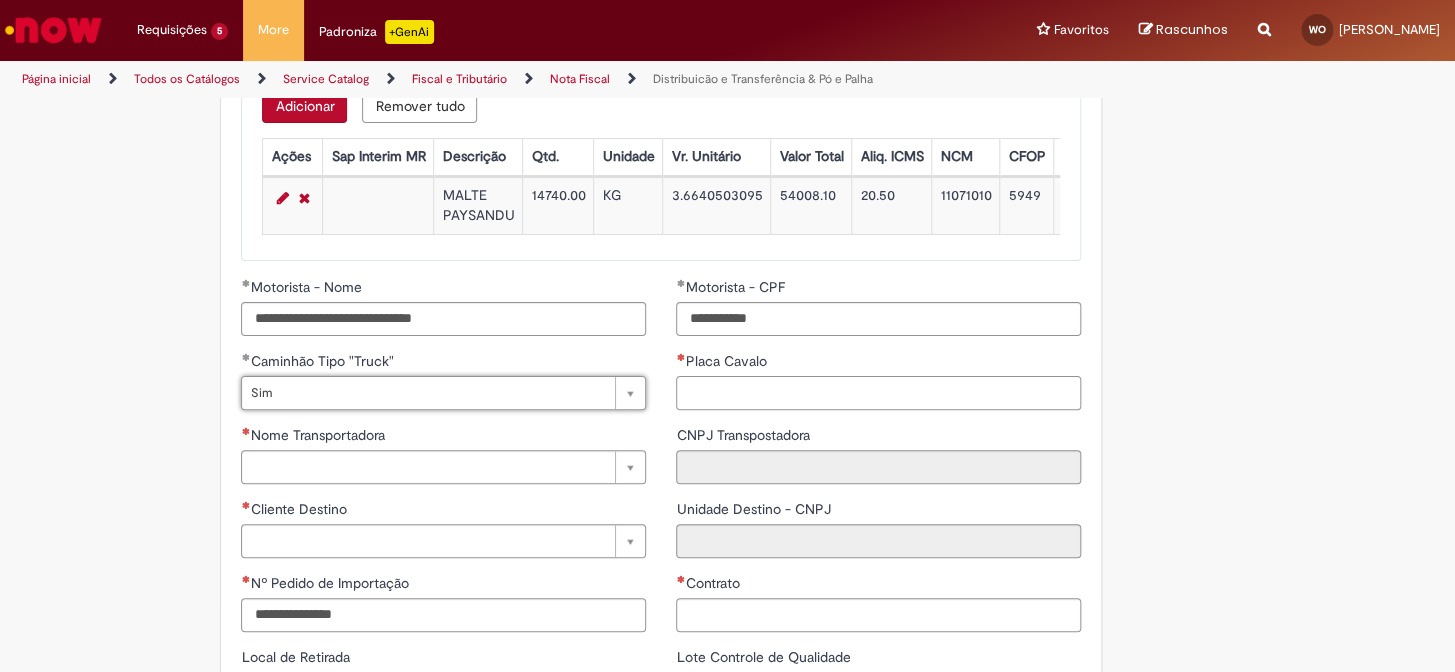 click on "Placa Cavalo" at bounding box center [878, 393] 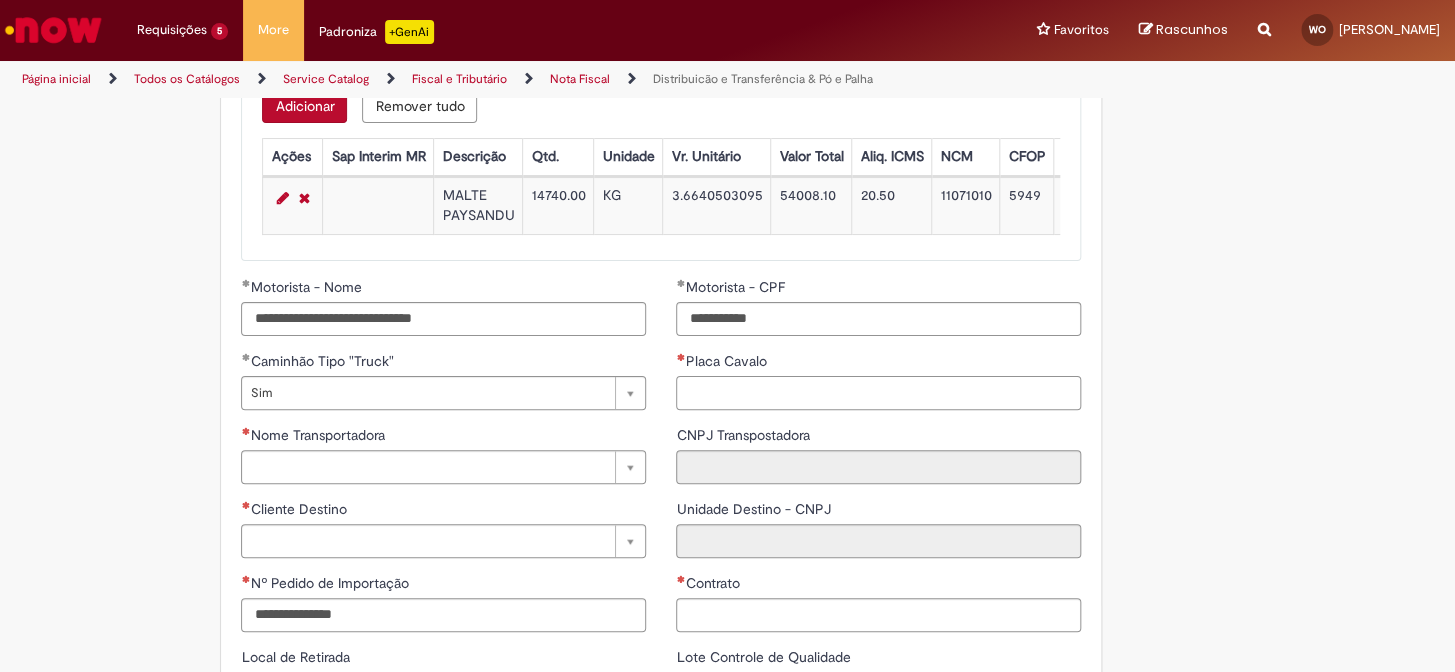 paste on "*******" 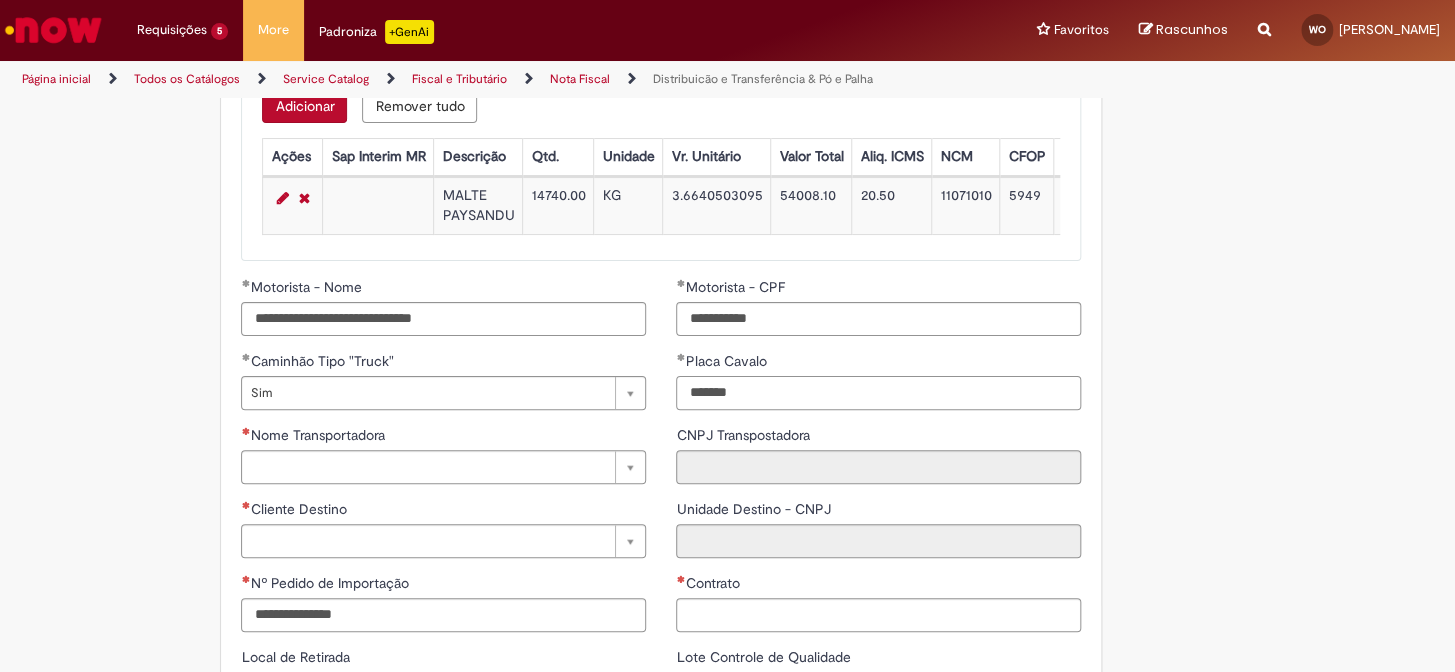 scroll, scrollTop: 2272, scrollLeft: 0, axis: vertical 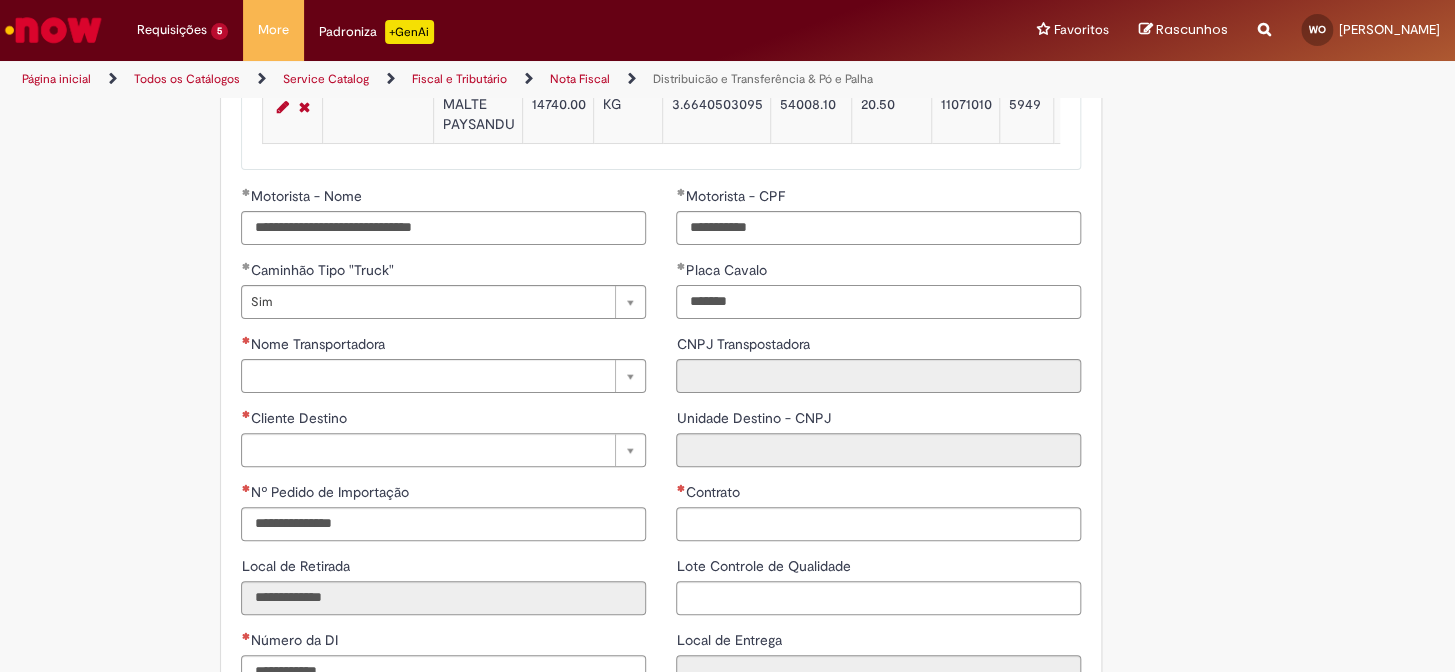 type on "*******" 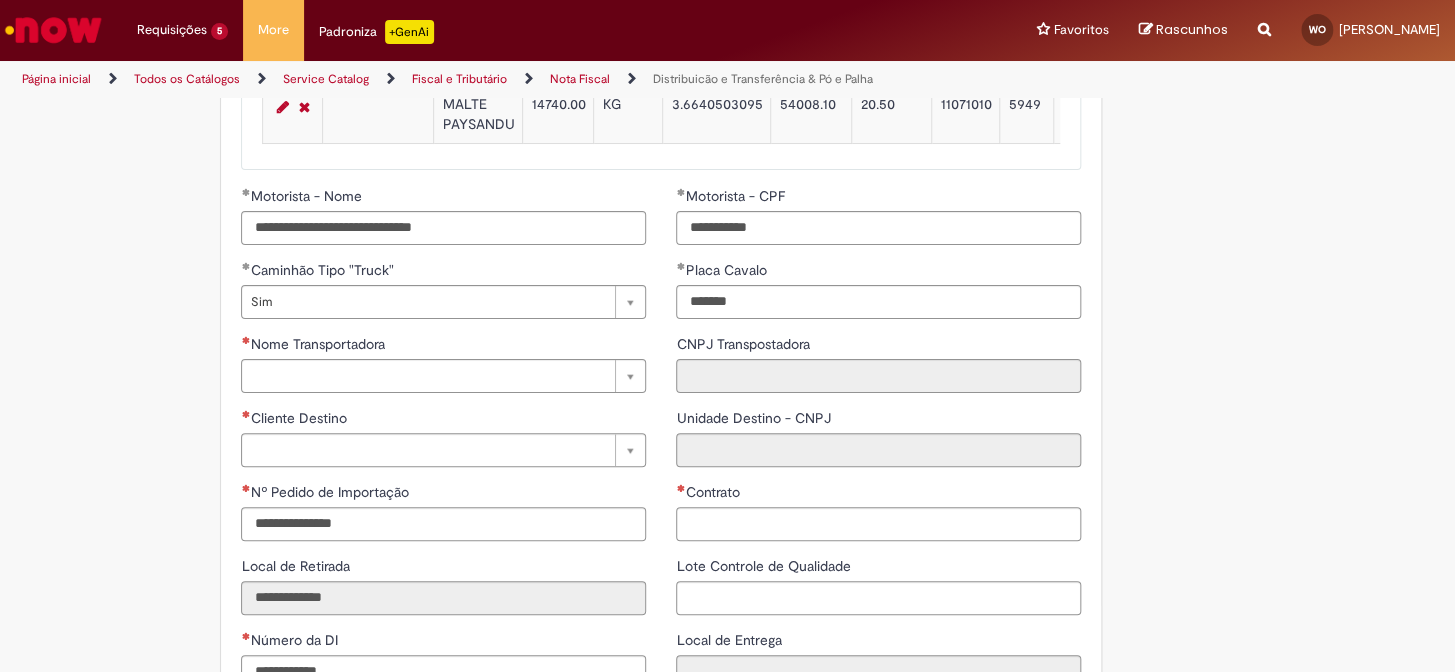 click on "Nome Transportadora" at bounding box center [443, 346] 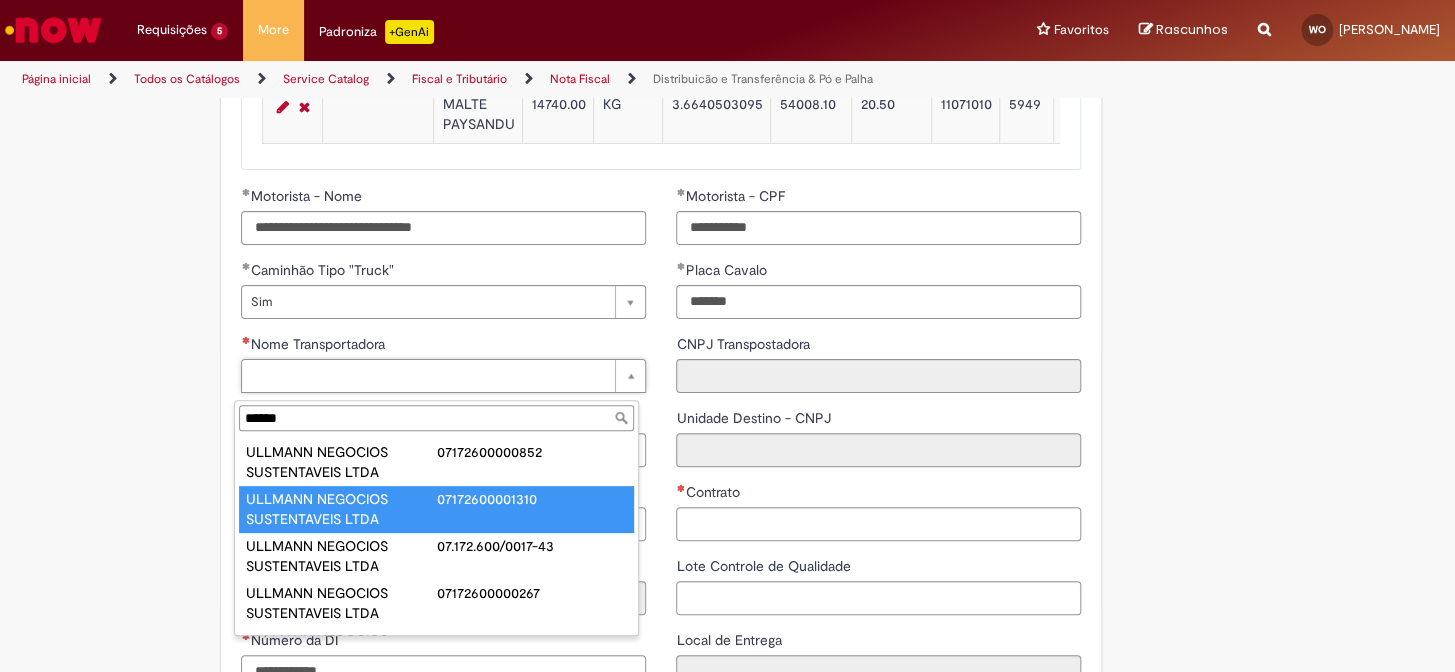 type on "******" 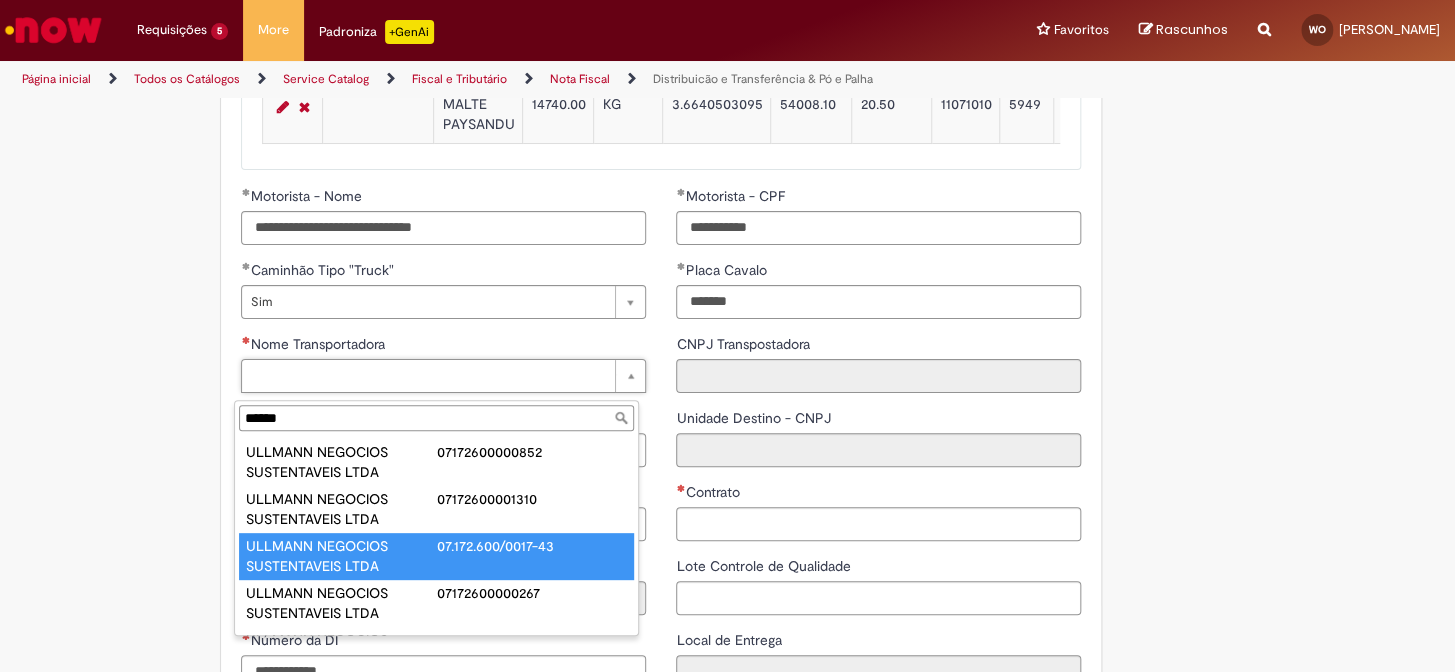 type on "**********" 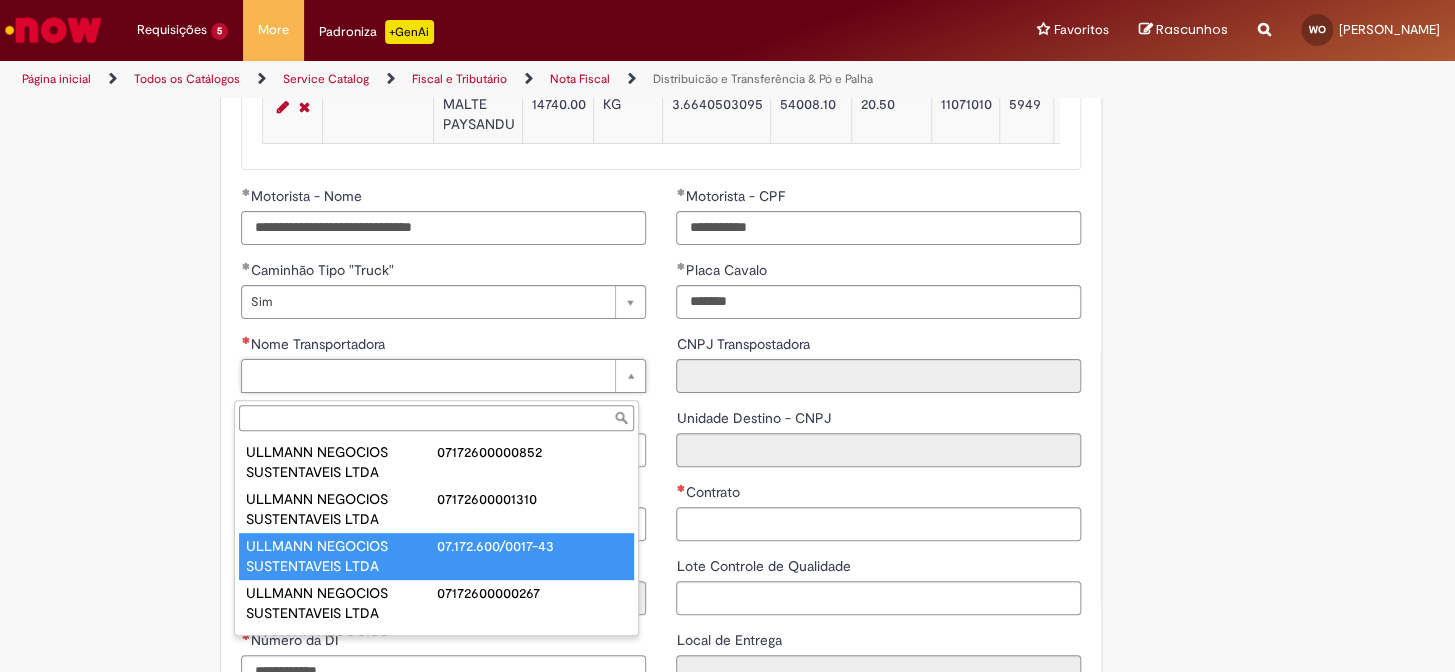 type on "**********" 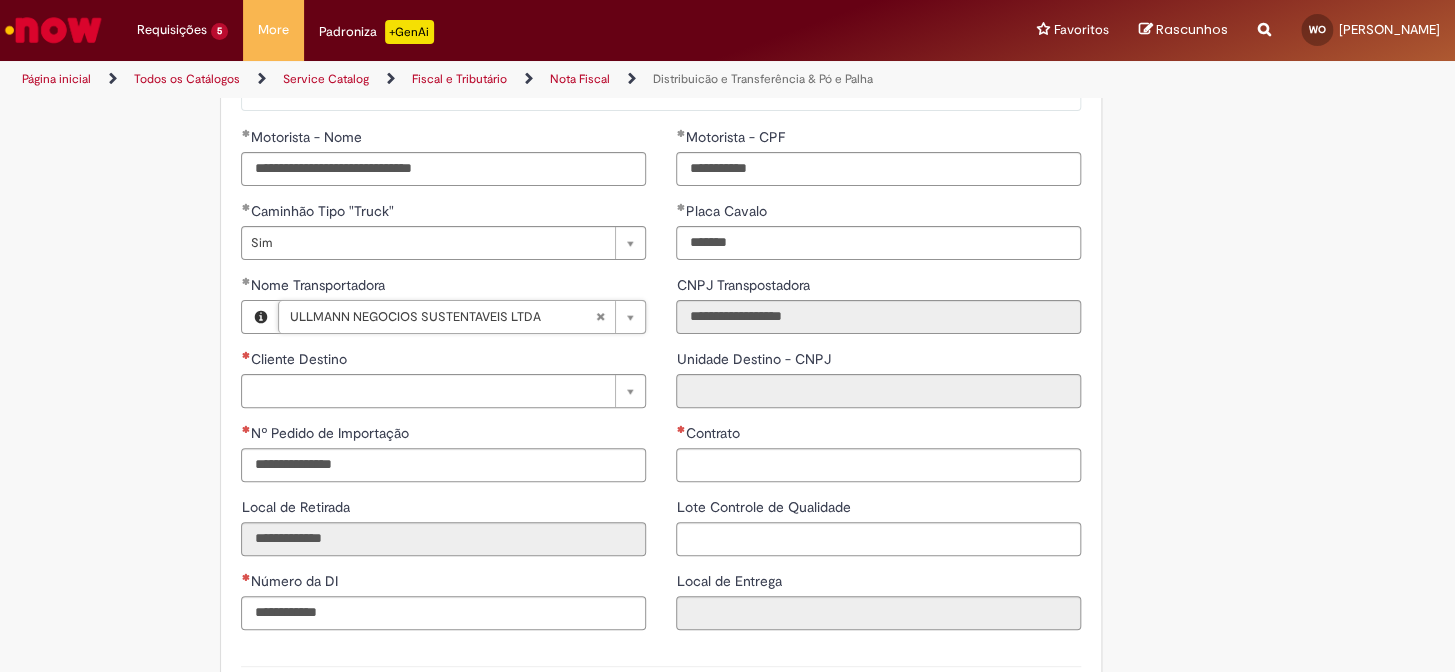 scroll, scrollTop: 2363, scrollLeft: 0, axis: vertical 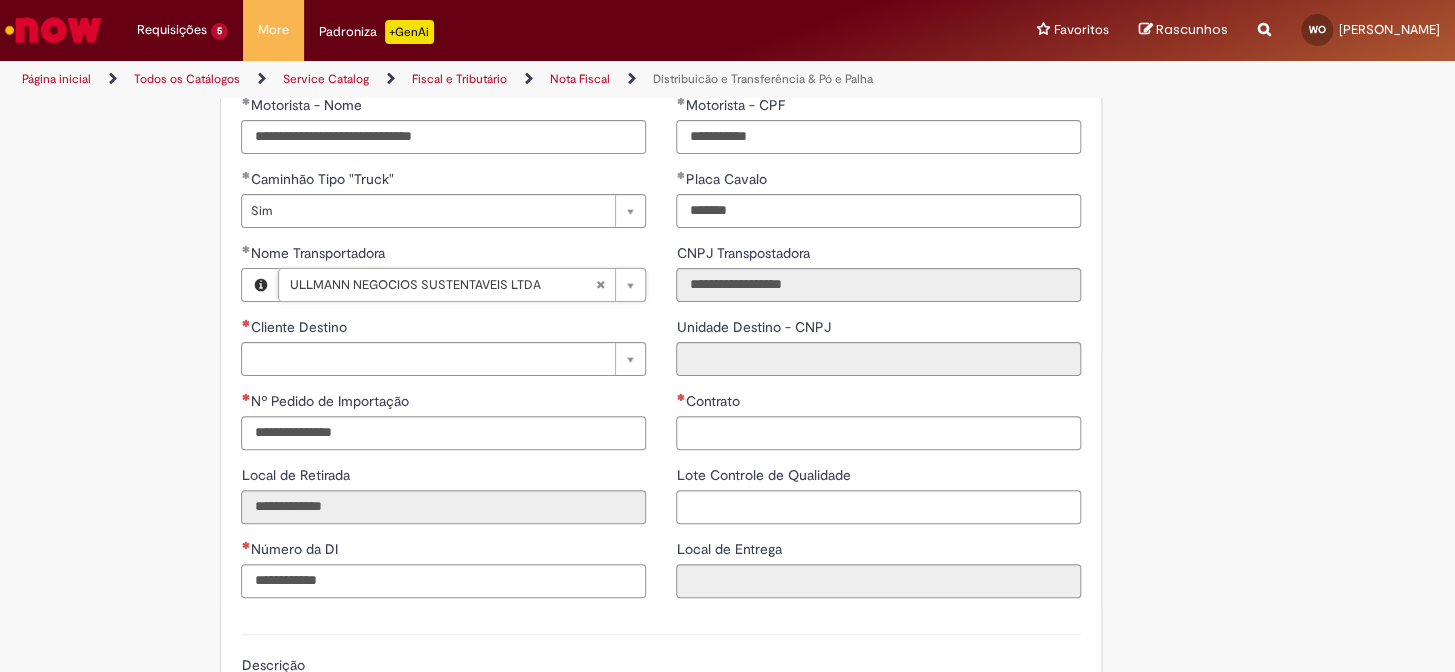 click on "Cliente Destino          Pesquisar usando lista                 Cliente Destino                     Cliente Destino Unidade Destino - Nome          Pesquisar usando lista                 Unidade Destino - Nome                     Unidade Destino - Nome" at bounding box center (443, 354) 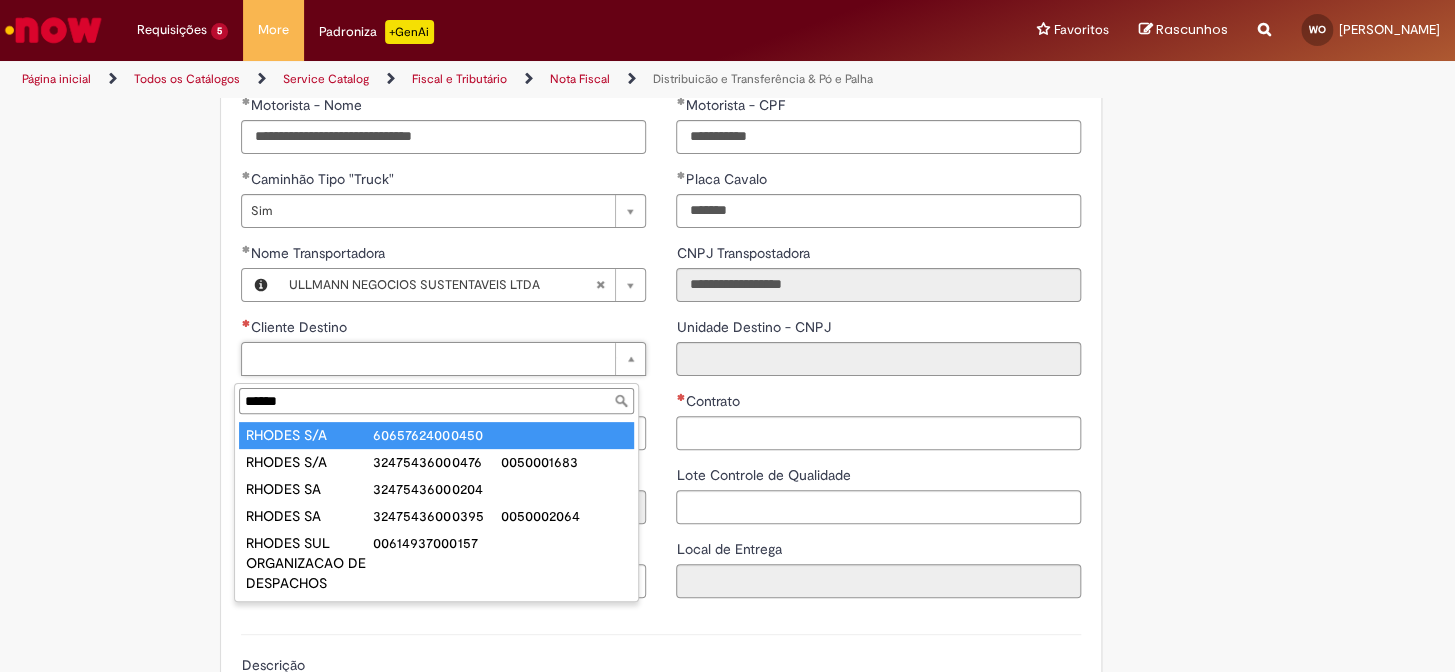 type on "******" 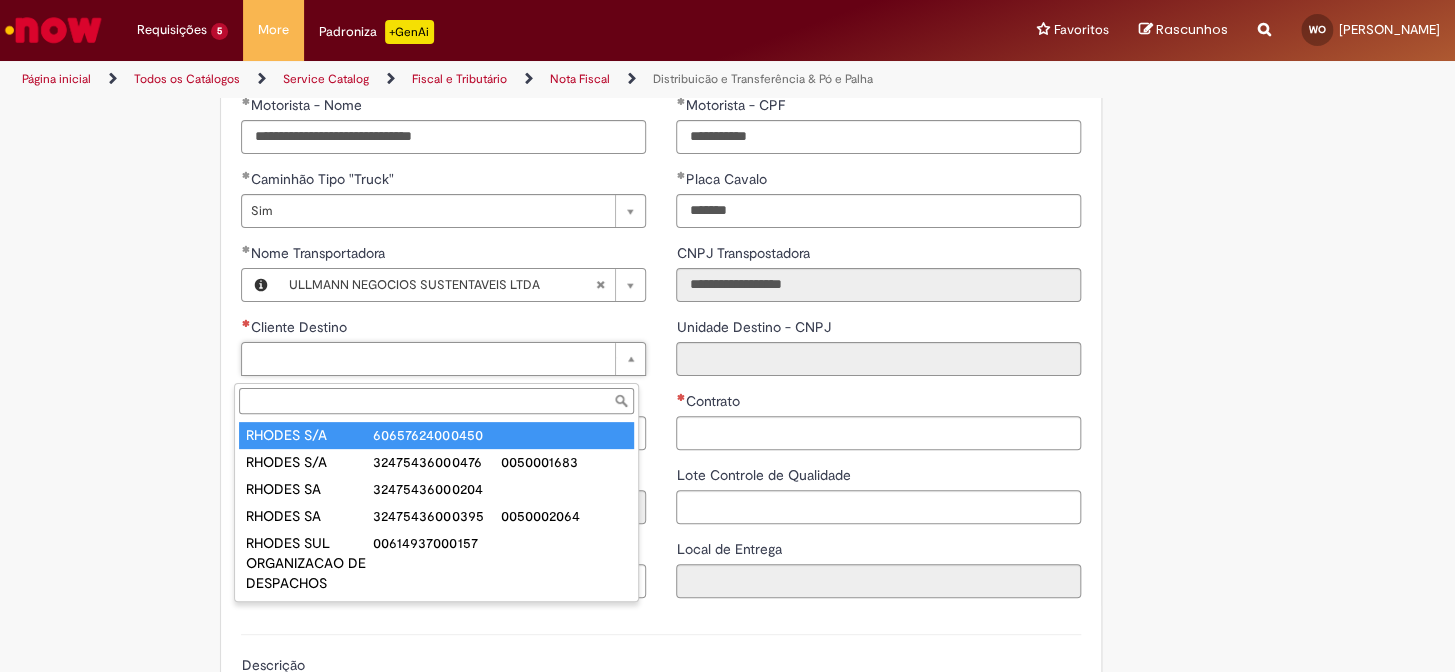 type on "**********" 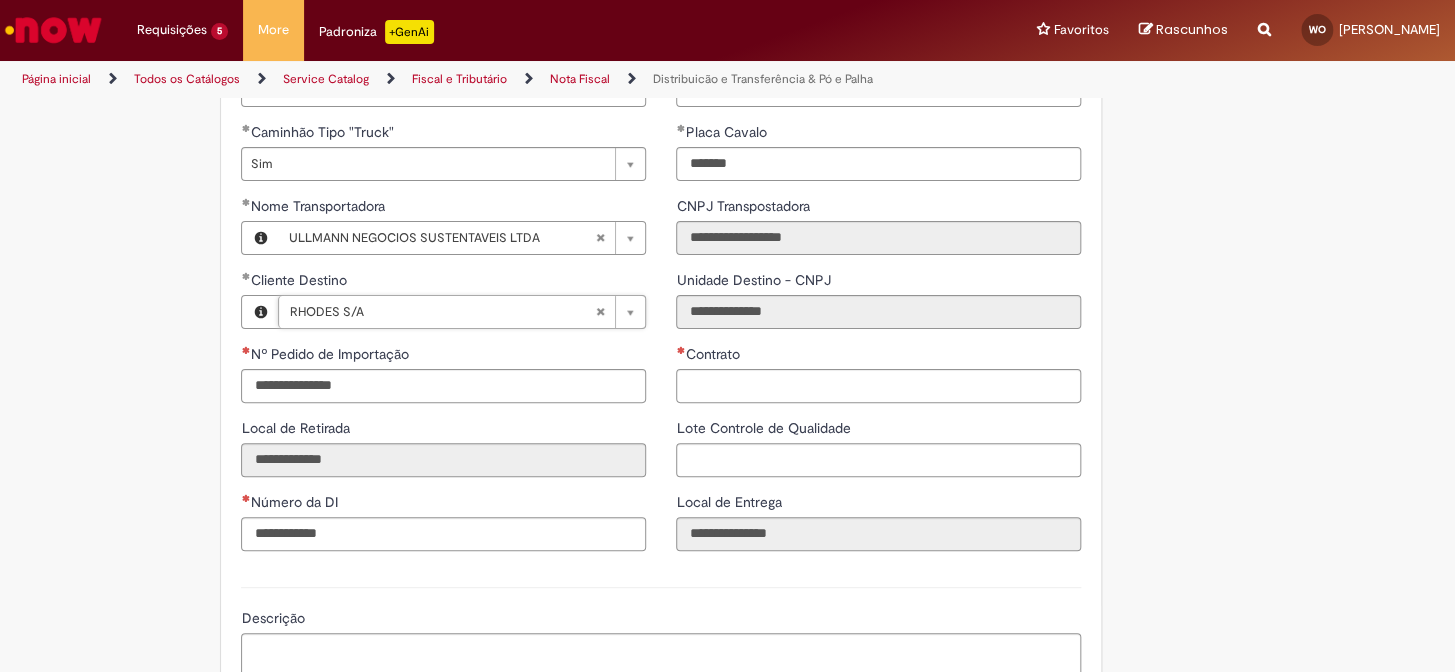 scroll, scrollTop: 2454, scrollLeft: 0, axis: vertical 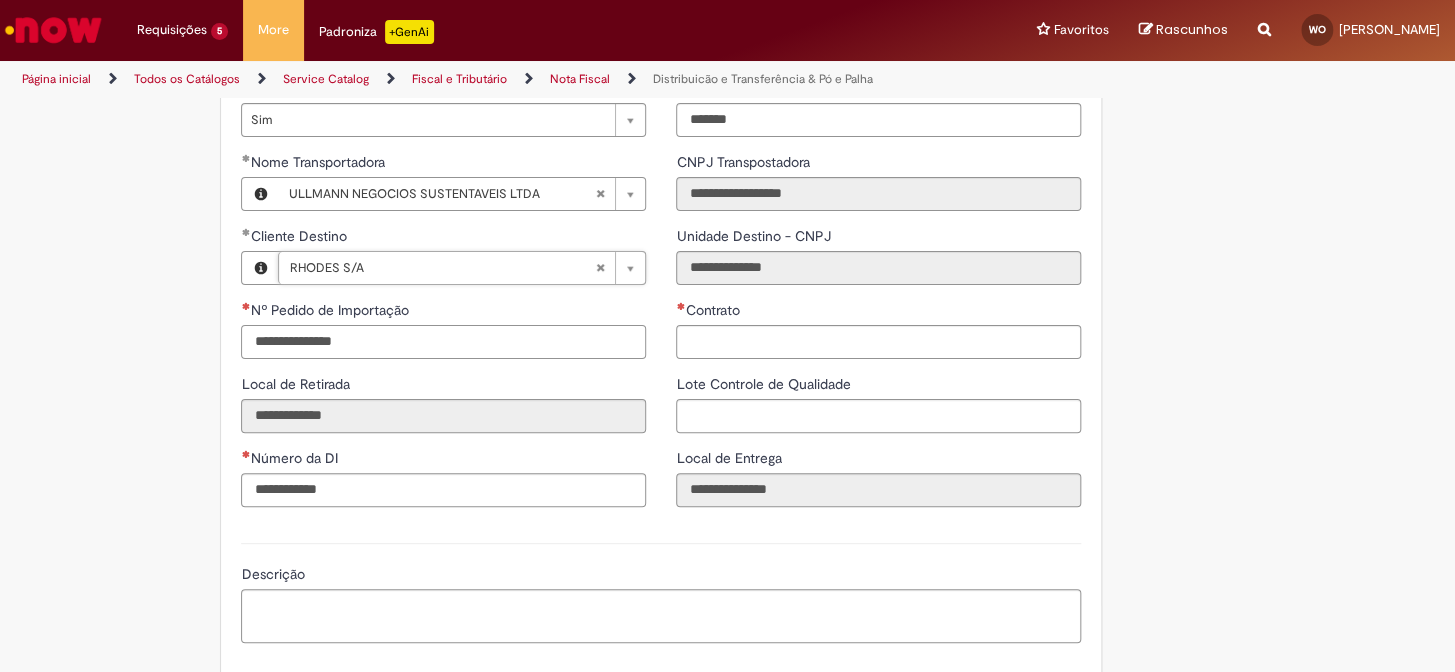 click on "Nº Pedido de Importação" at bounding box center (443, 342) 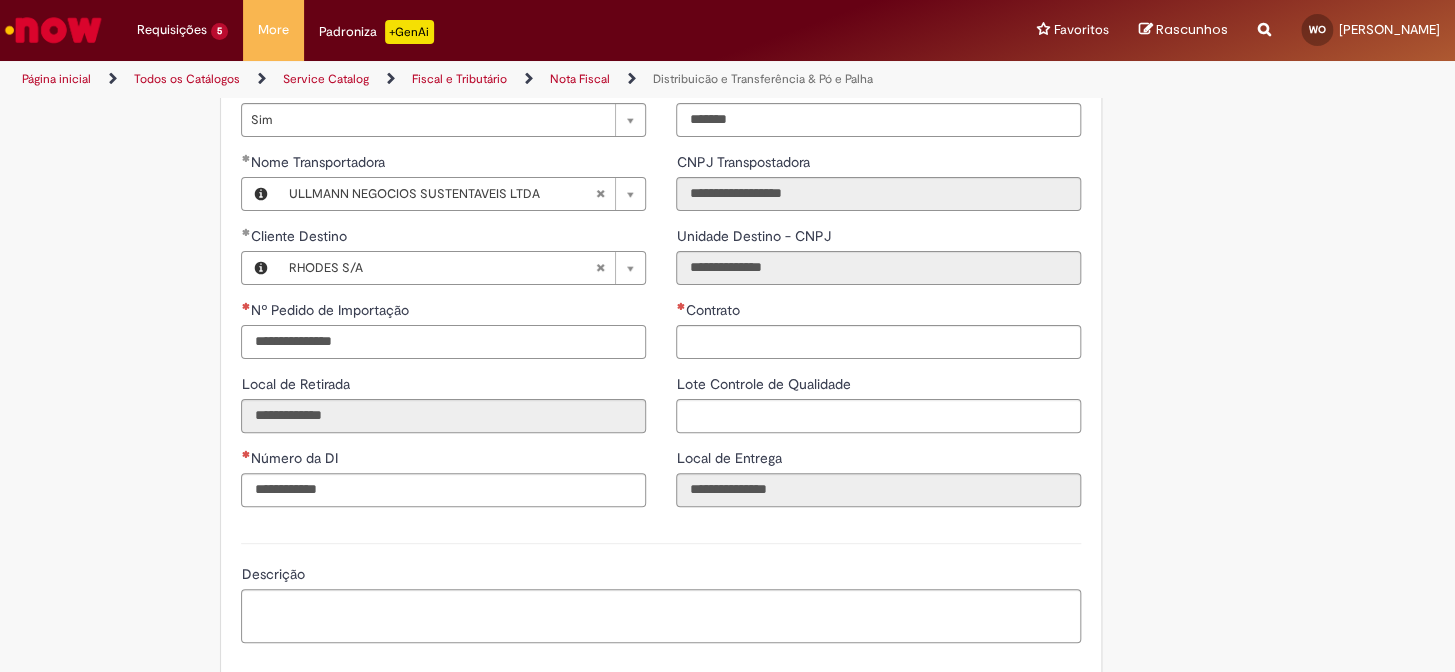 paste on "**********" 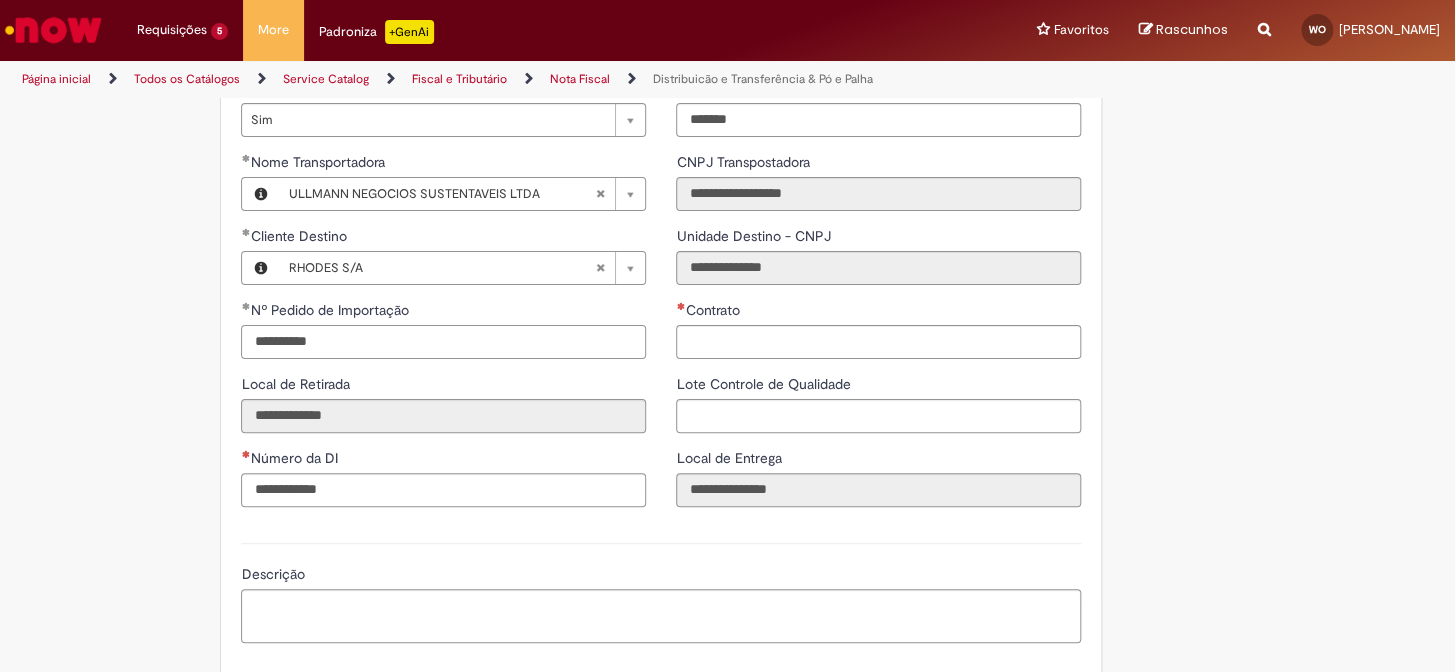 type on "**********" 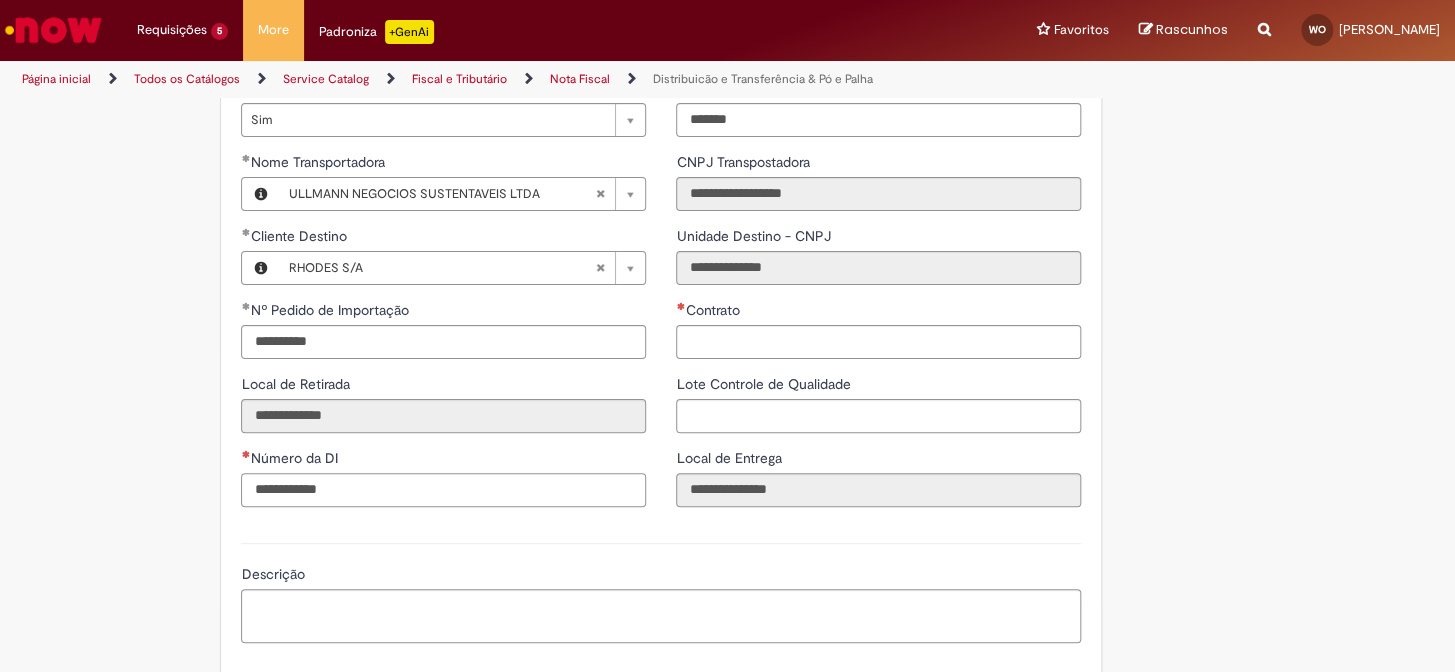 click on "Número da DI" at bounding box center (443, 490) 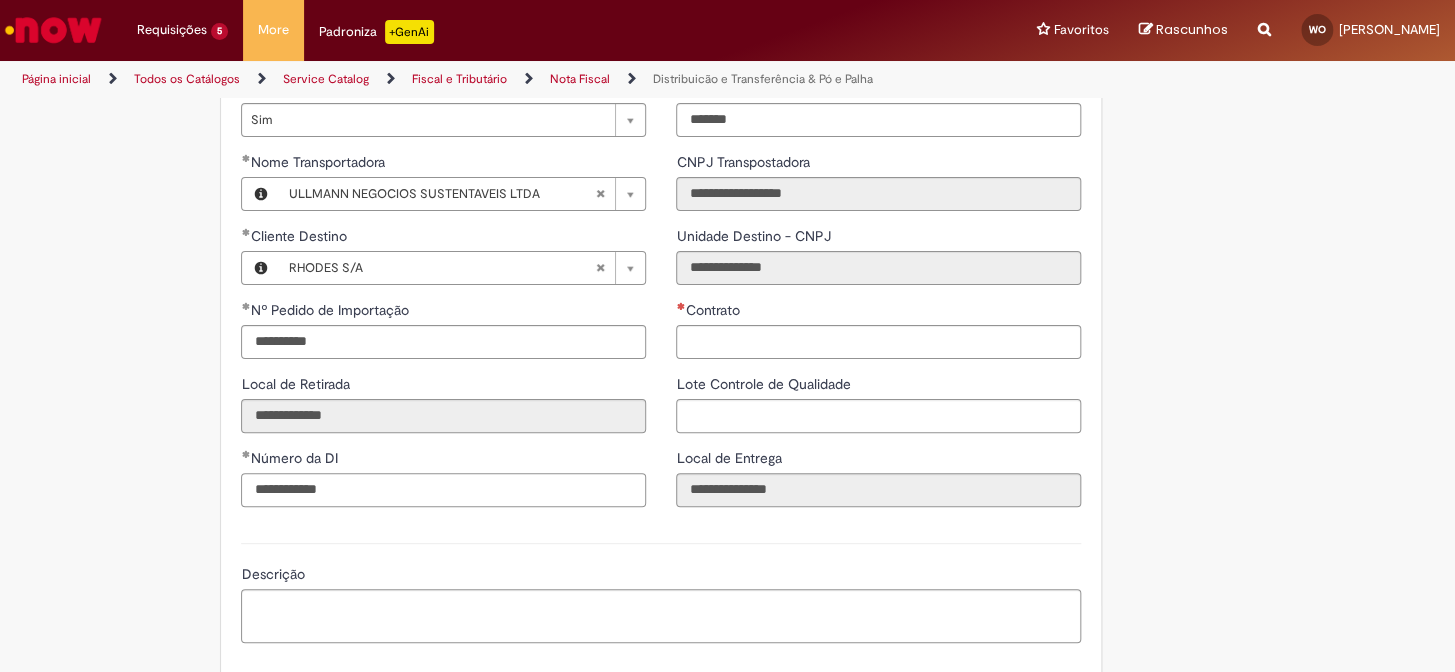 type on "**********" 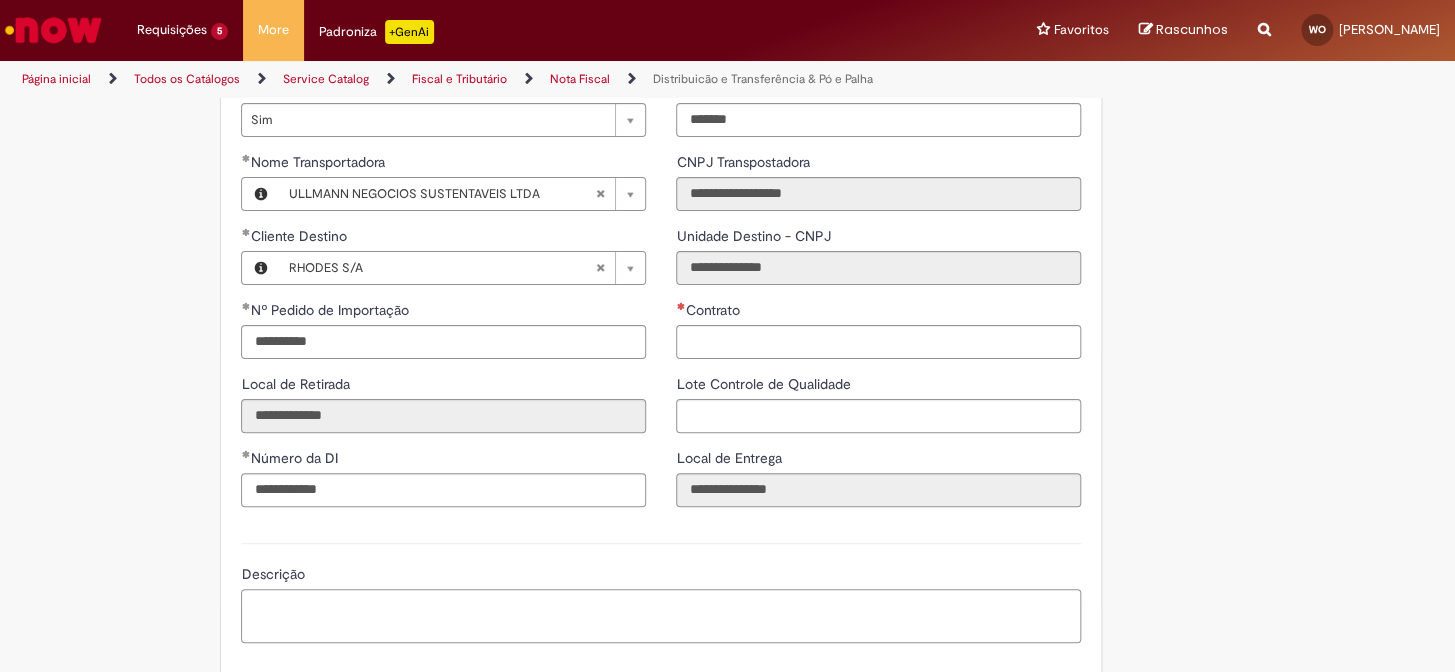 click on "Descrição" at bounding box center [661, 616] 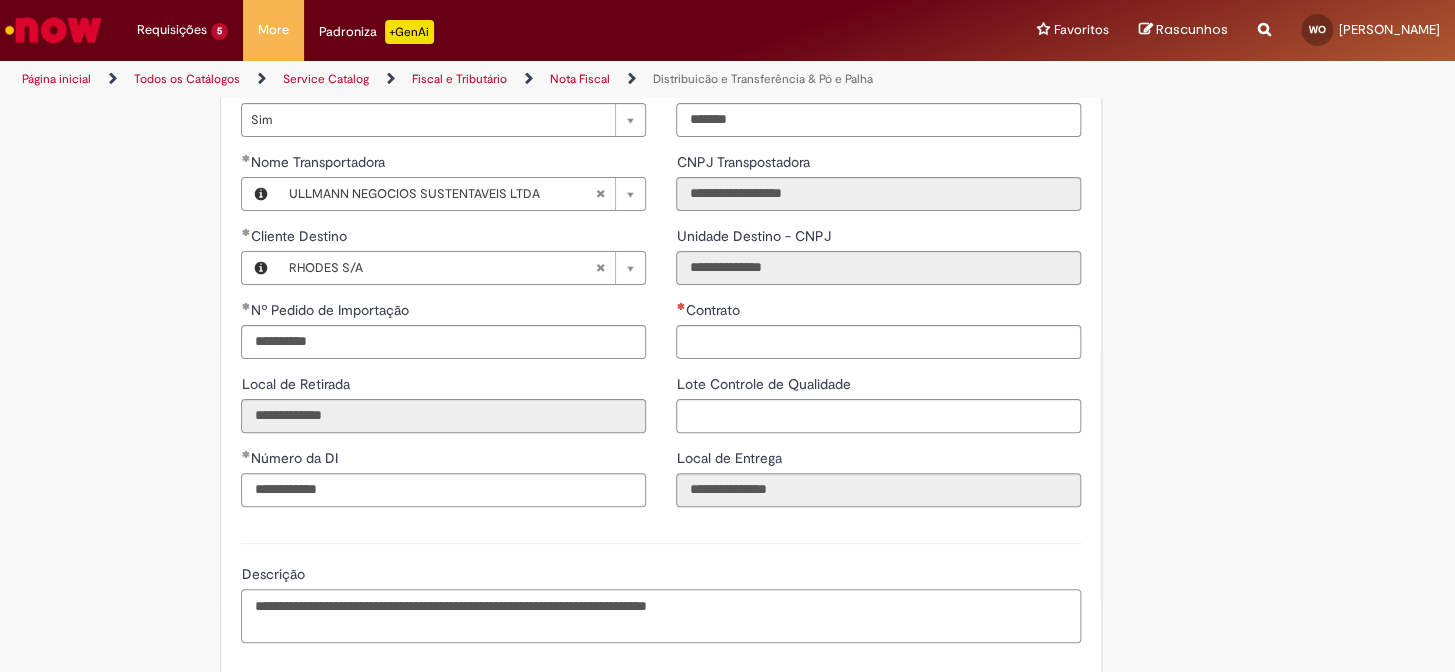 click on "**********" at bounding box center [661, 616] 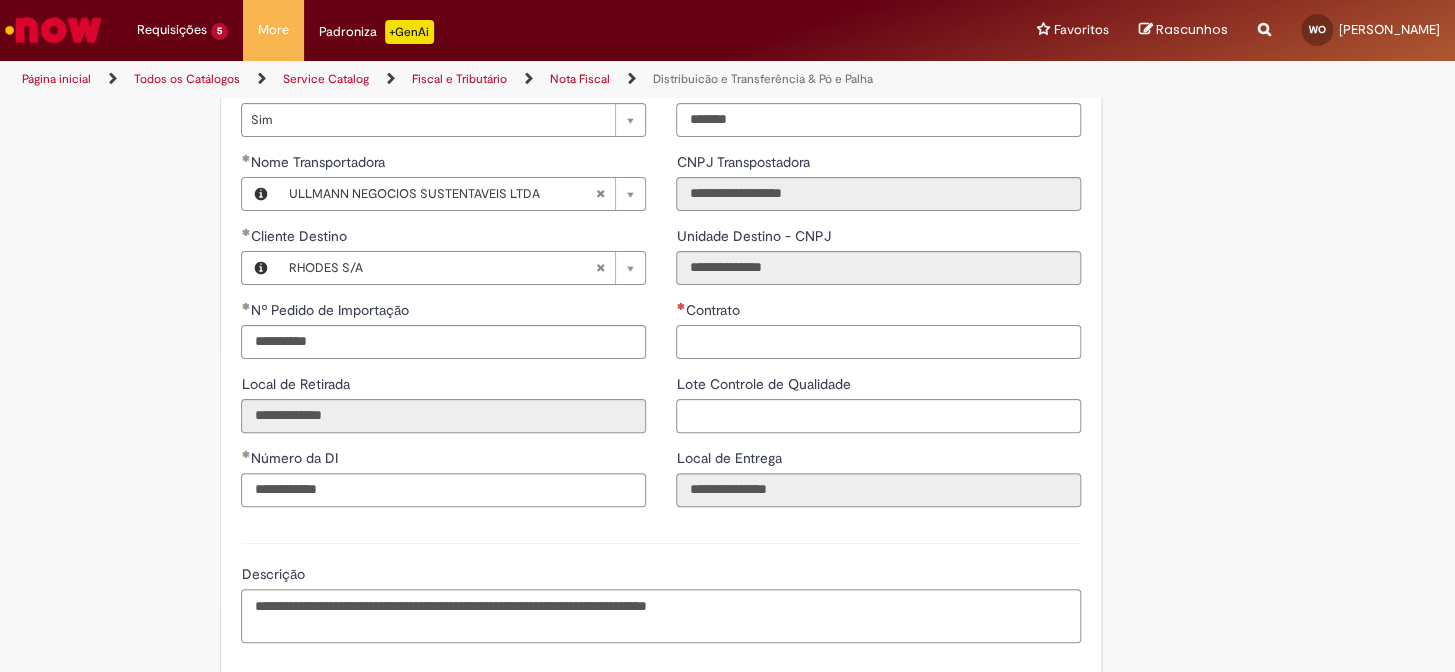 click on "Contrato" at bounding box center [878, 342] 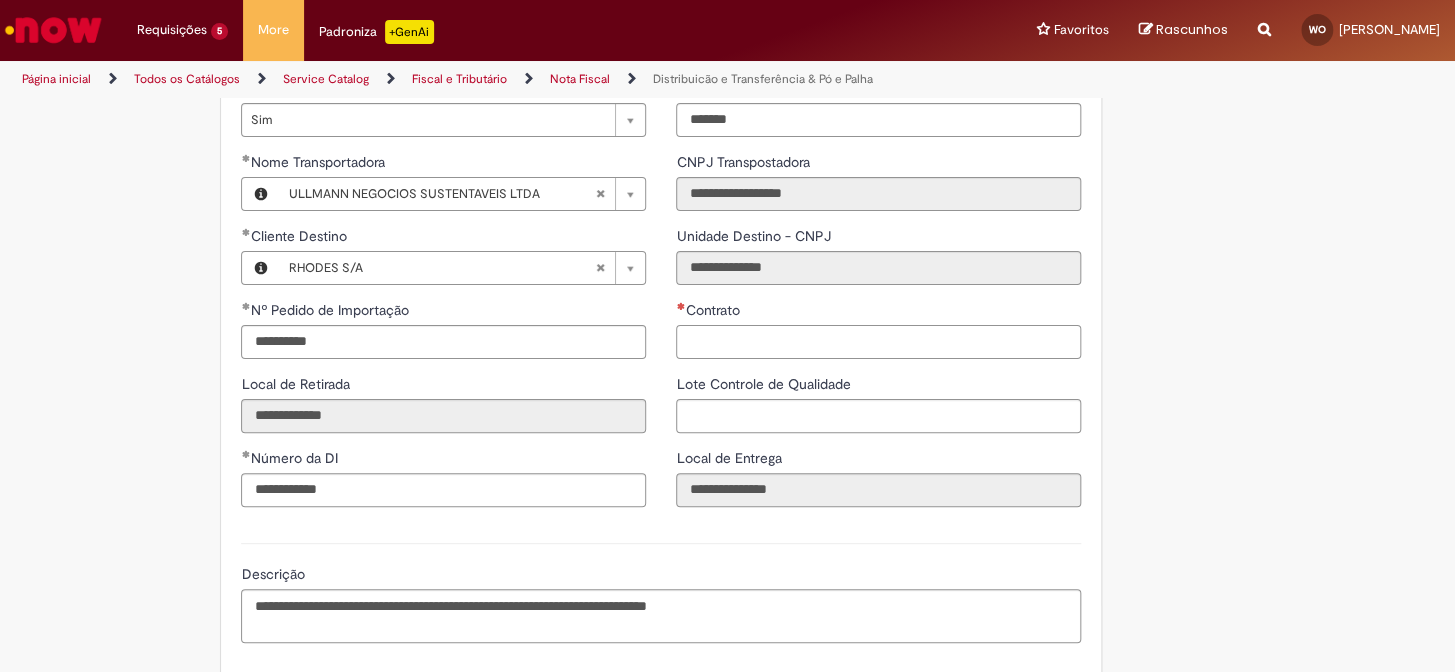 paste on "********" 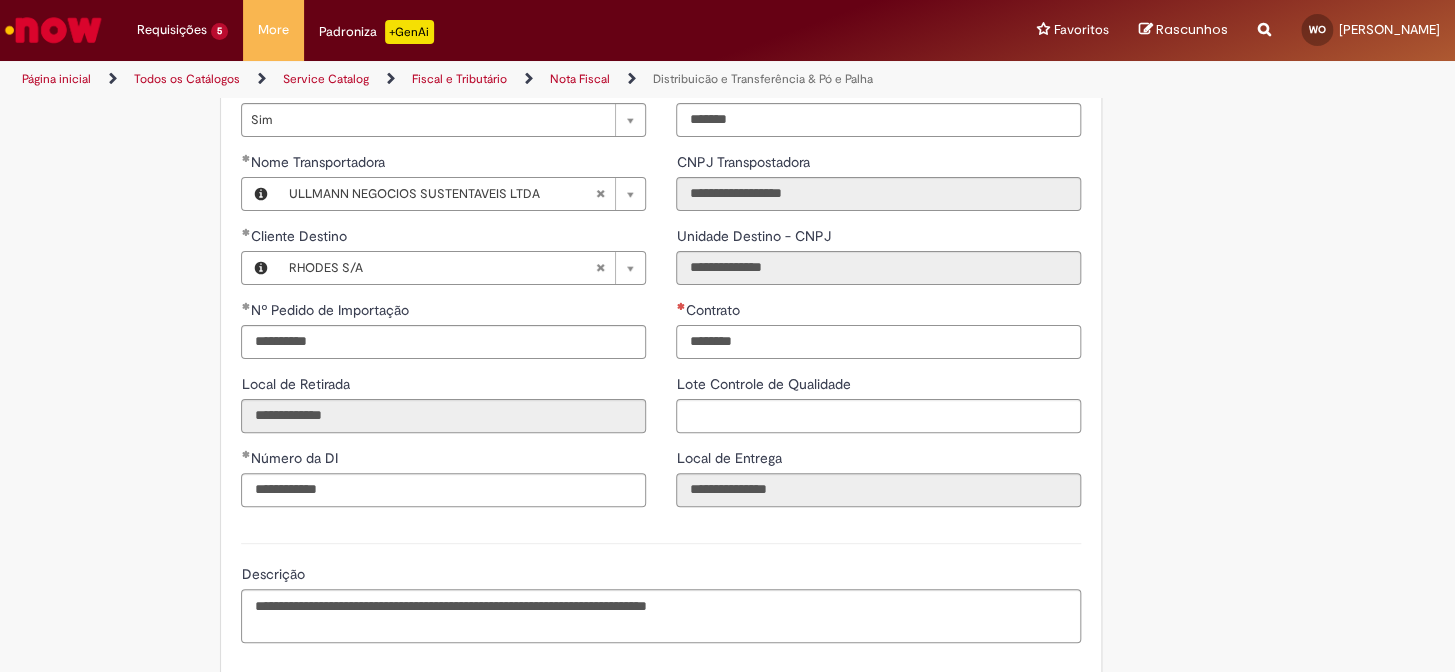 type on "********" 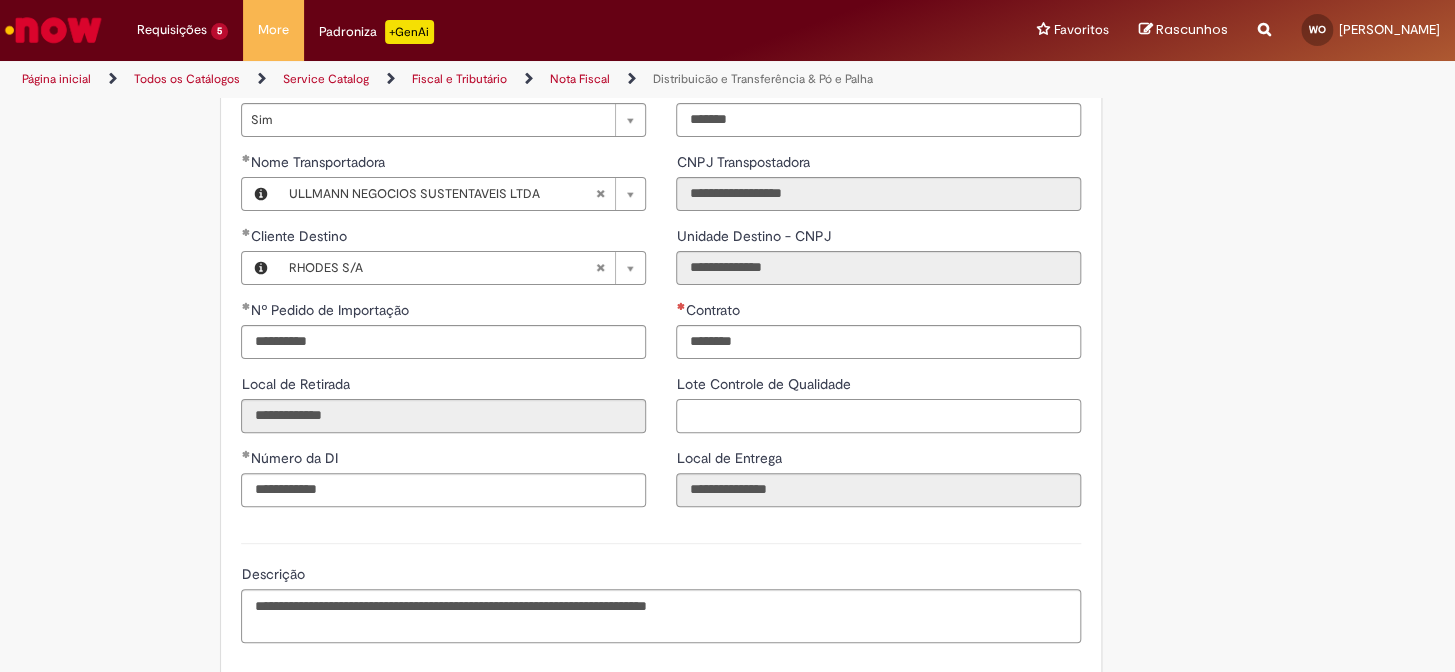 click on "Lote Controle de Qualidade" at bounding box center (878, 416) 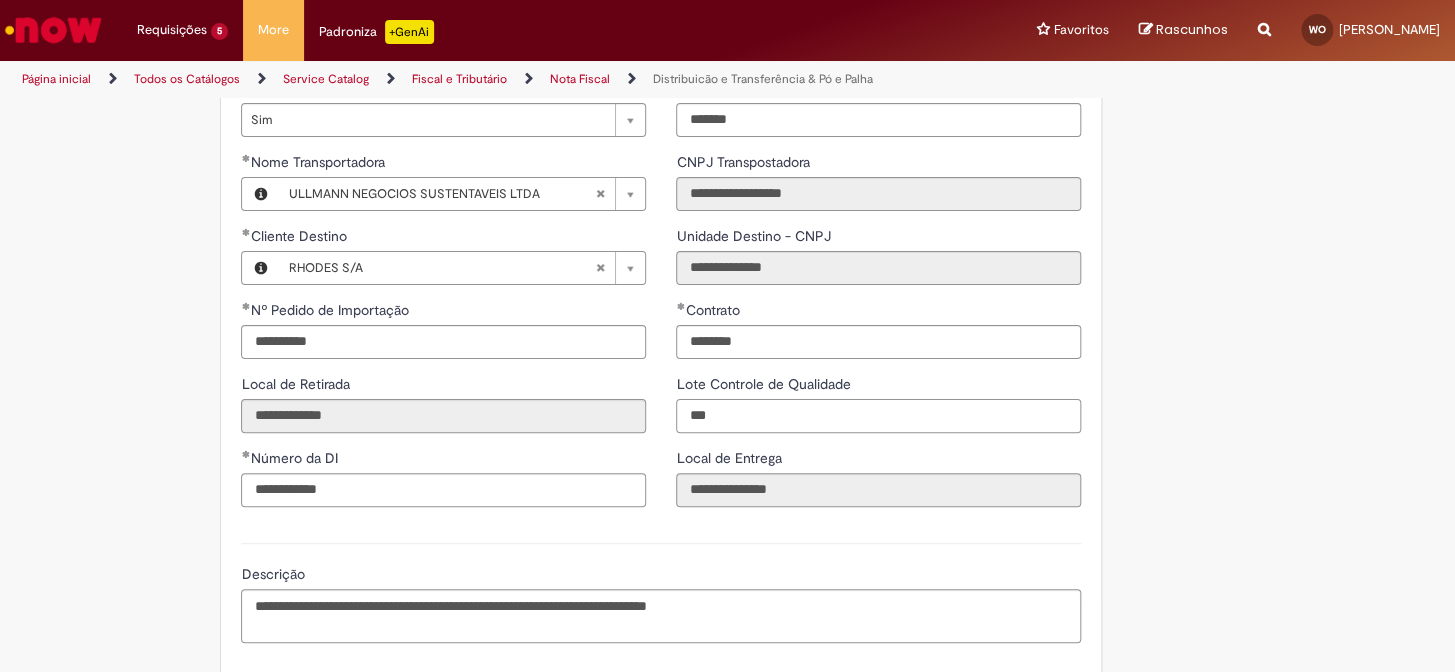type on "***" 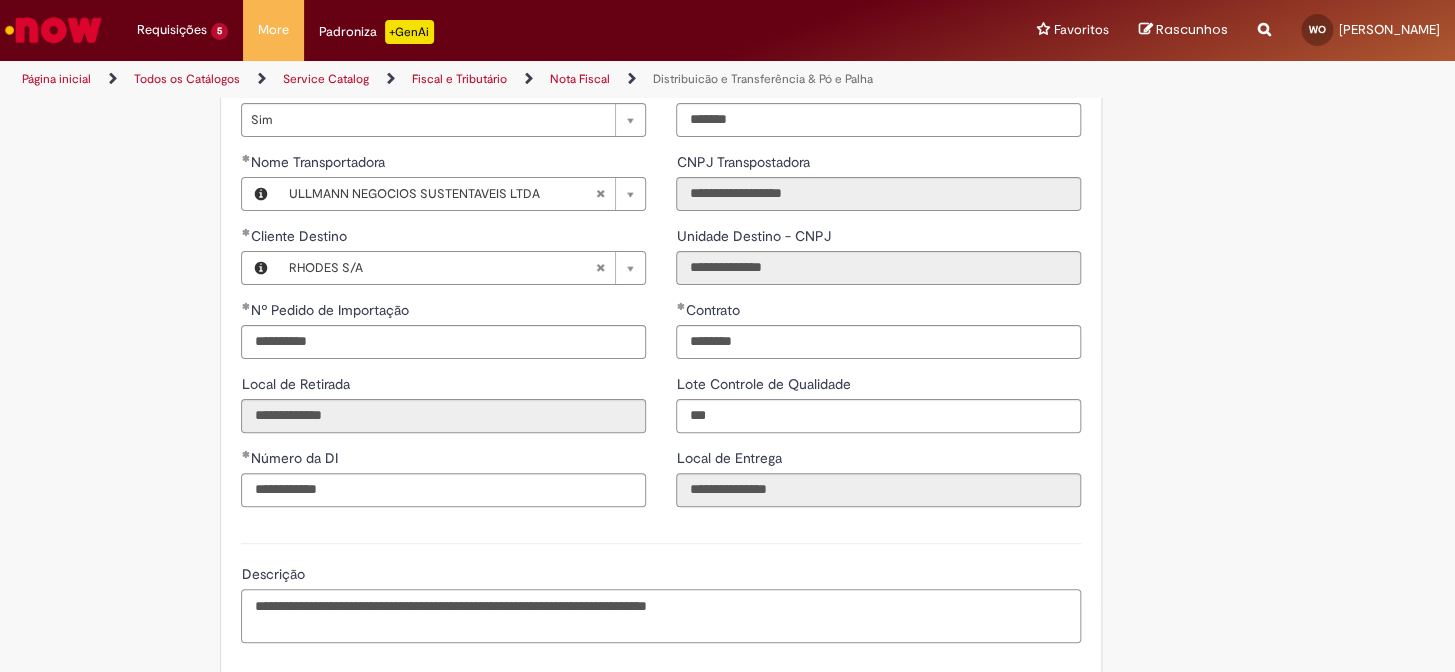 click on "**********" at bounding box center (661, 616) 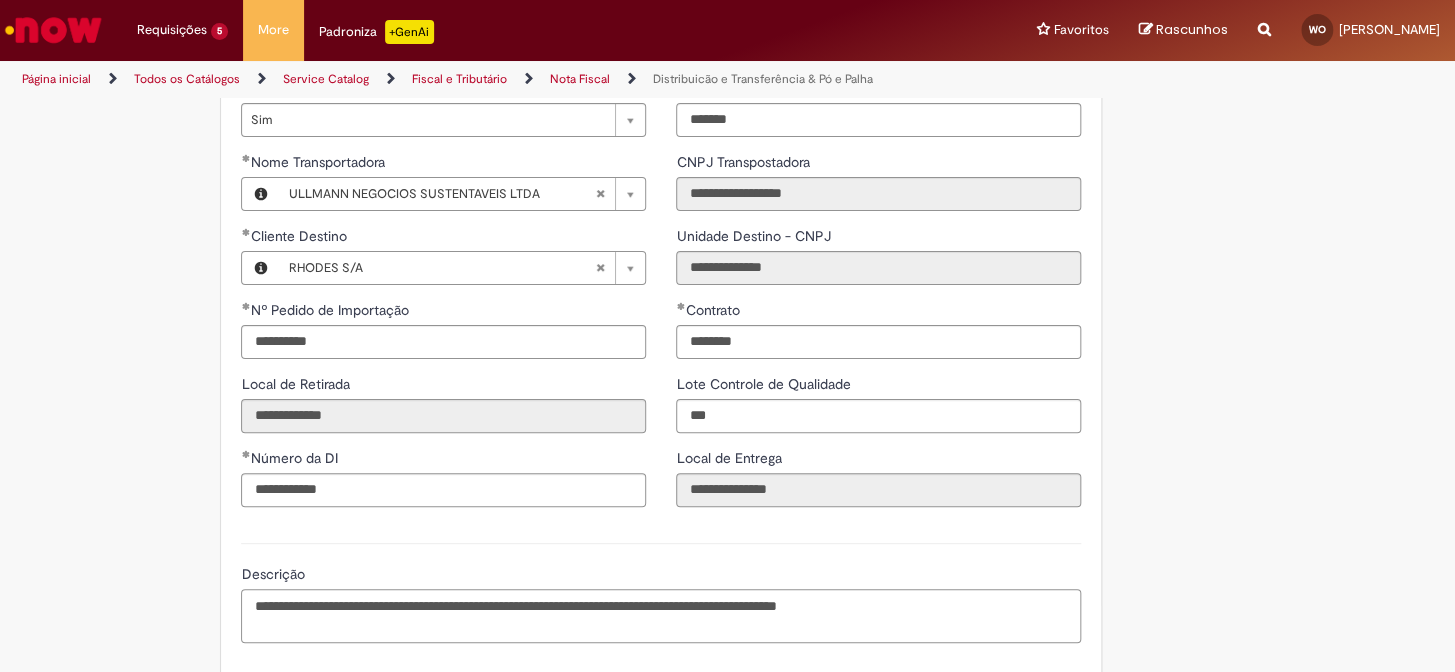 type on "**********" 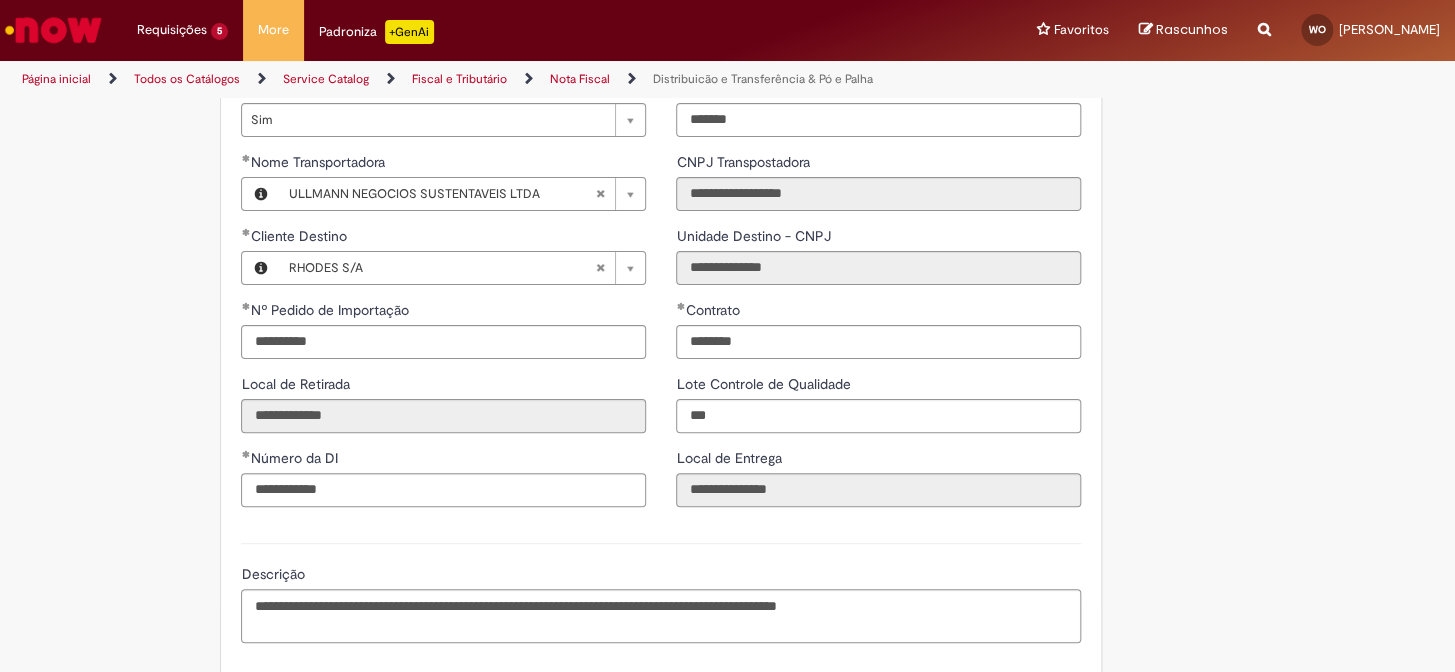 click on "**********" at bounding box center (630, -789) 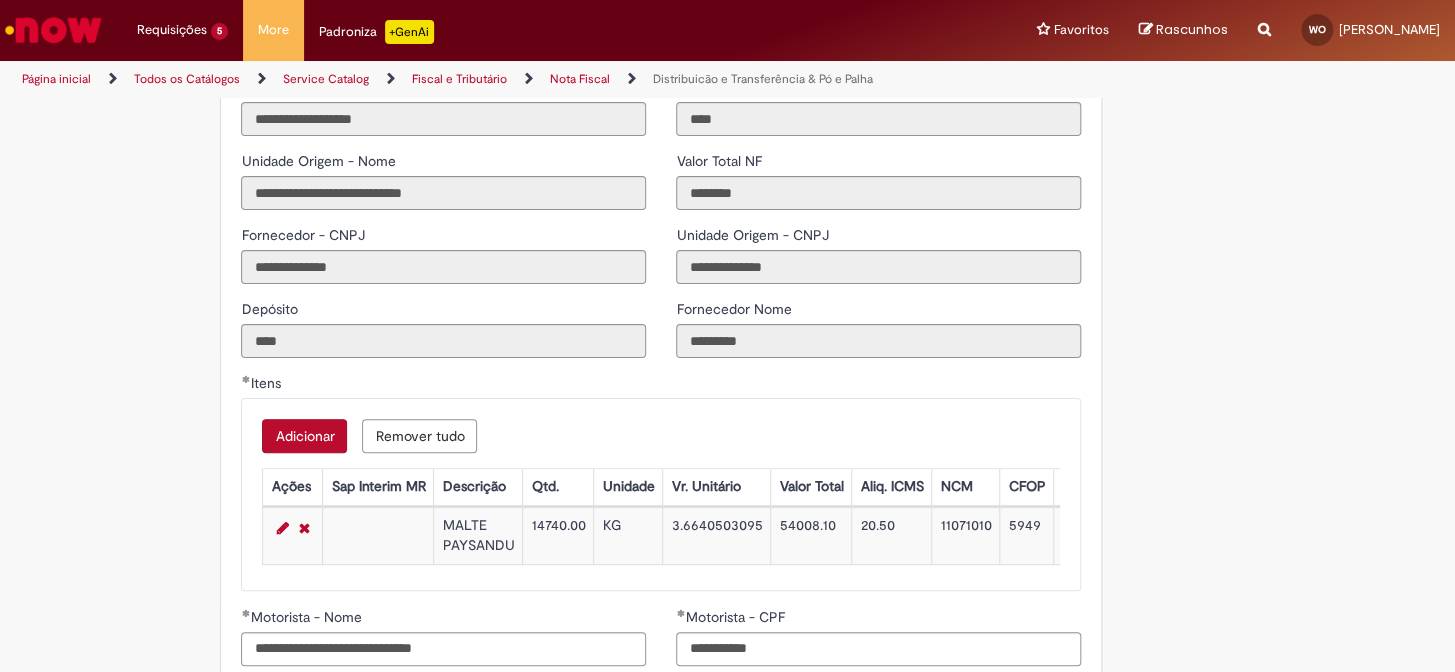 scroll, scrollTop: 2000, scrollLeft: 0, axis: vertical 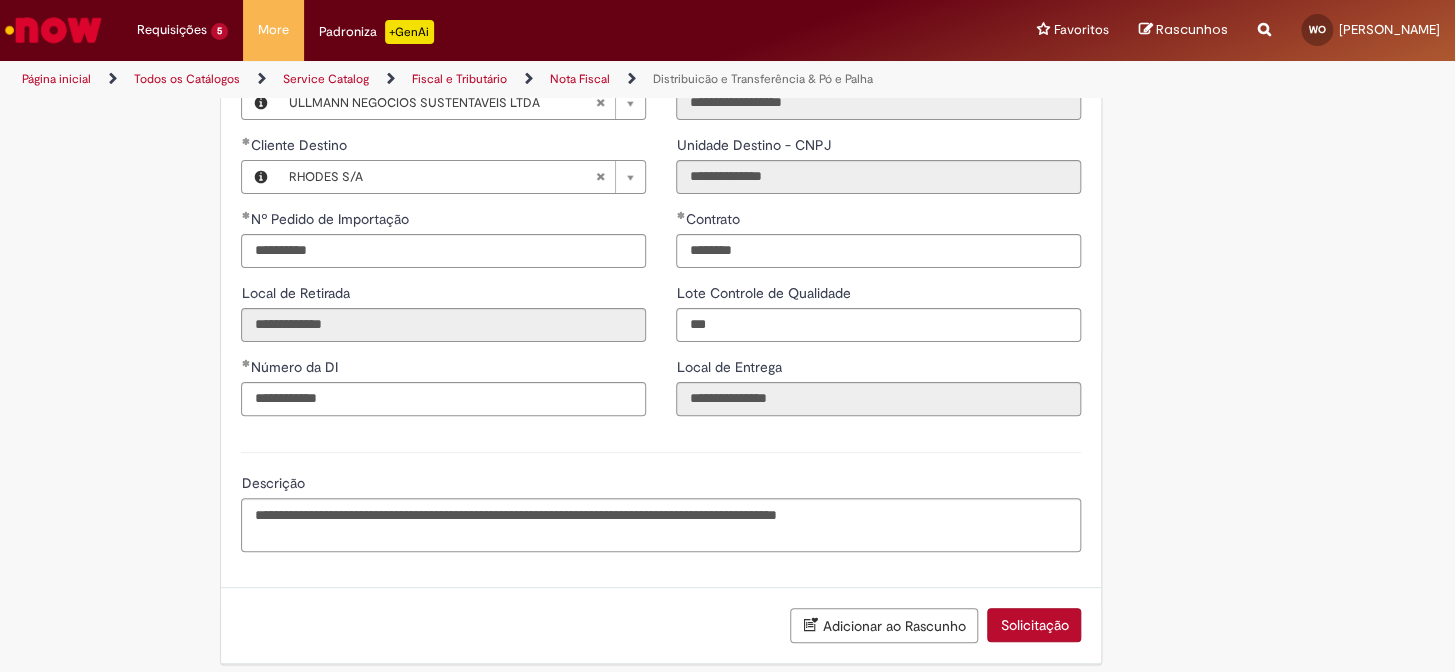 click on "Solicitação" at bounding box center (1034, 625) 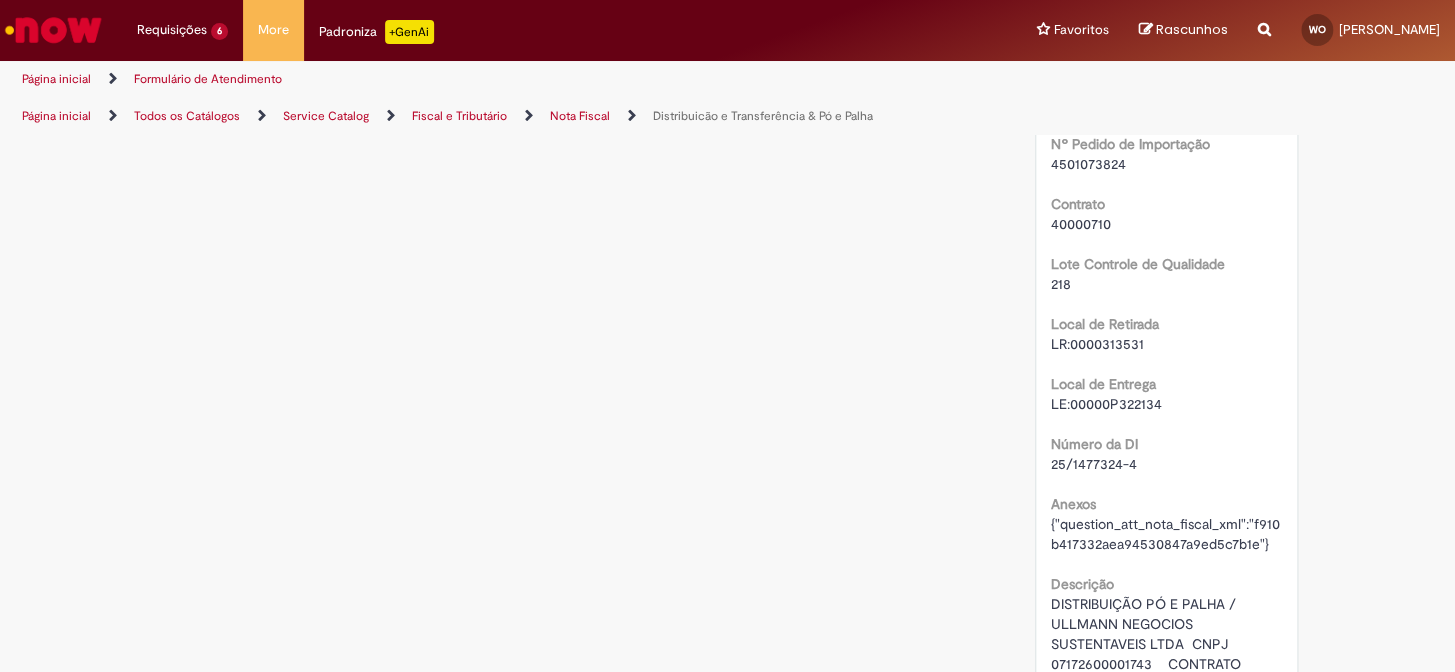 scroll, scrollTop: 0, scrollLeft: 0, axis: both 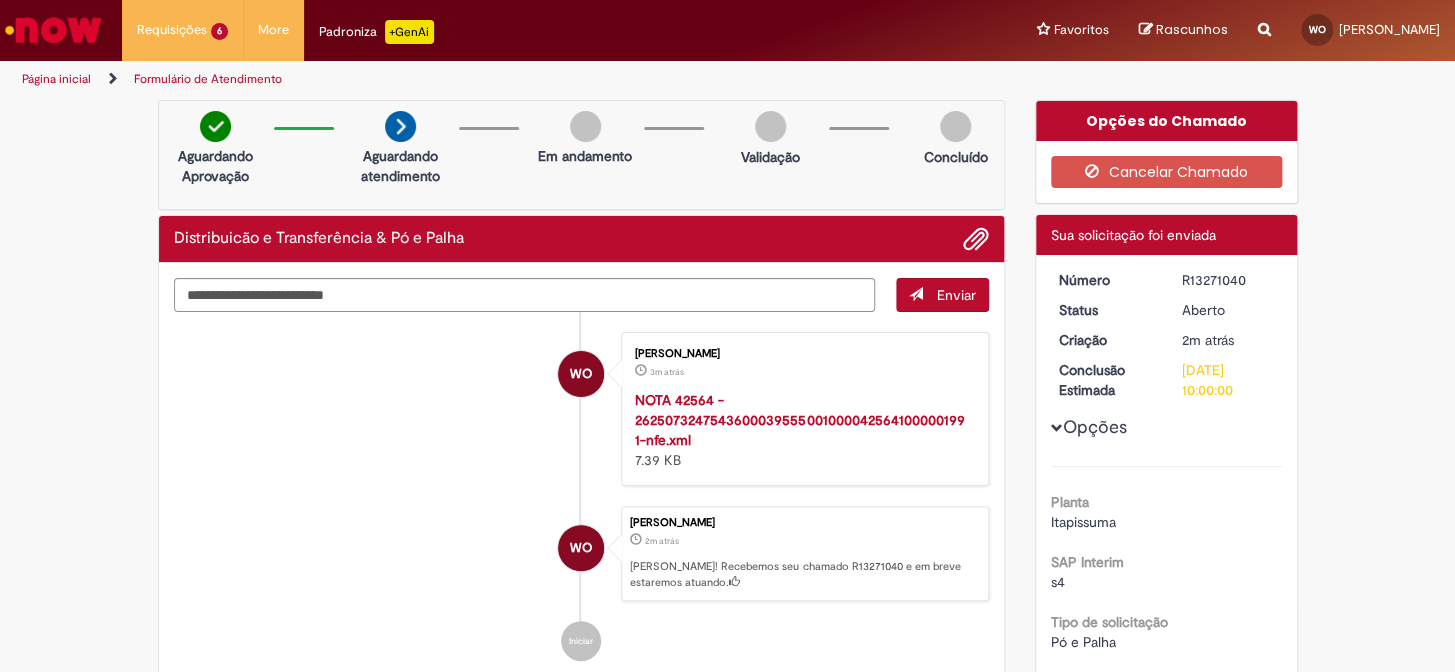 click at bounding box center (53, 30) 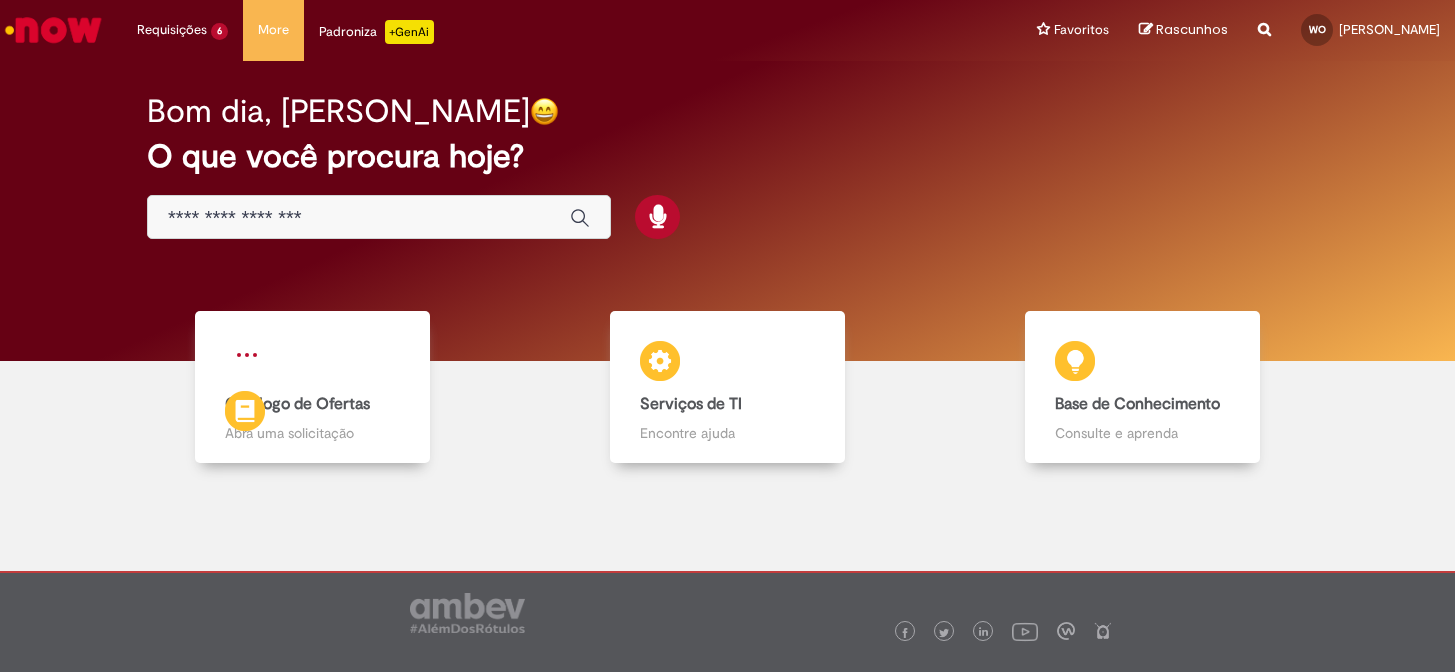 scroll, scrollTop: 0, scrollLeft: 0, axis: both 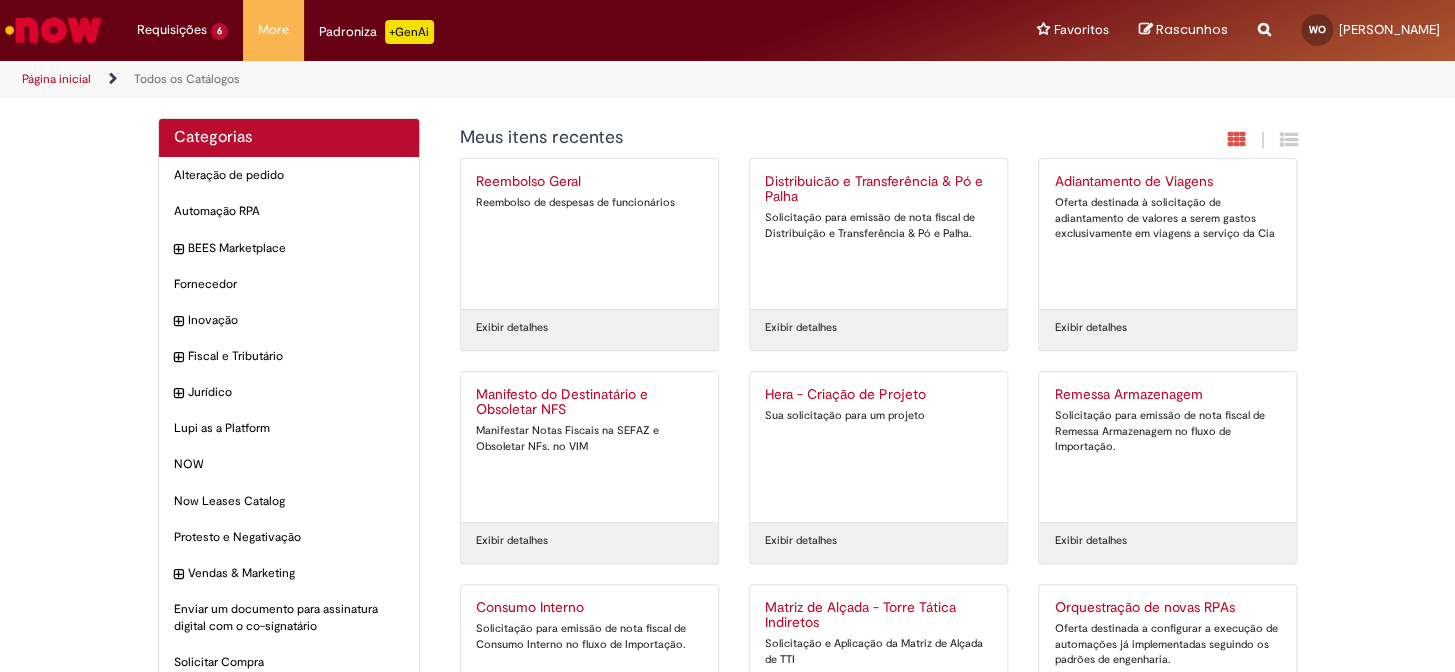 click on "Distribuicão e Transferência & Pó e Palha" at bounding box center [878, 190] 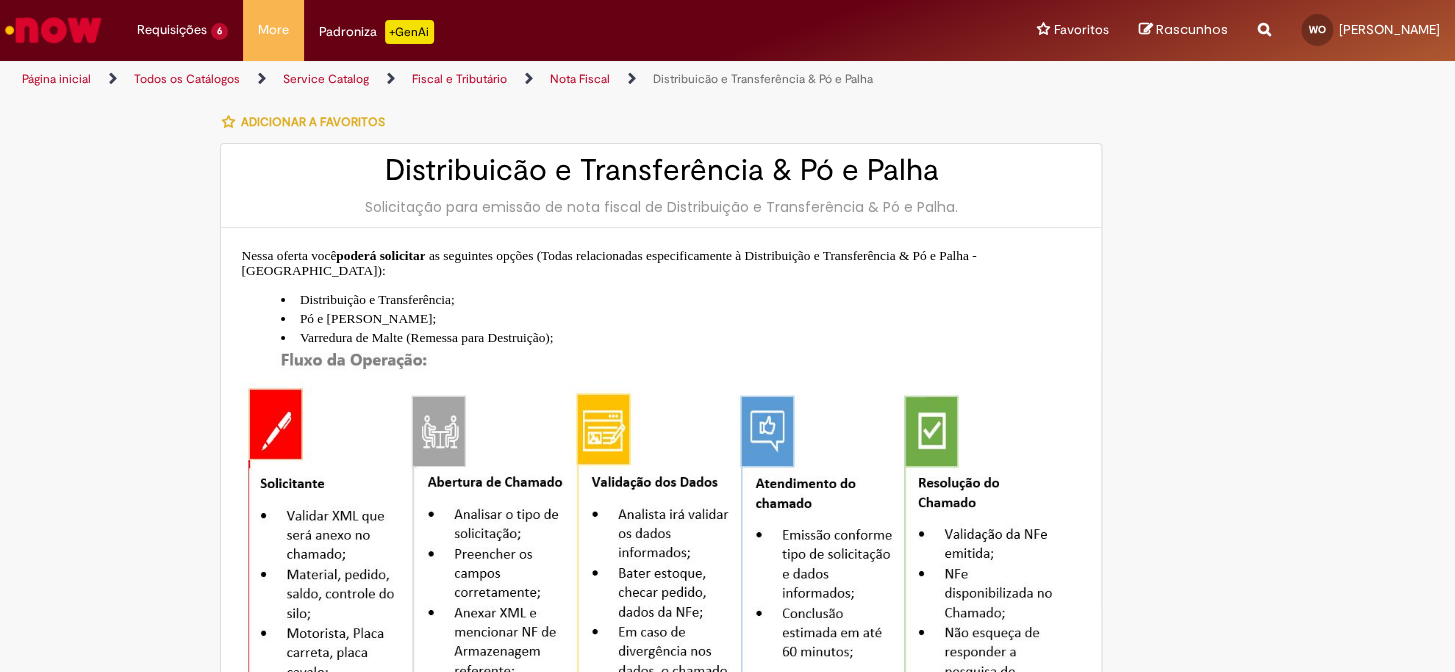 type on "**********" 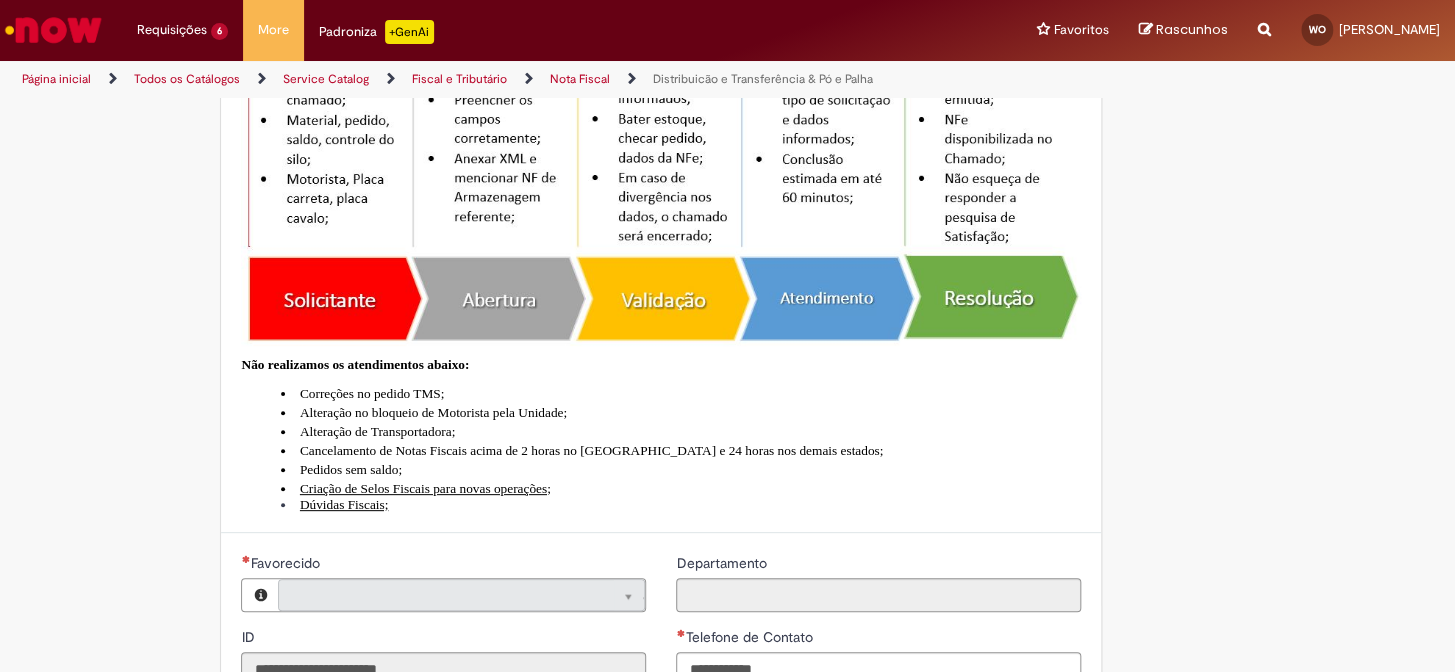 type on "**********" 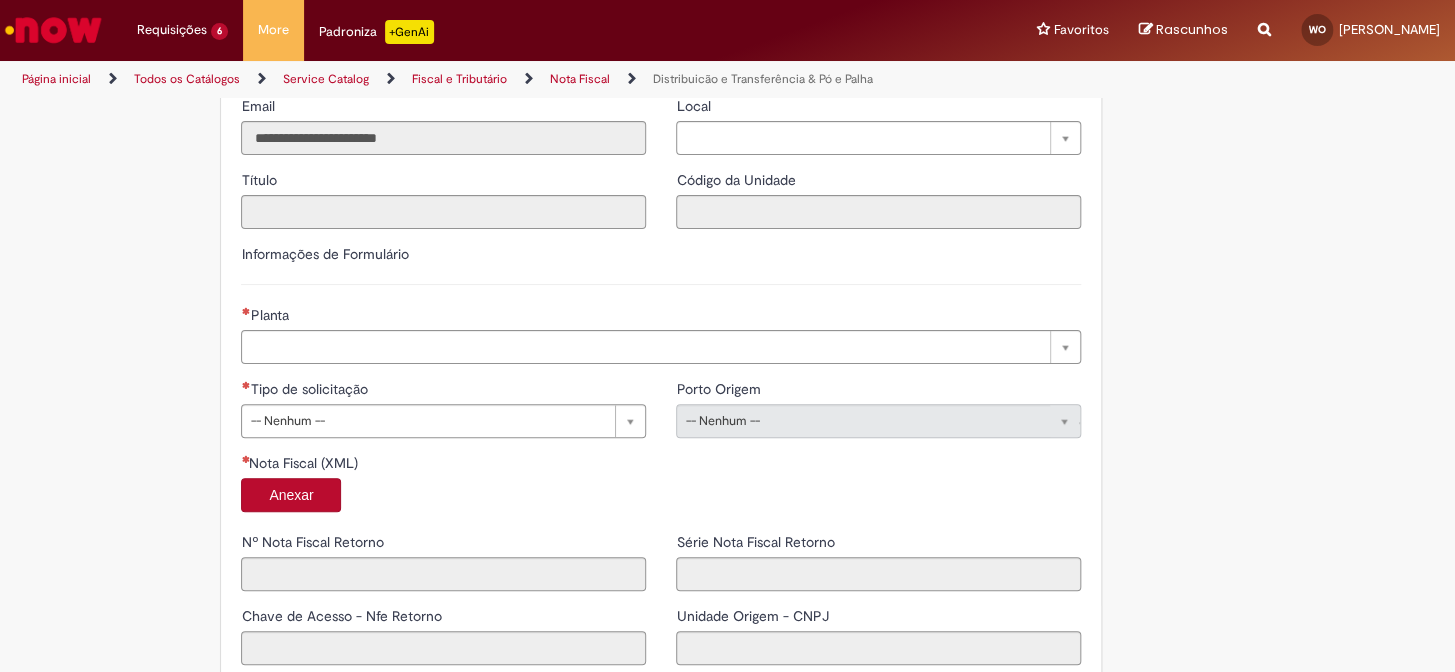 scroll, scrollTop: 1090, scrollLeft: 0, axis: vertical 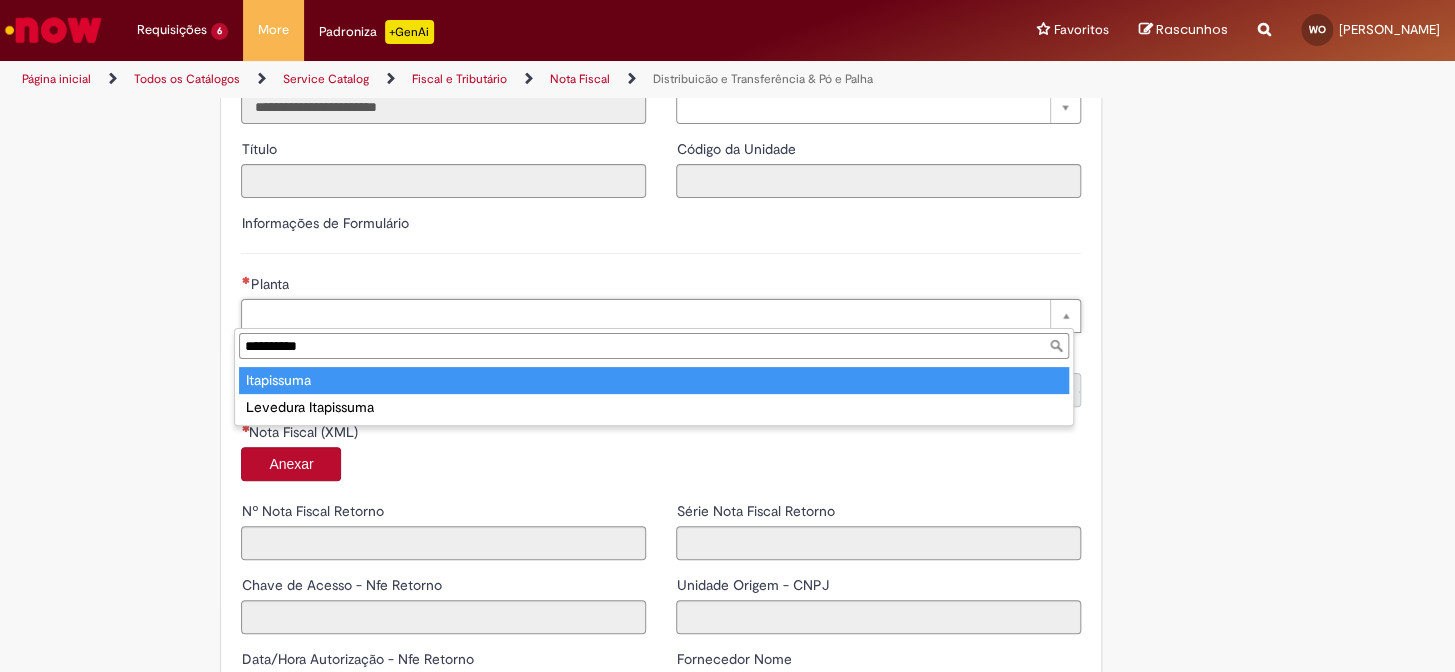 type on "**********" 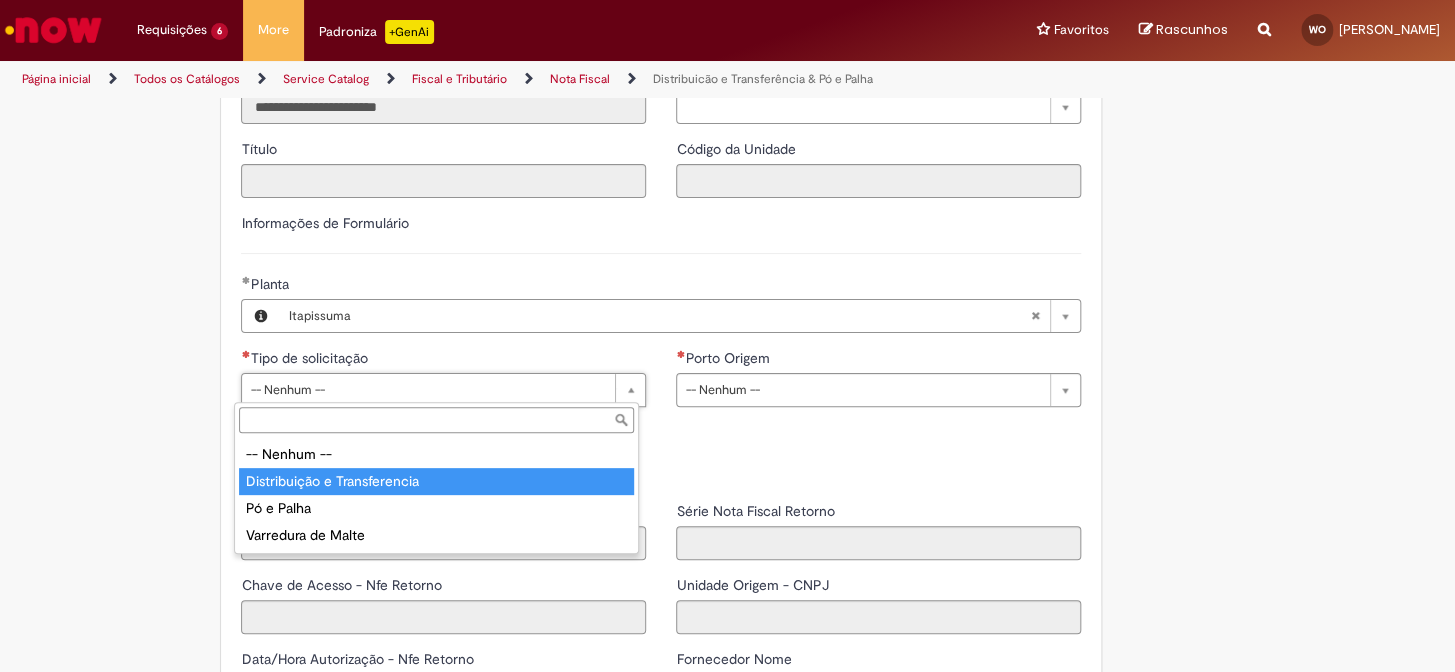 type on "**********" 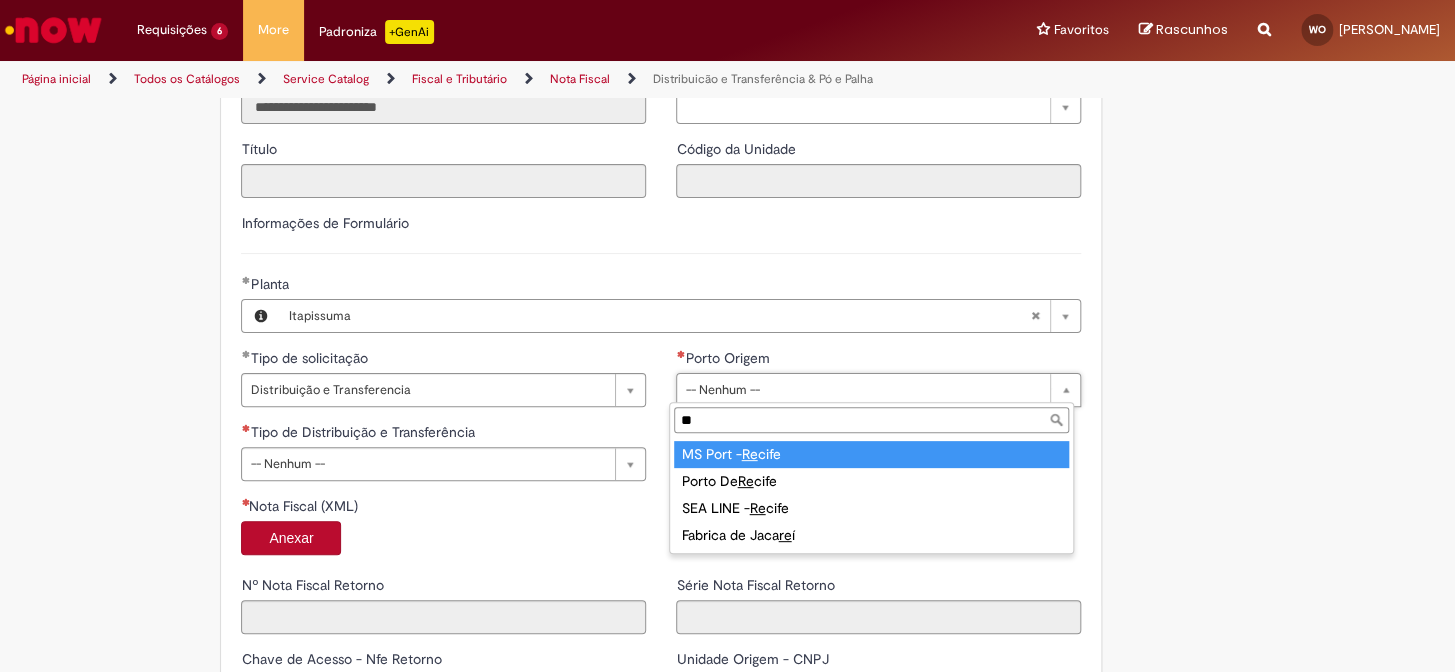 type on "**" 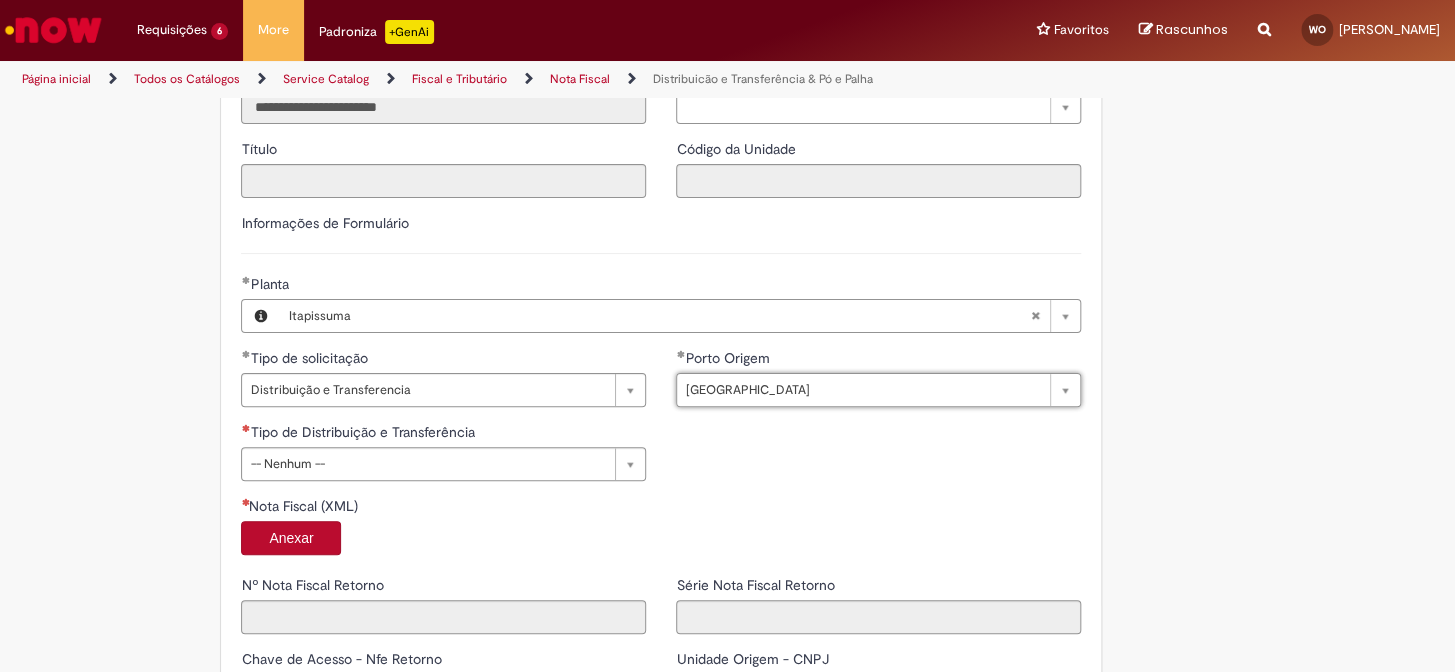 drag, startPoint x: 527, startPoint y: 464, endPoint x: 471, endPoint y: 506, distance: 70 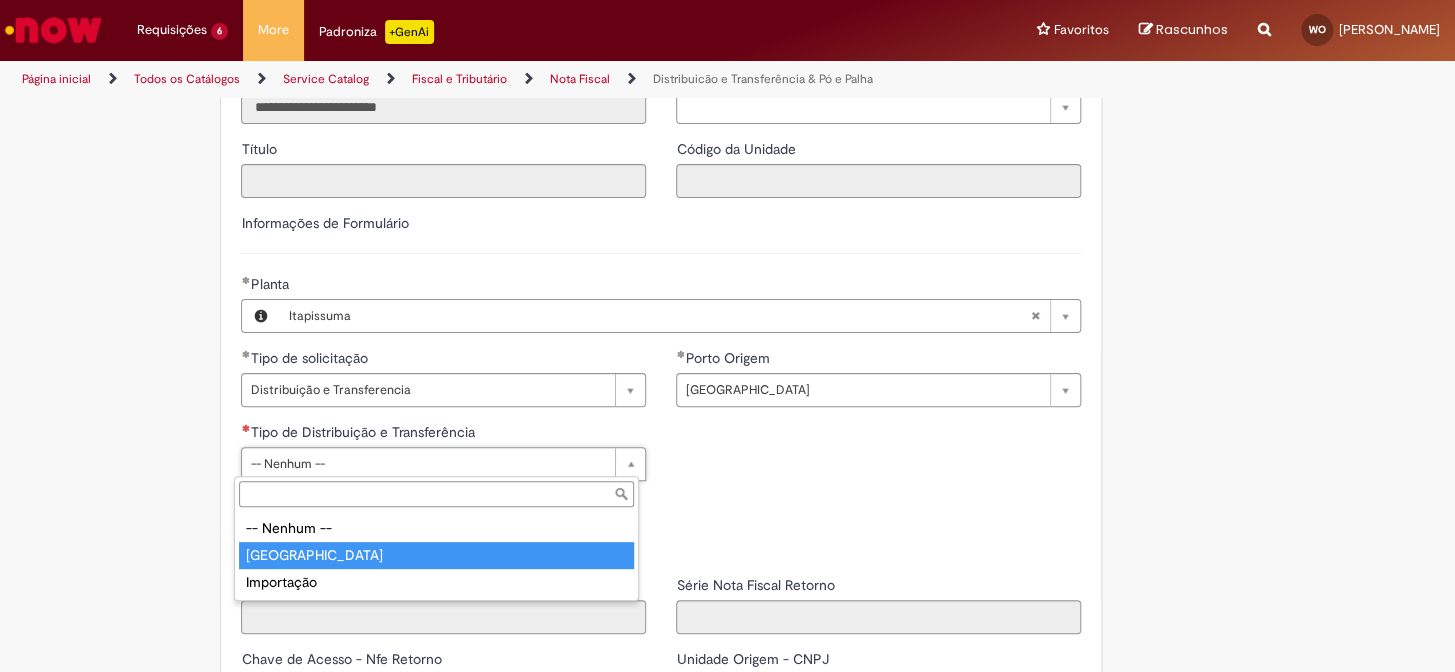 drag, startPoint x: 383, startPoint y: 548, endPoint x: 342, endPoint y: 549, distance: 41.01219 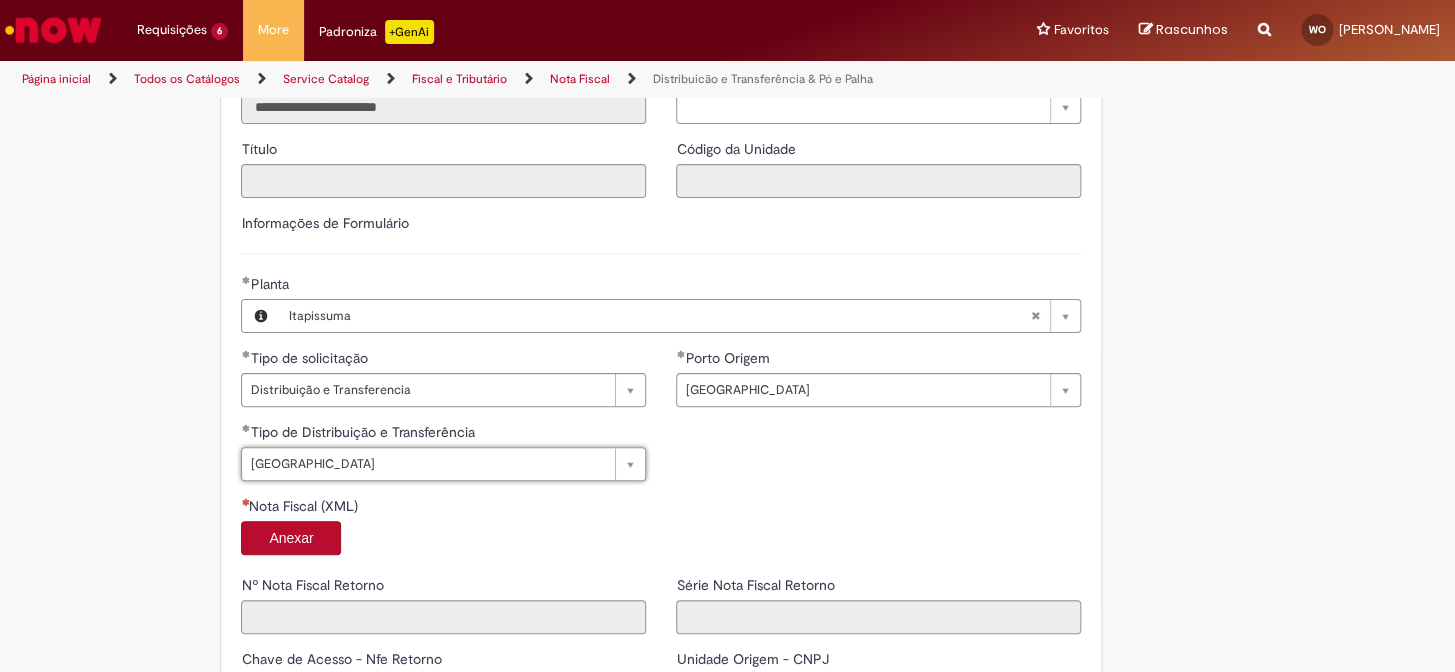 click on "Anexar" at bounding box center [291, 538] 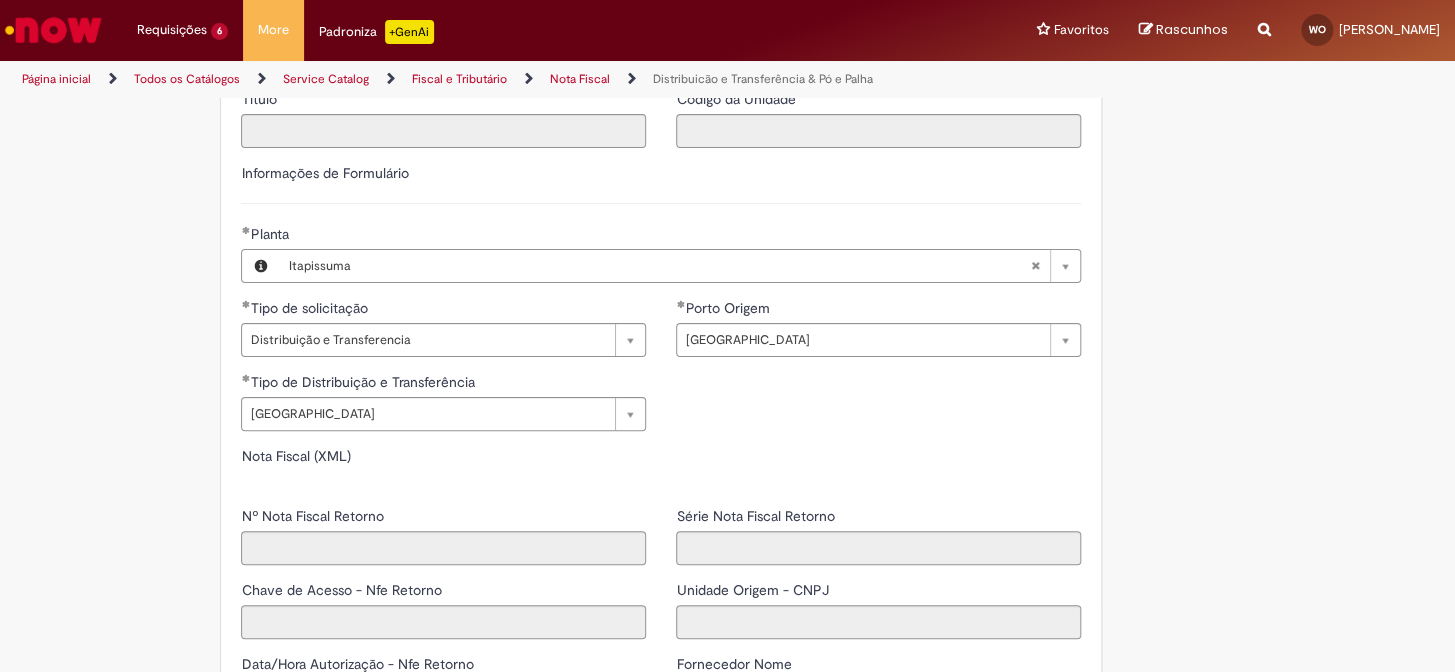 type on "*****" 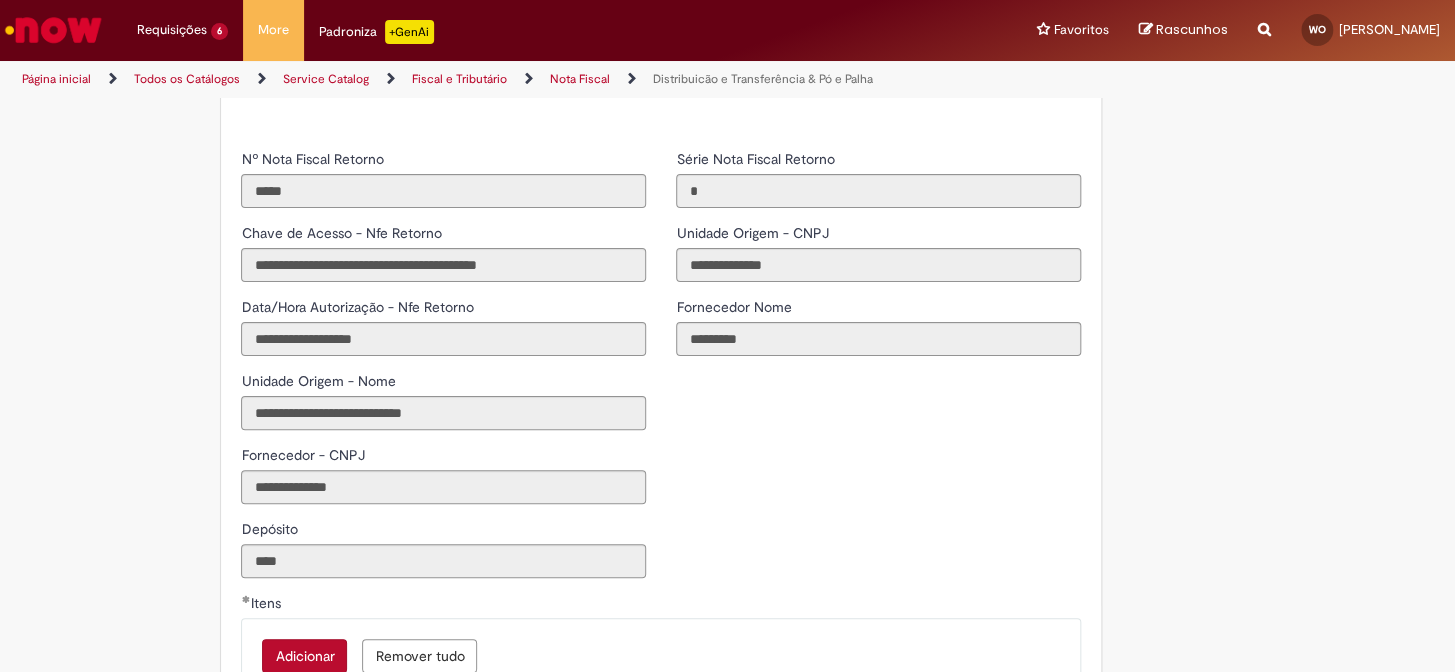 scroll, scrollTop: 1909, scrollLeft: 0, axis: vertical 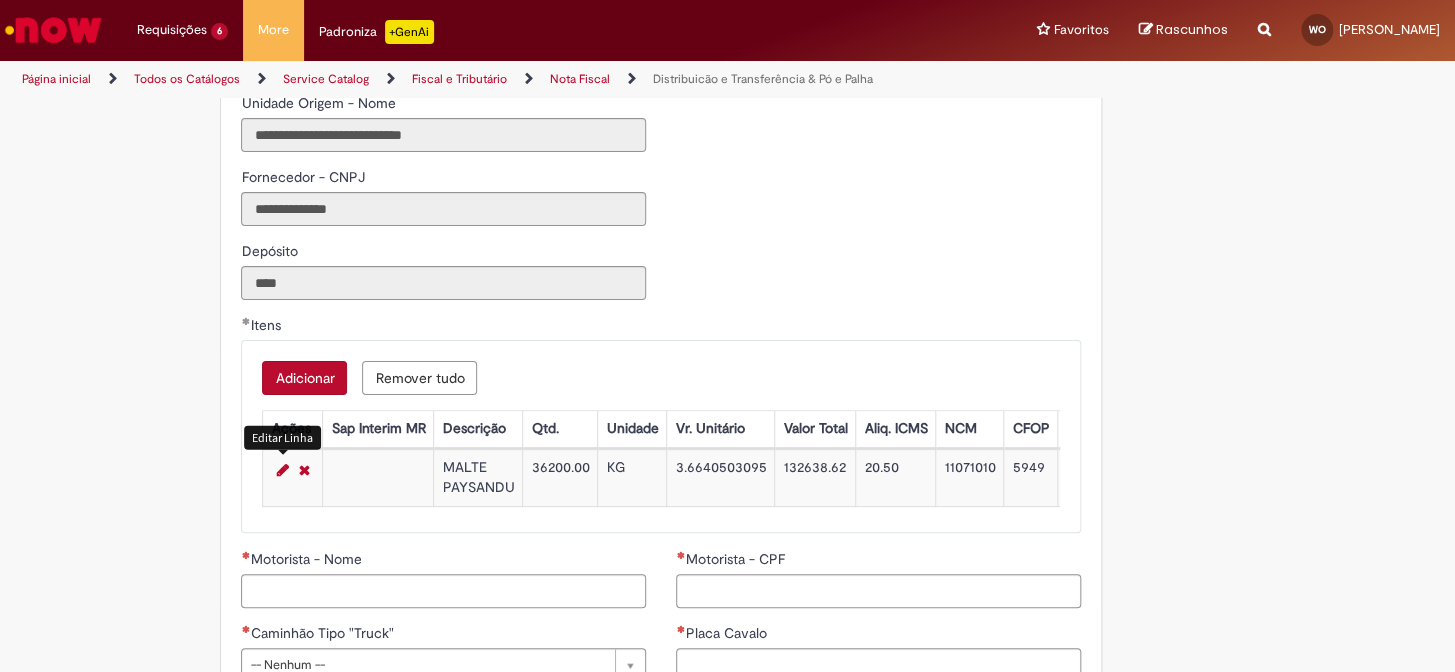 click at bounding box center [282, 470] 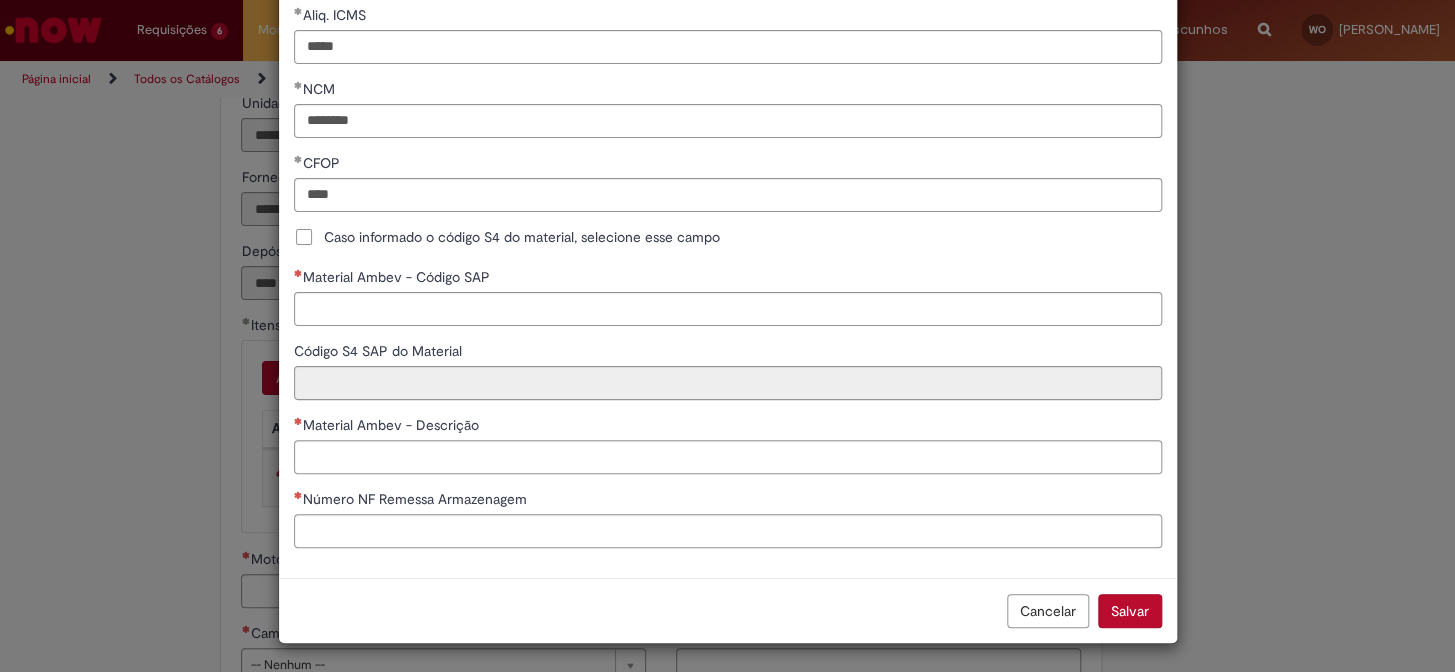scroll, scrollTop: 469, scrollLeft: 0, axis: vertical 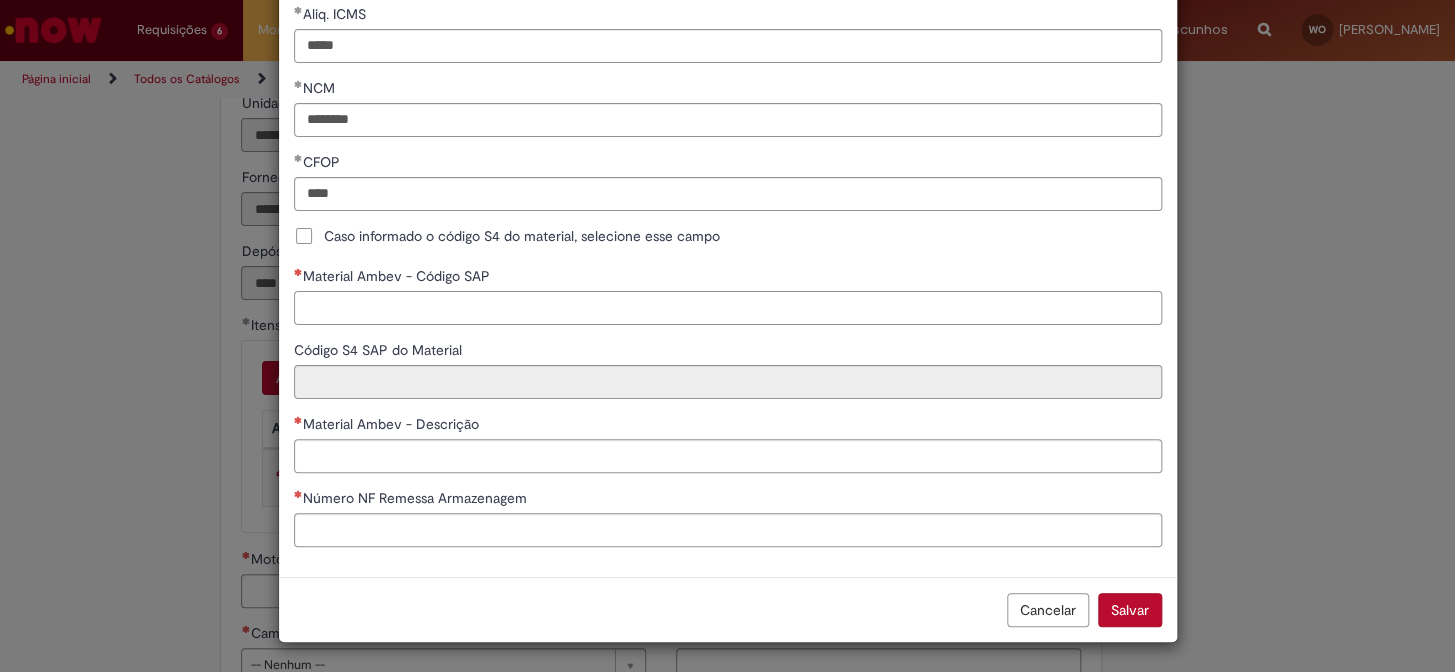 click on "Material Ambev - Código SAP" at bounding box center (728, 308) 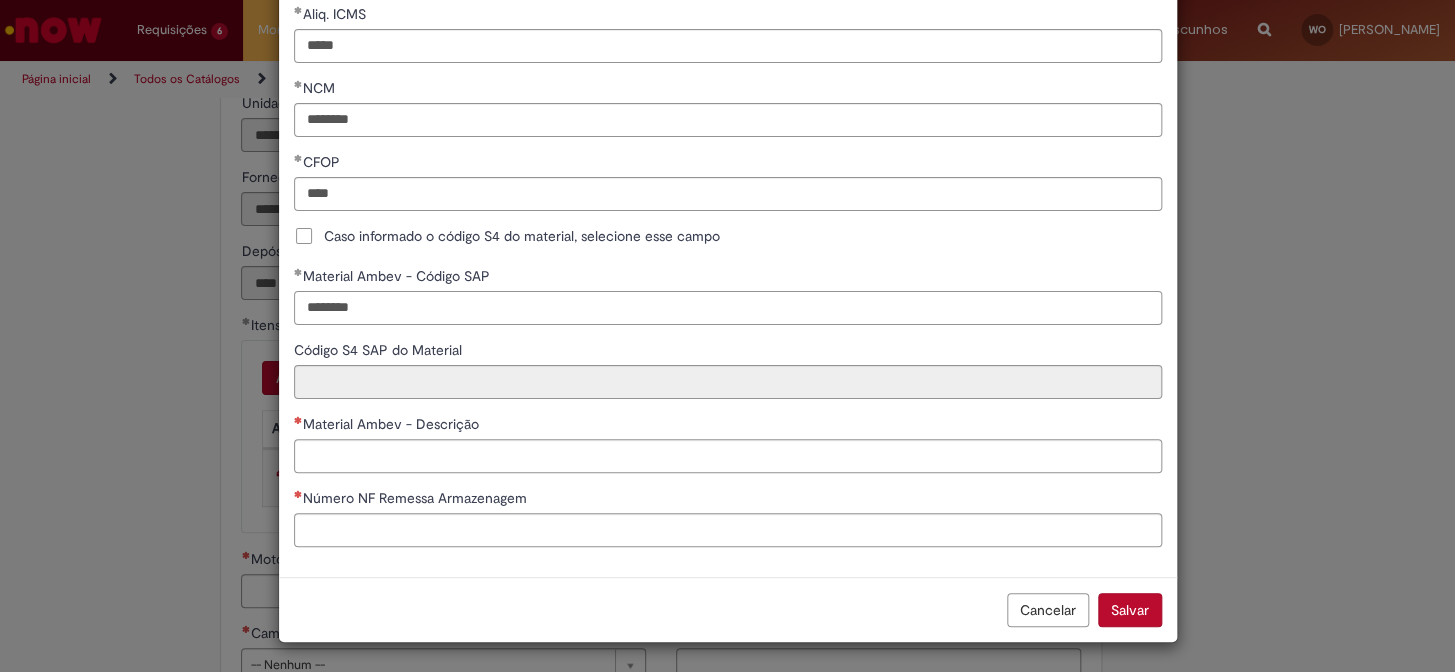 type on "********" 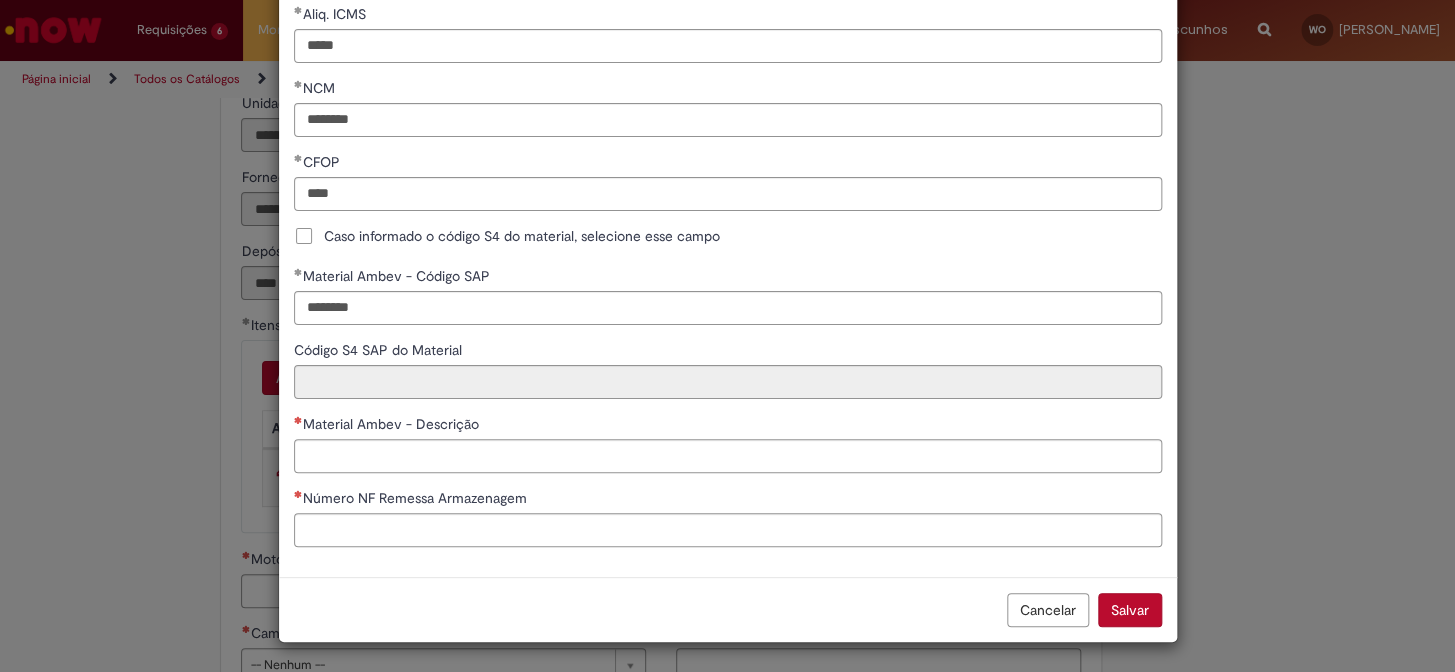 type on "**********" 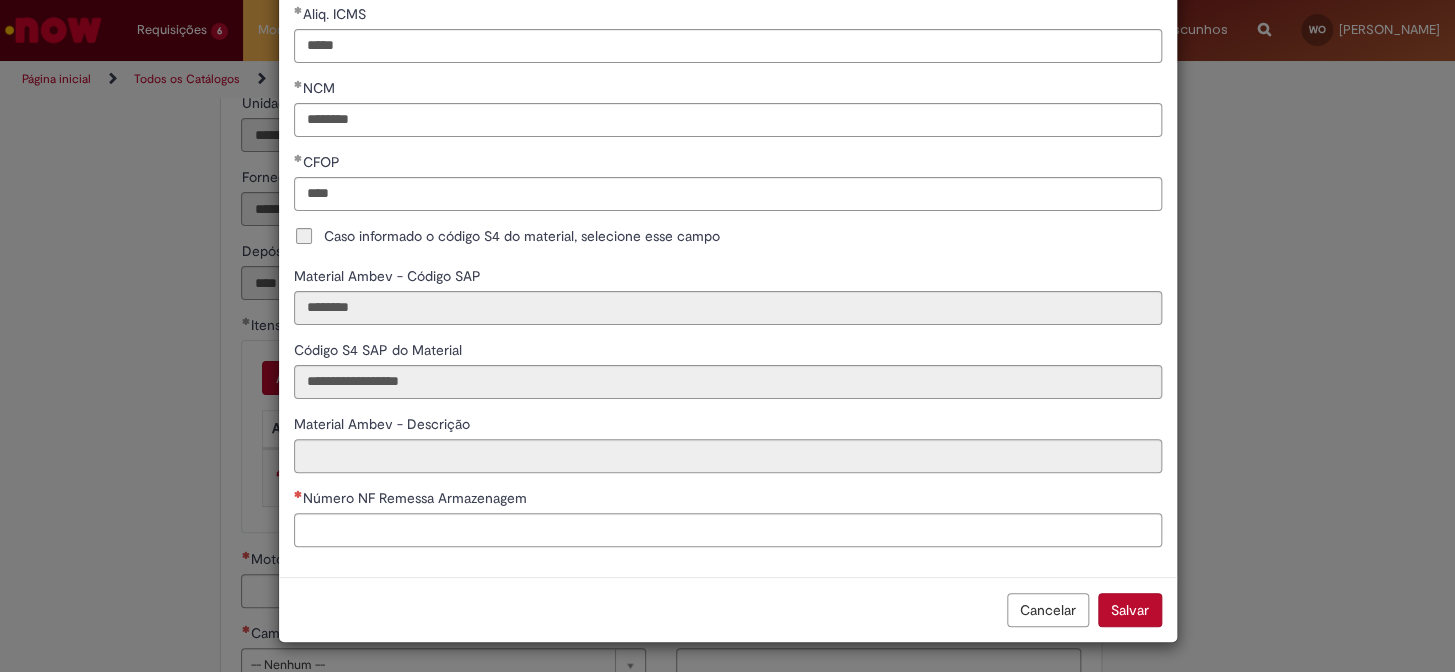 type on "**********" 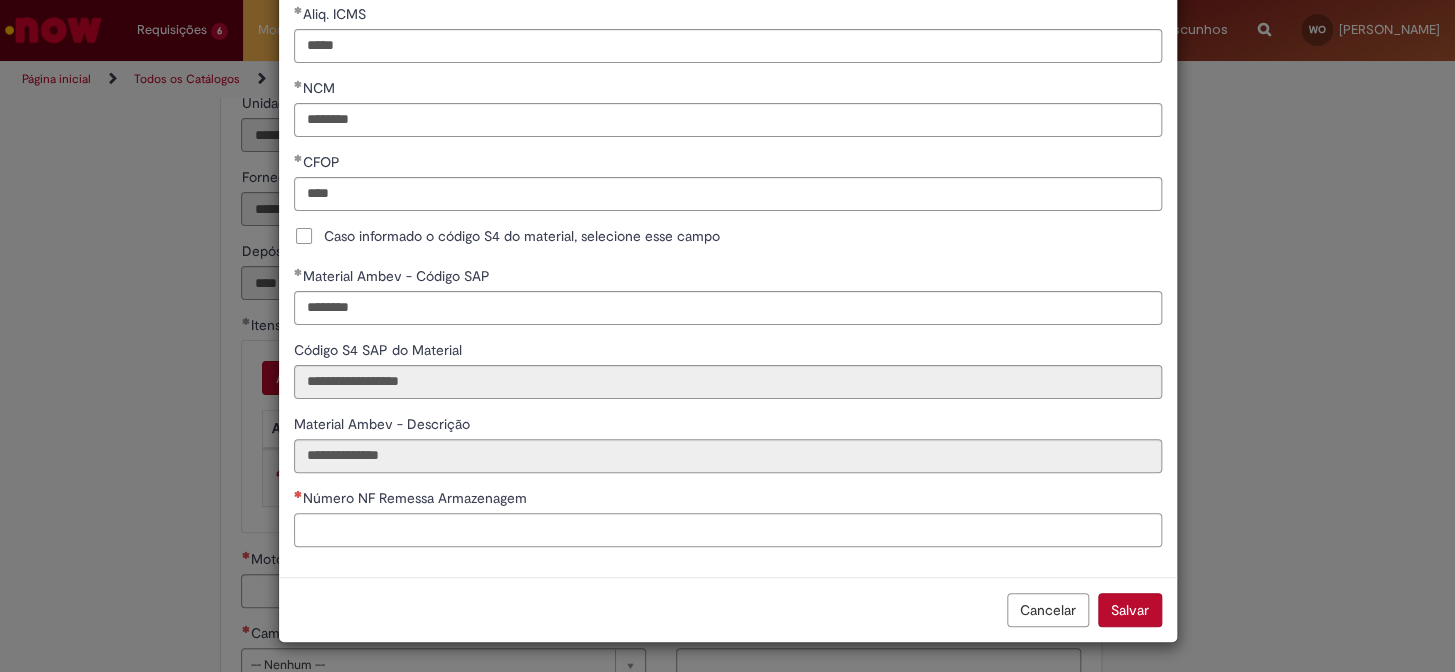 click on "Número NF Remessa Armazenagem" at bounding box center [728, 530] 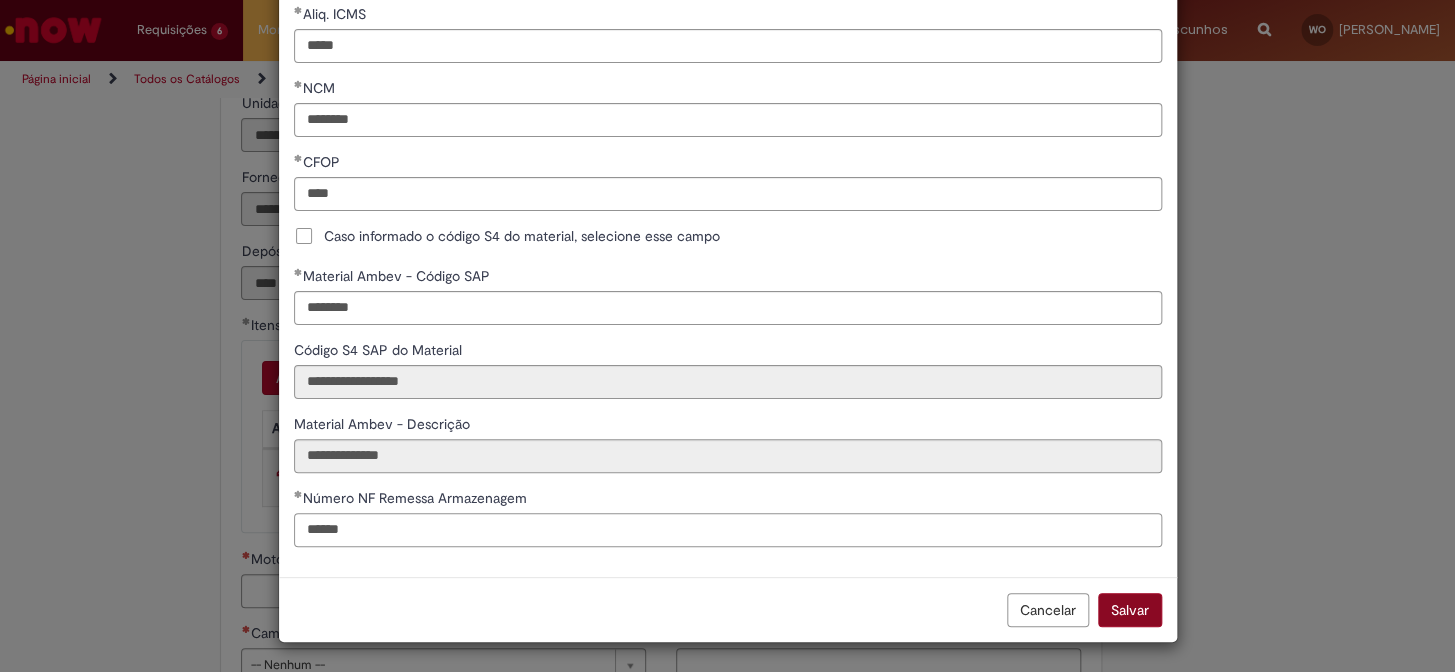 type on "******" 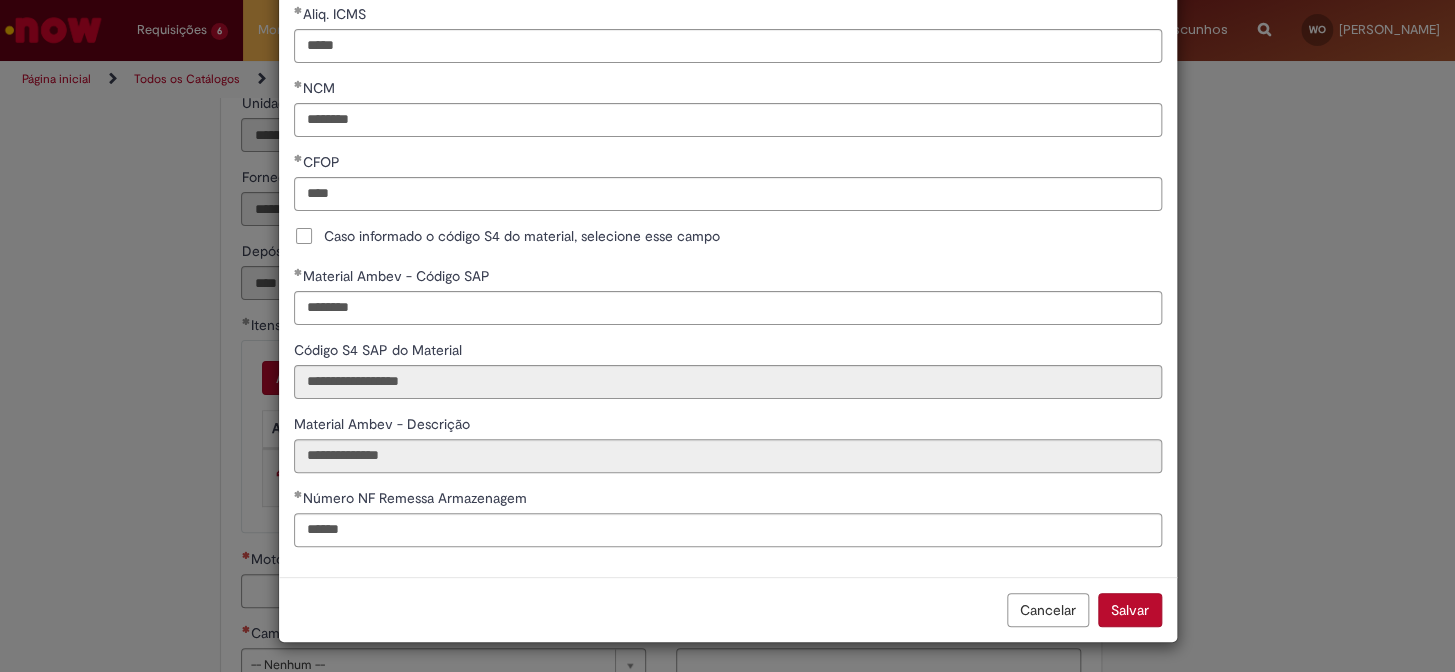 click on "Salvar" at bounding box center [1130, 610] 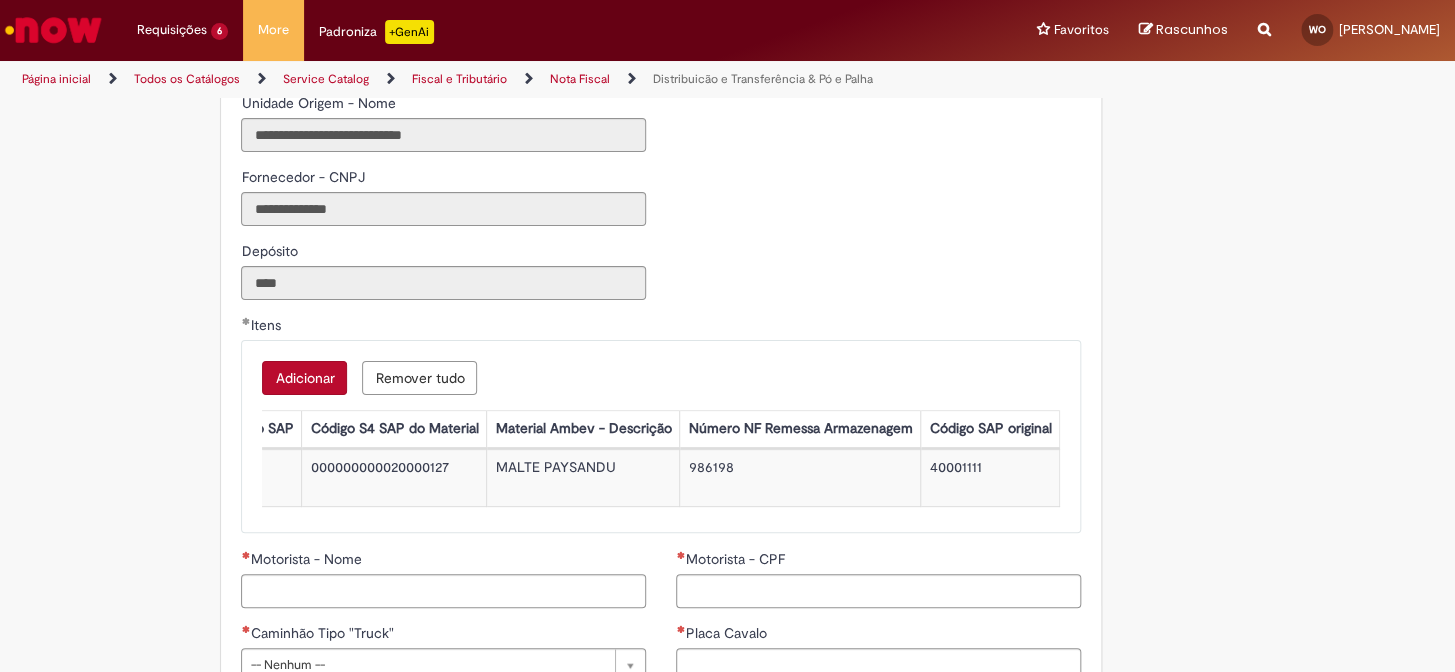 scroll, scrollTop: 0, scrollLeft: 0, axis: both 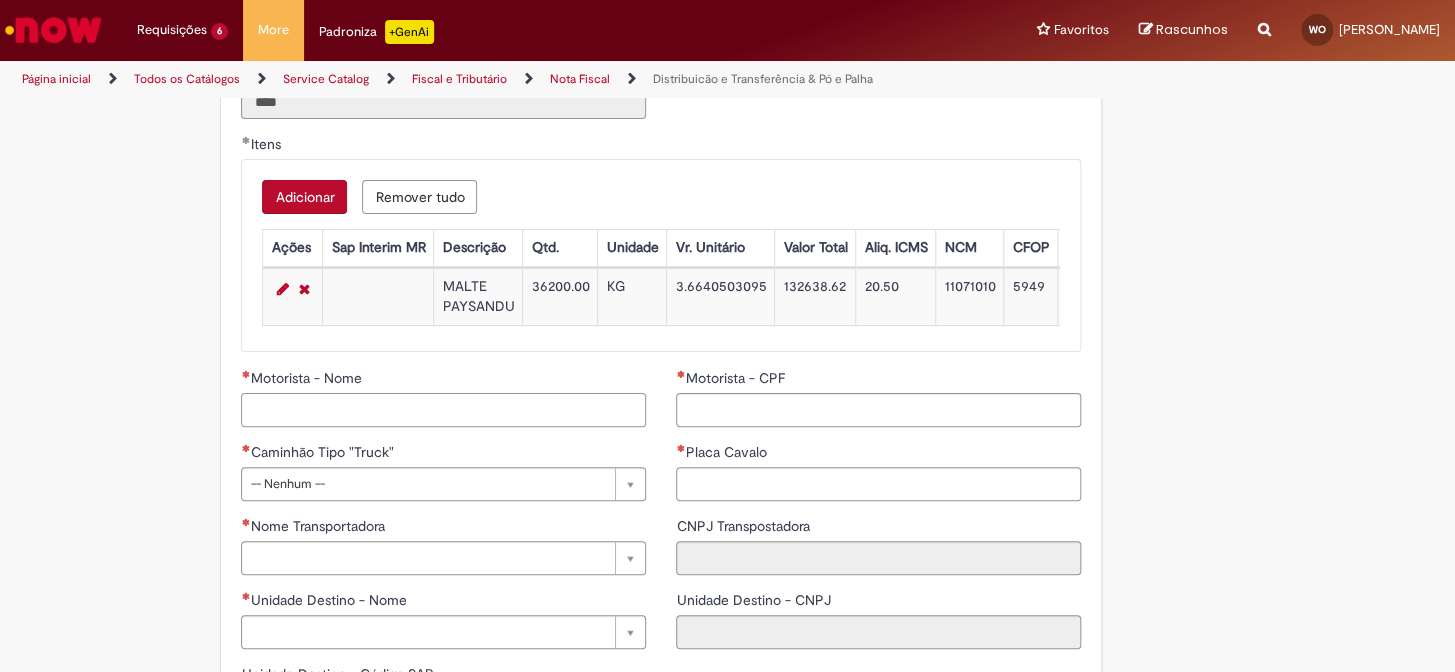 click on "Motorista - Nome" at bounding box center [443, 410] 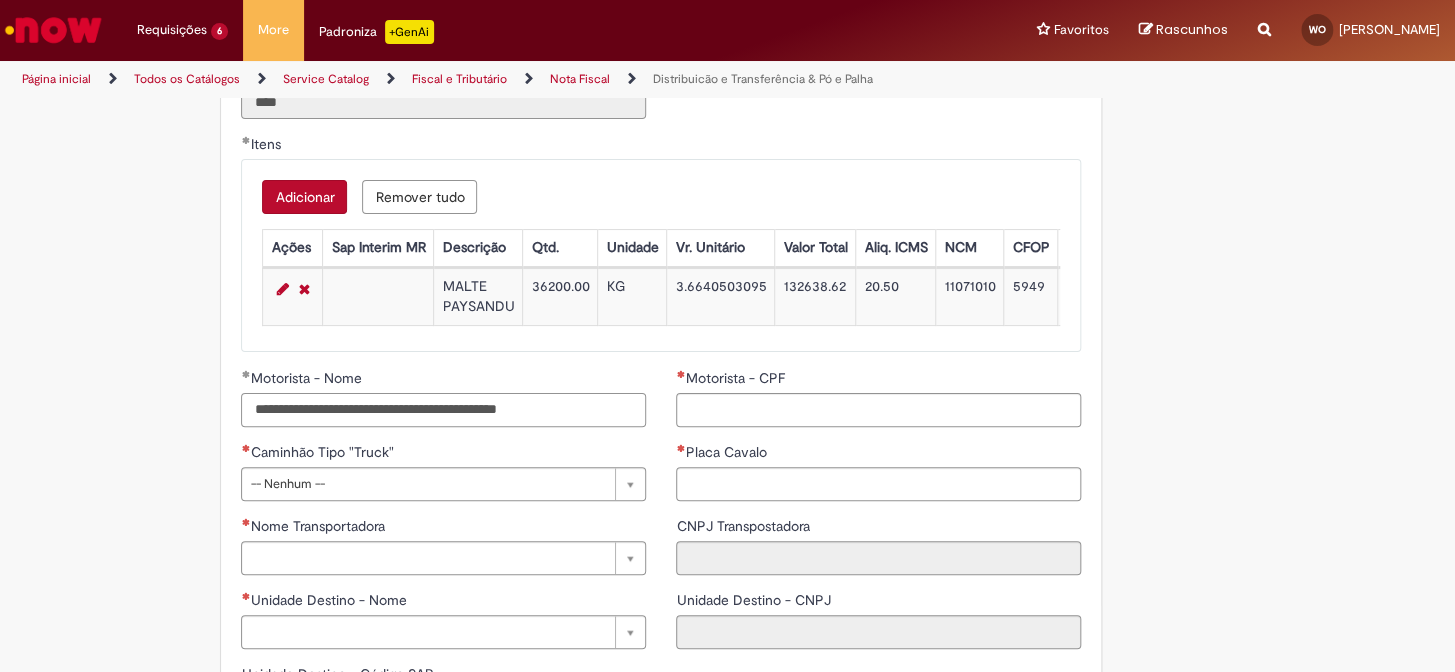 click on "**********" at bounding box center [443, 410] 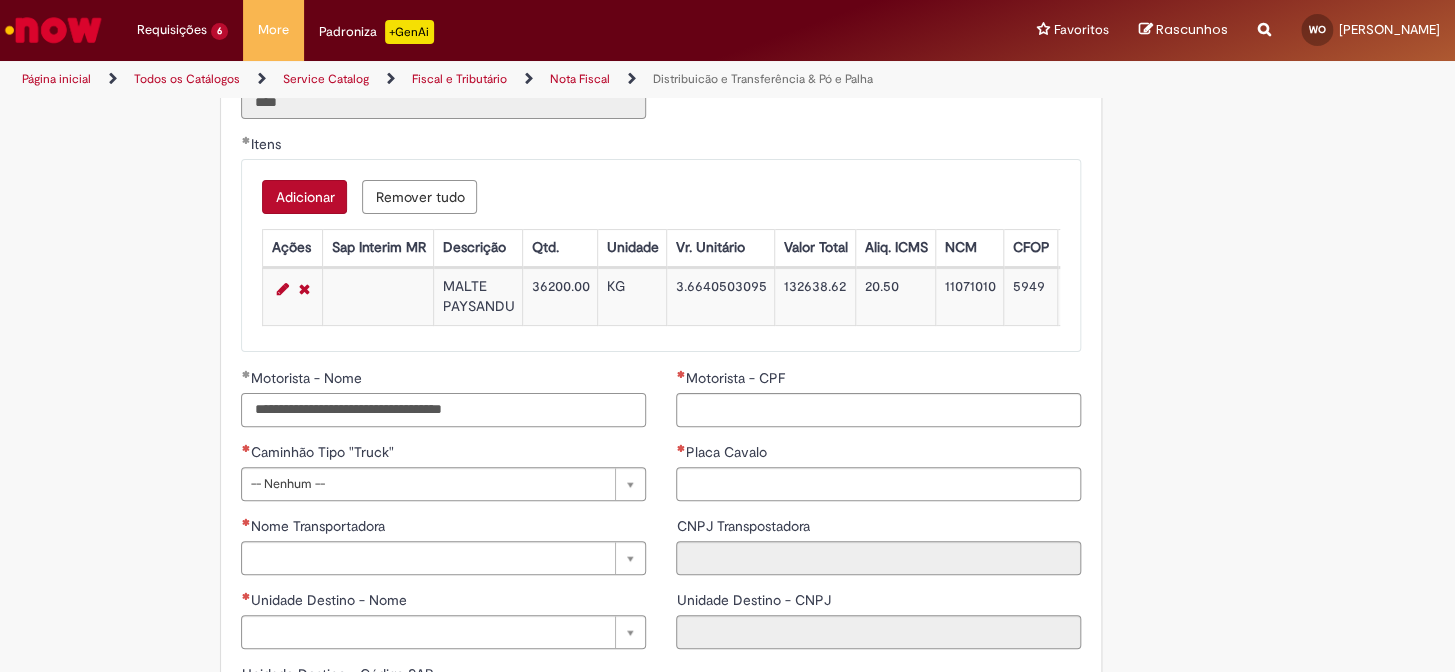 type on "**********" 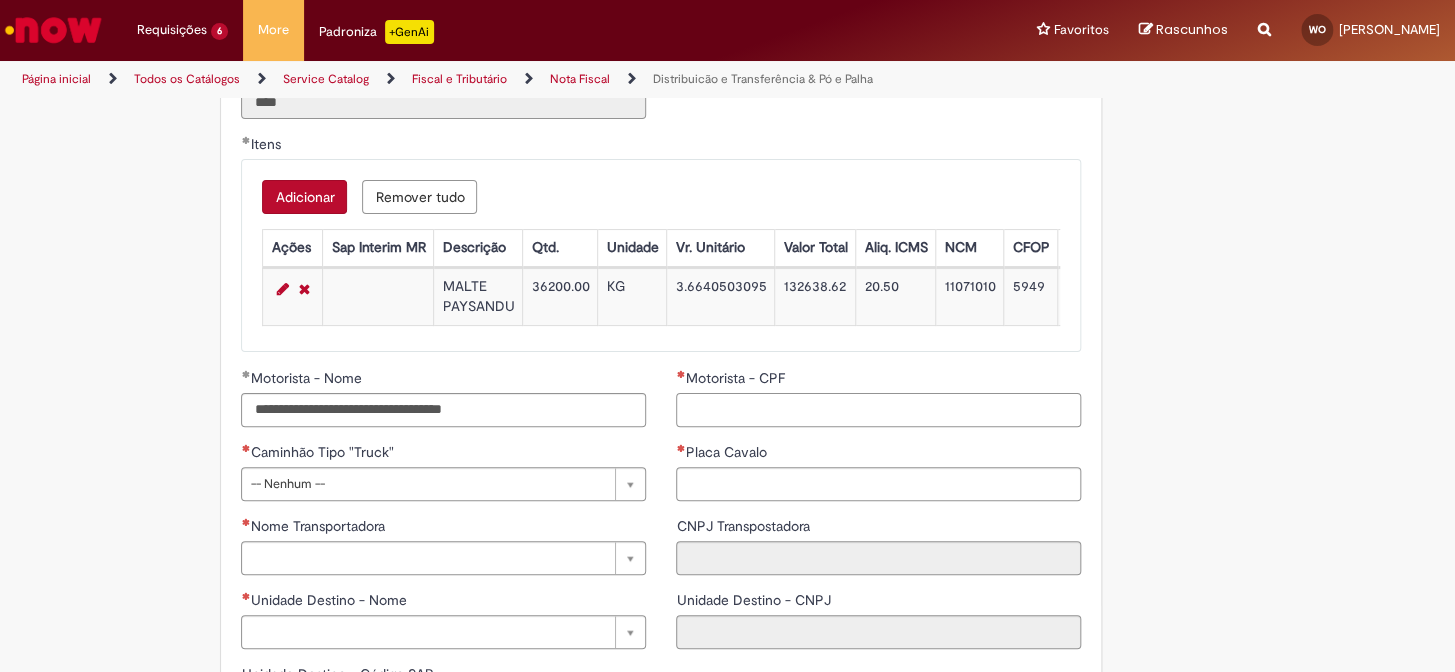 click on "Motorista - CPF" at bounding box center [878, 410] 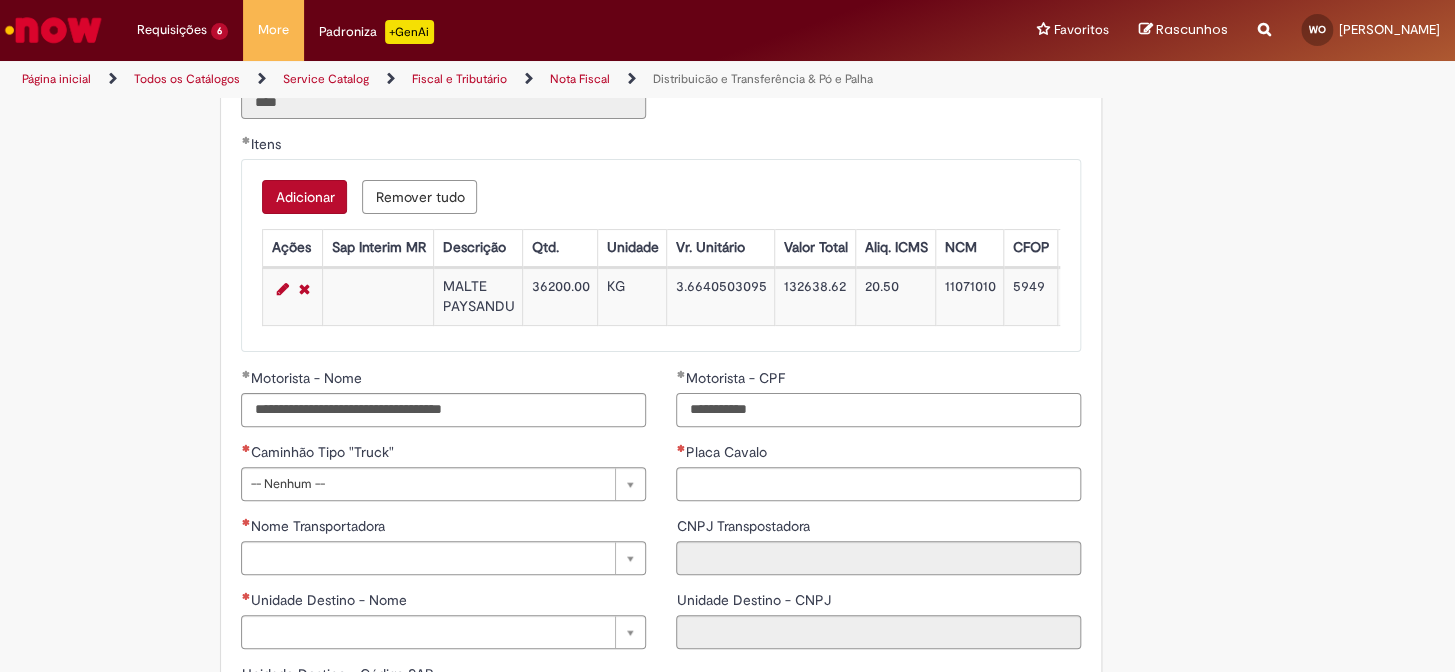 type on "**********" 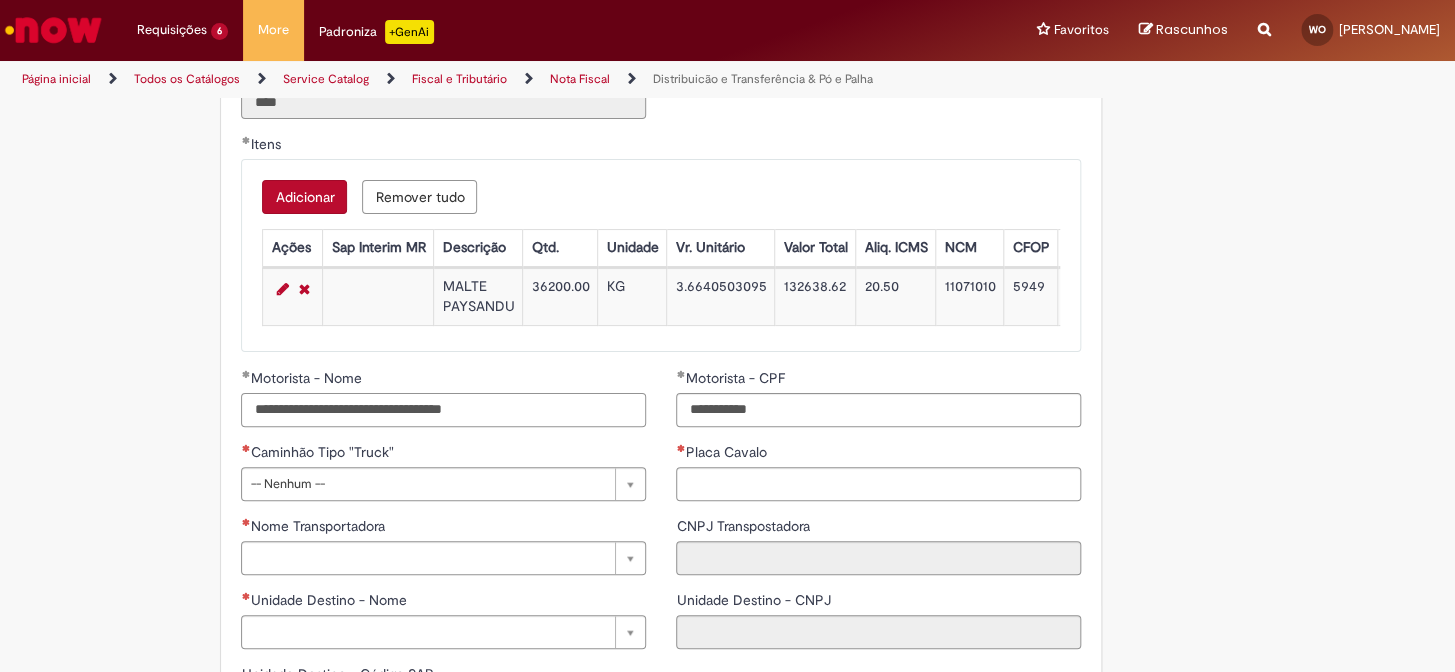 drag, startPoint x: 568, startPoint y: 429, endPoint x: 494, endPoint y: 424, distance: 74.168724 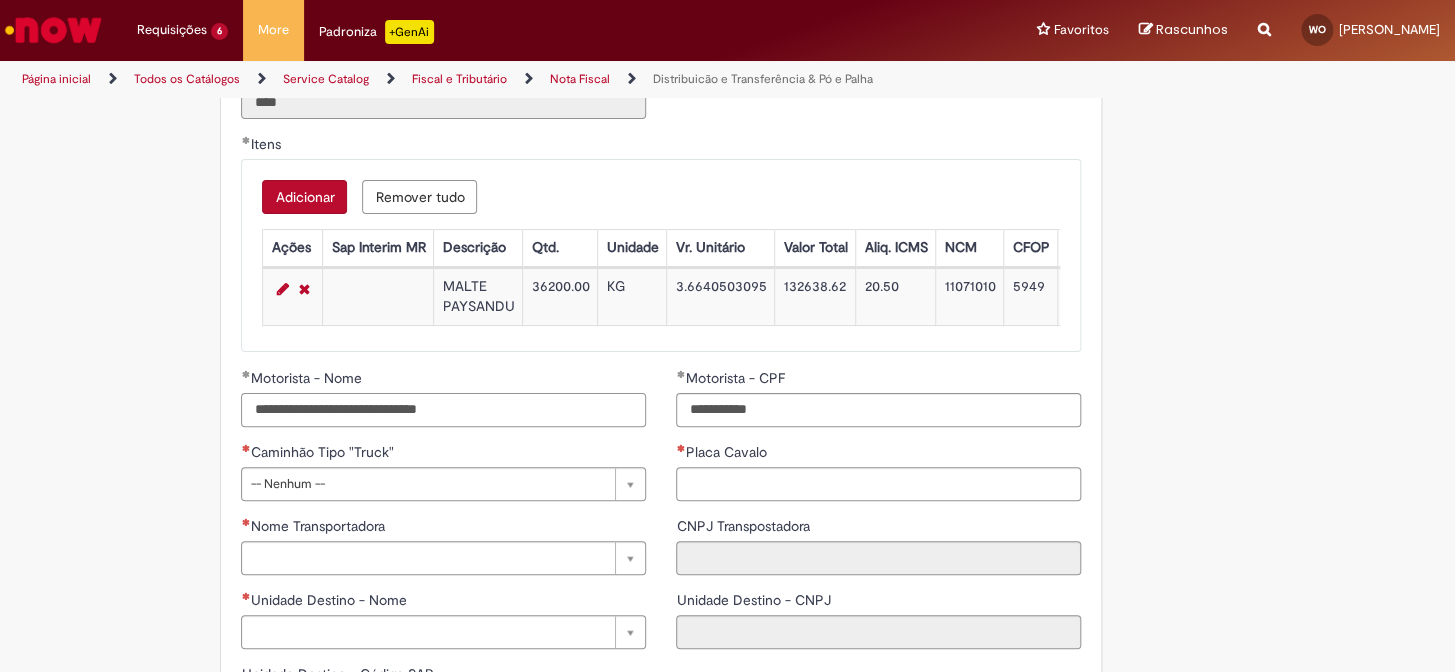 scroll, scrollTop: 2181, scrollLeft: 0, axis: vertical 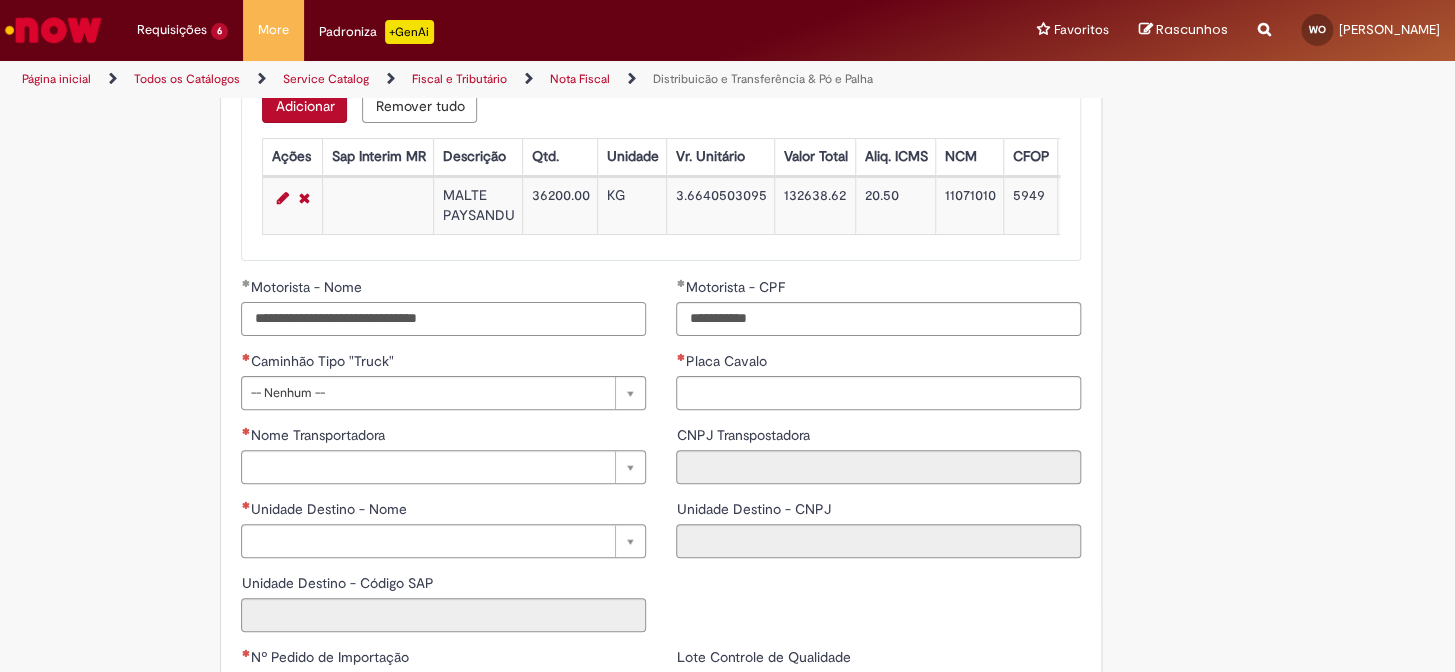 type on "**********" 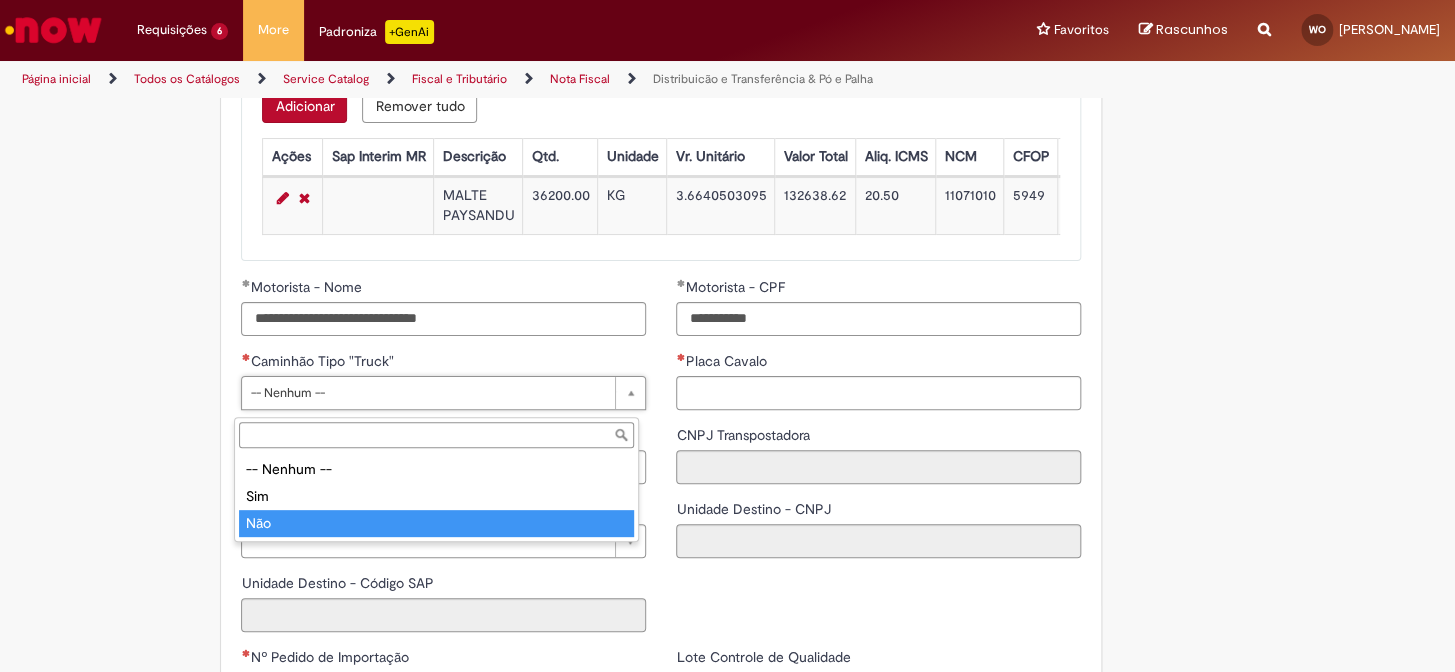 type on "***" 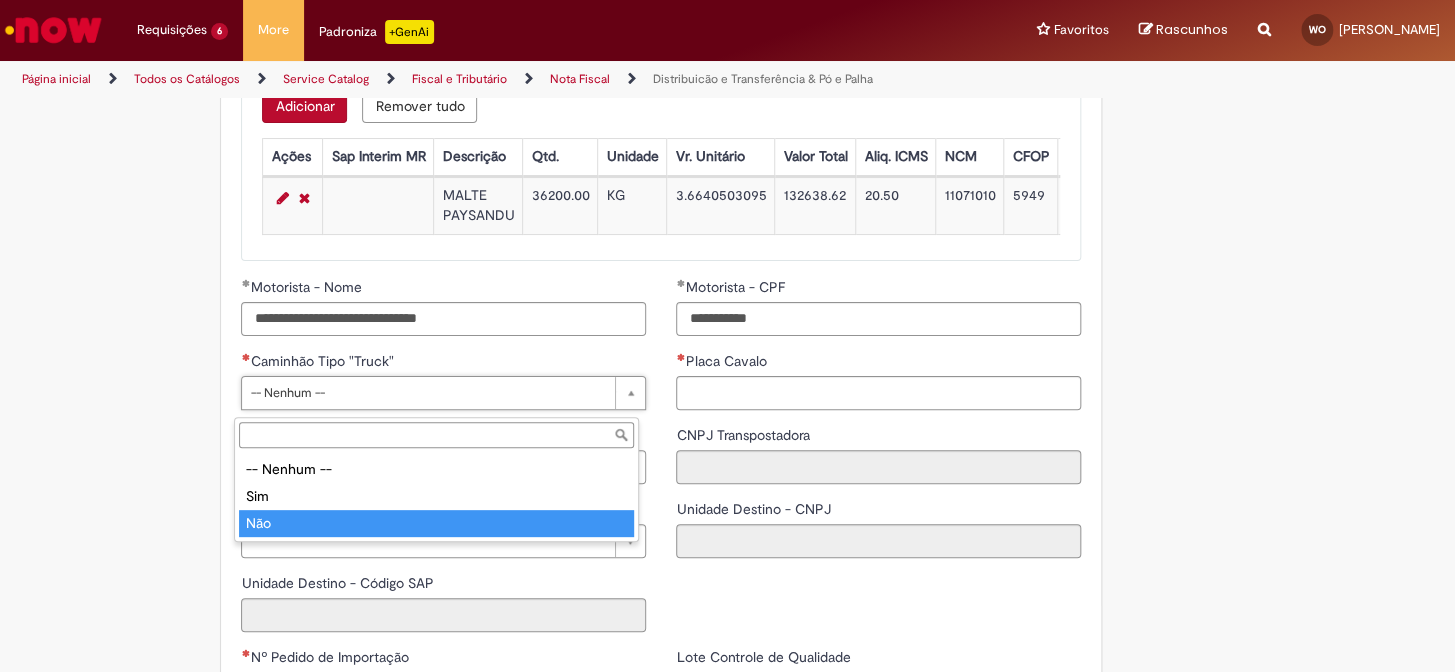 select on "**" 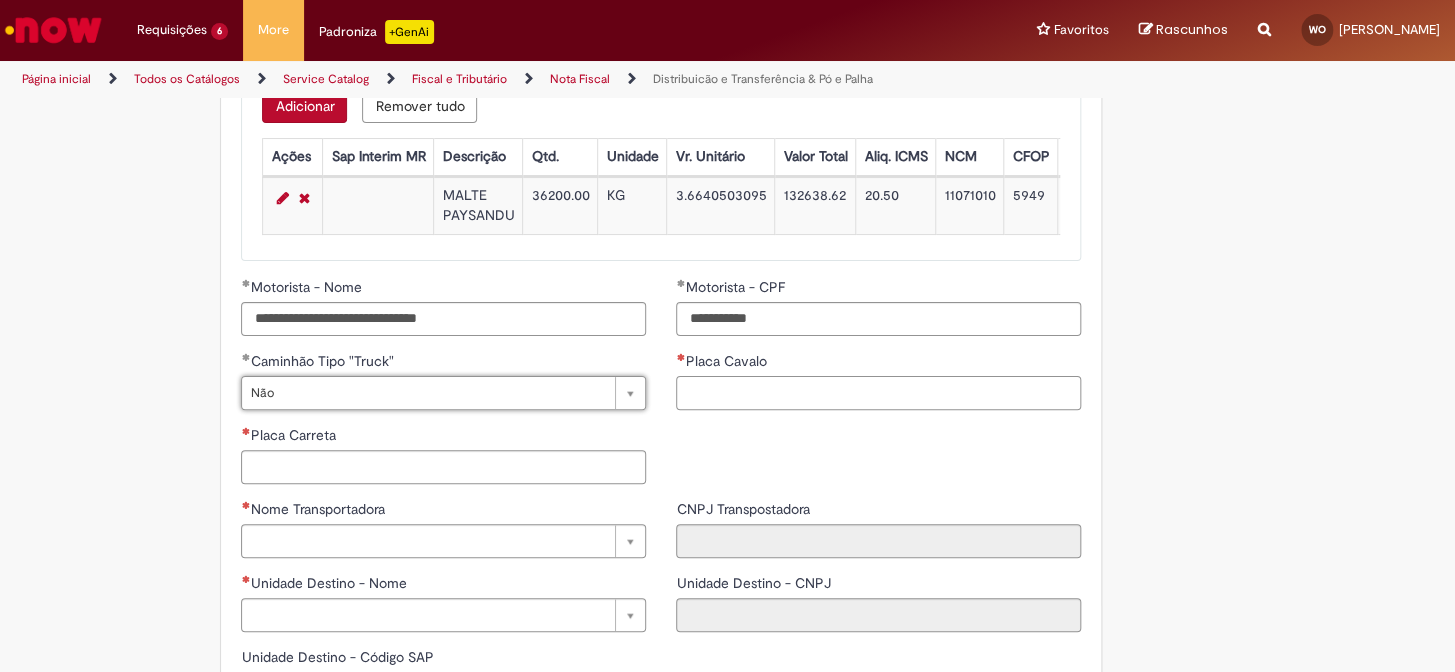 click on "Placa Cavalo" at bounding box center (878, 393) 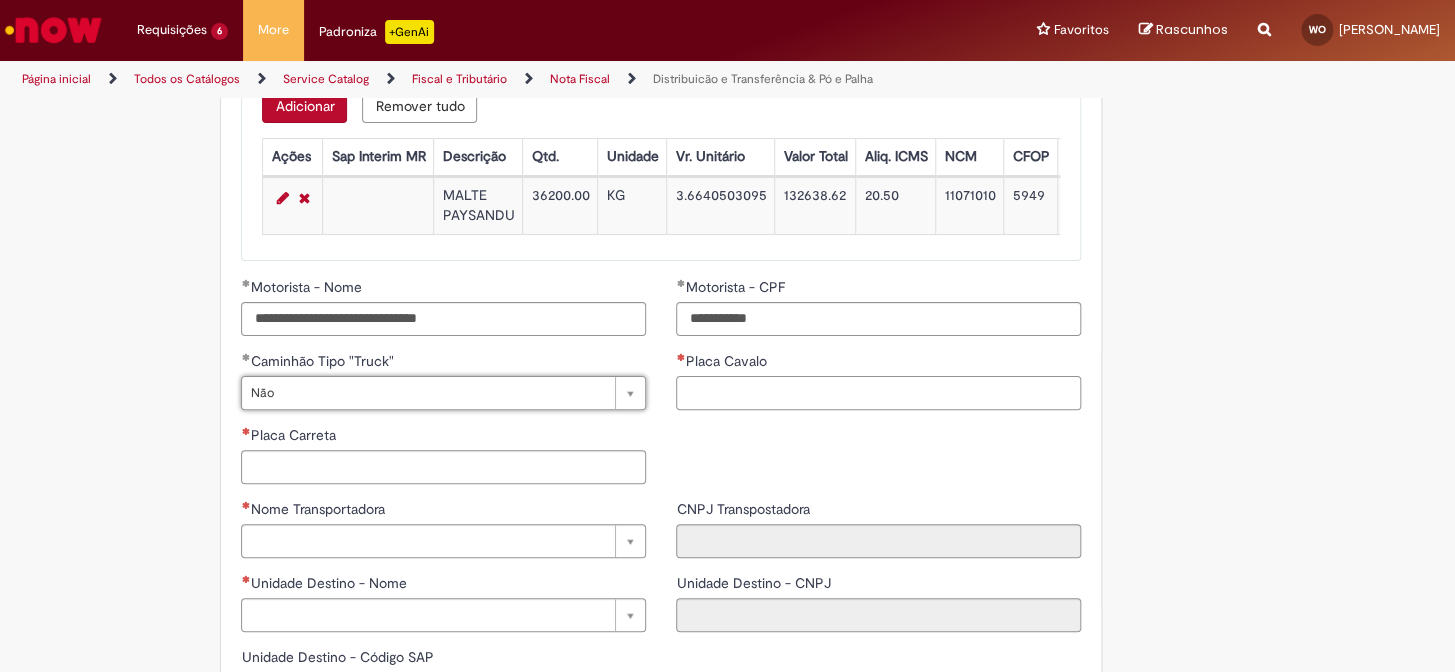 paste on "*******" 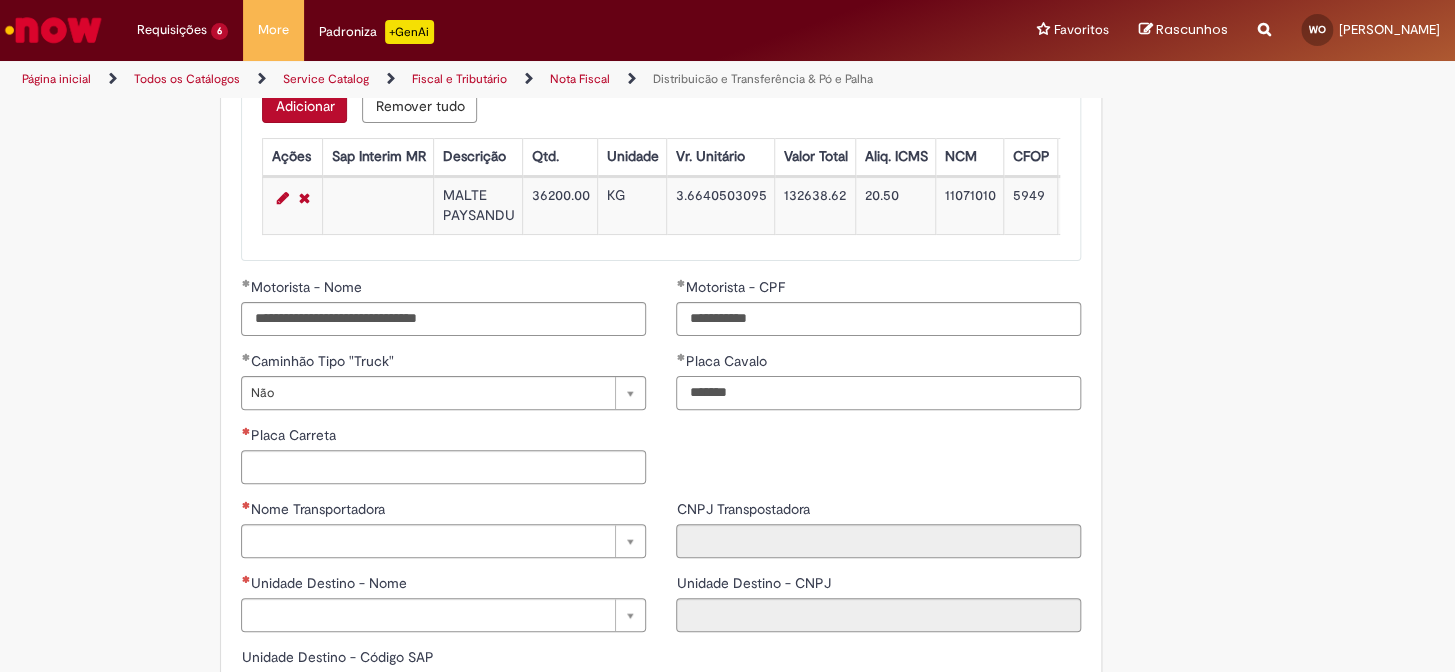 type on "*******" 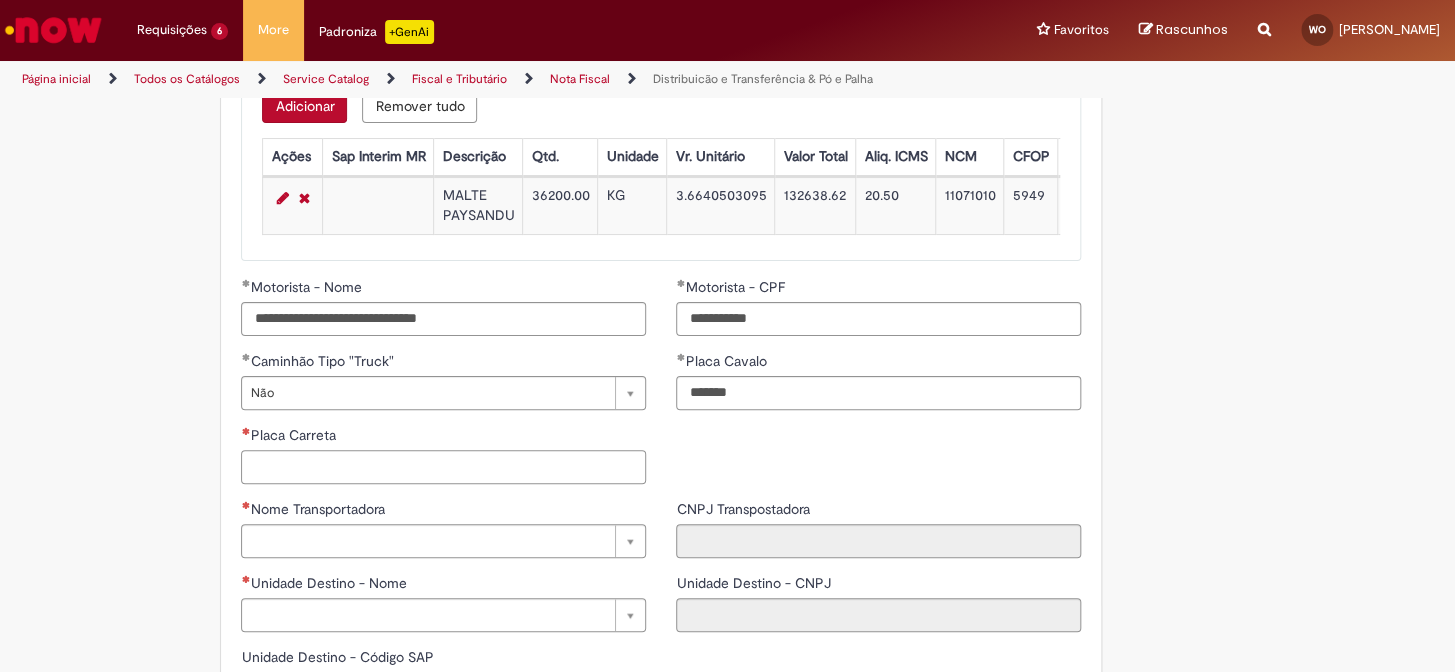 click on "Placa Carreta" at bounding box center (443, 467) 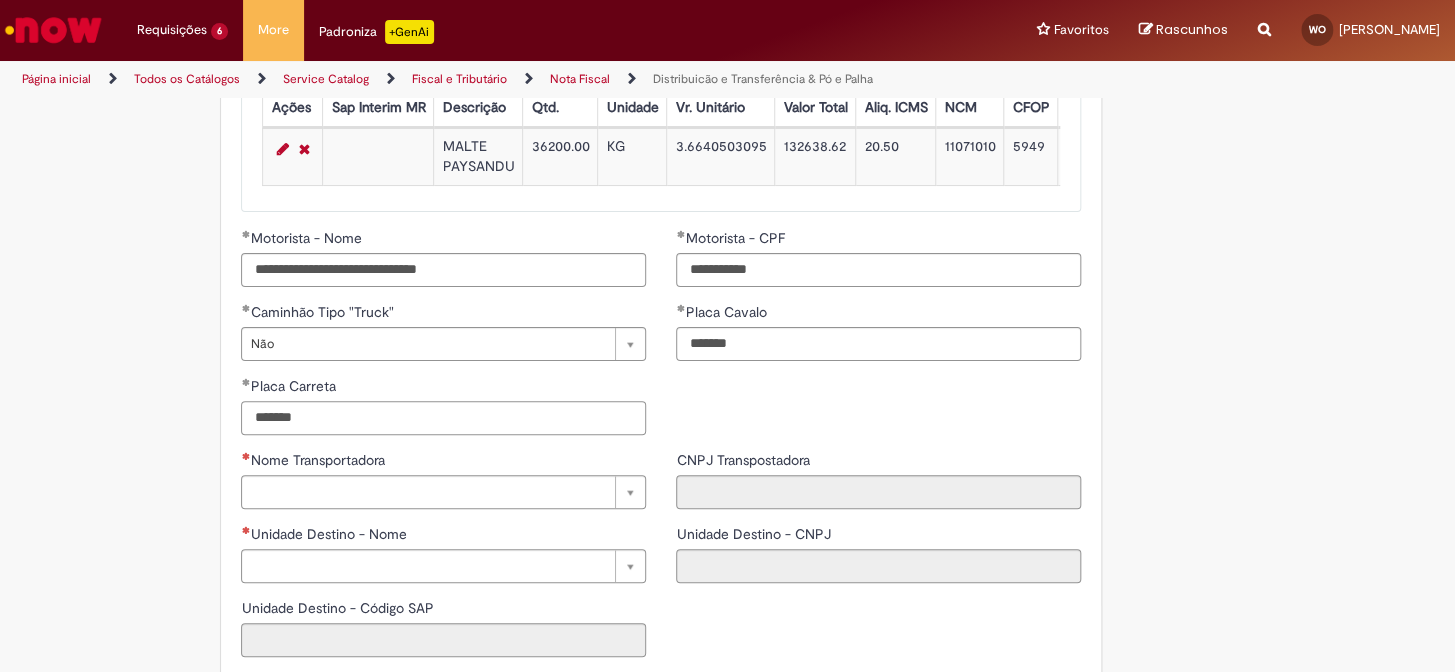 scroll, scrollTop: 2272, scrollLeft: 0, axis: vertical 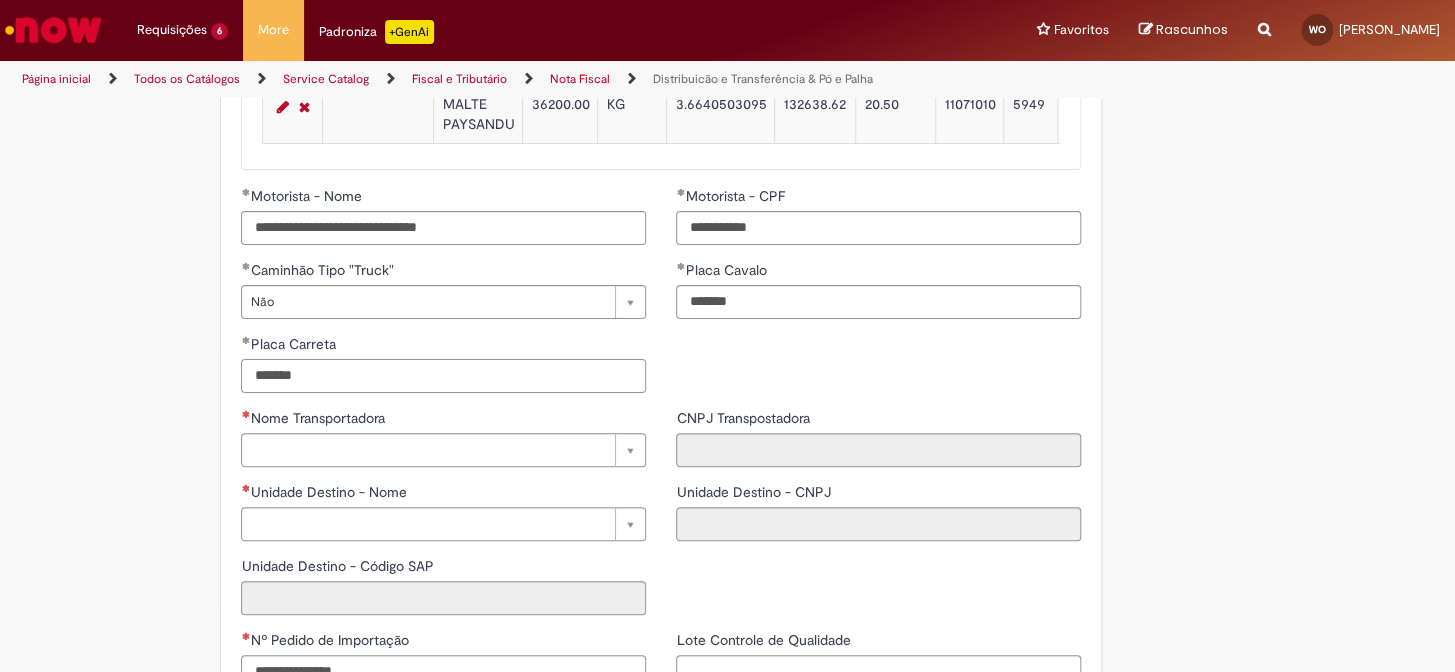 type on "*******" 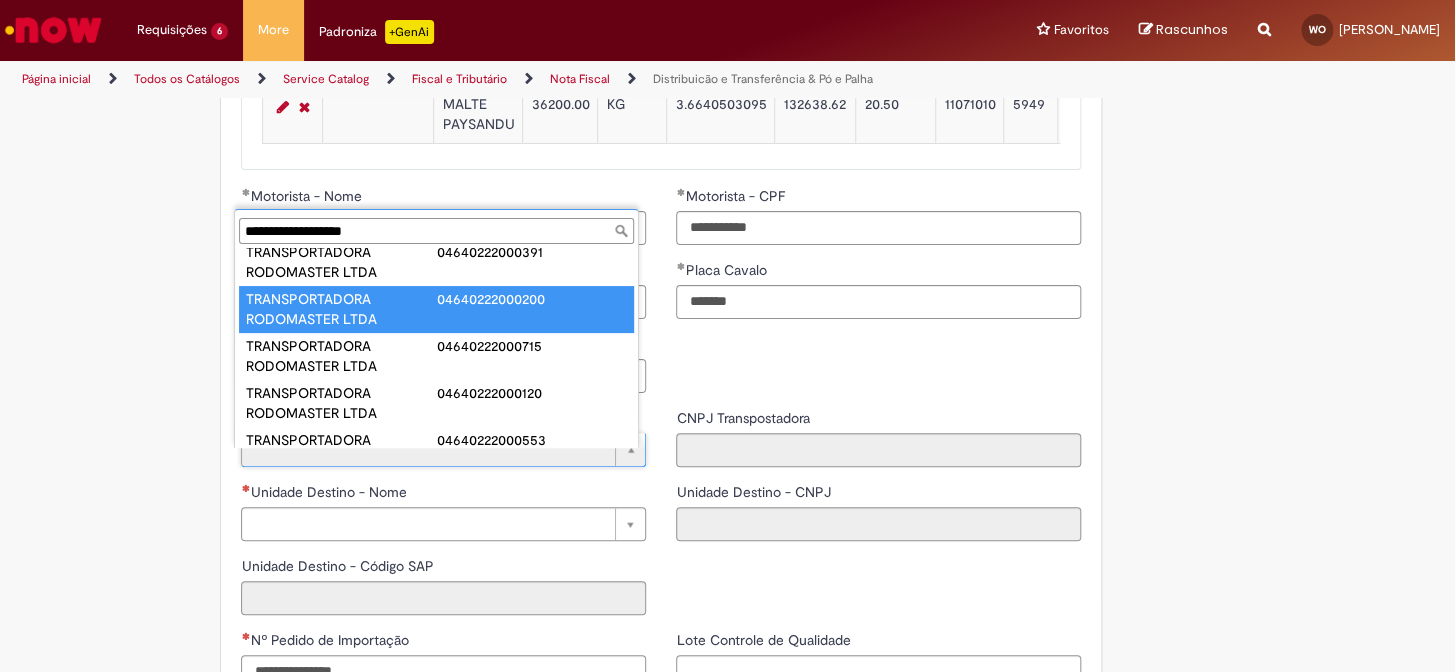 scroll, scrollTop: 90, scrollLeft: 0, axis: vertical 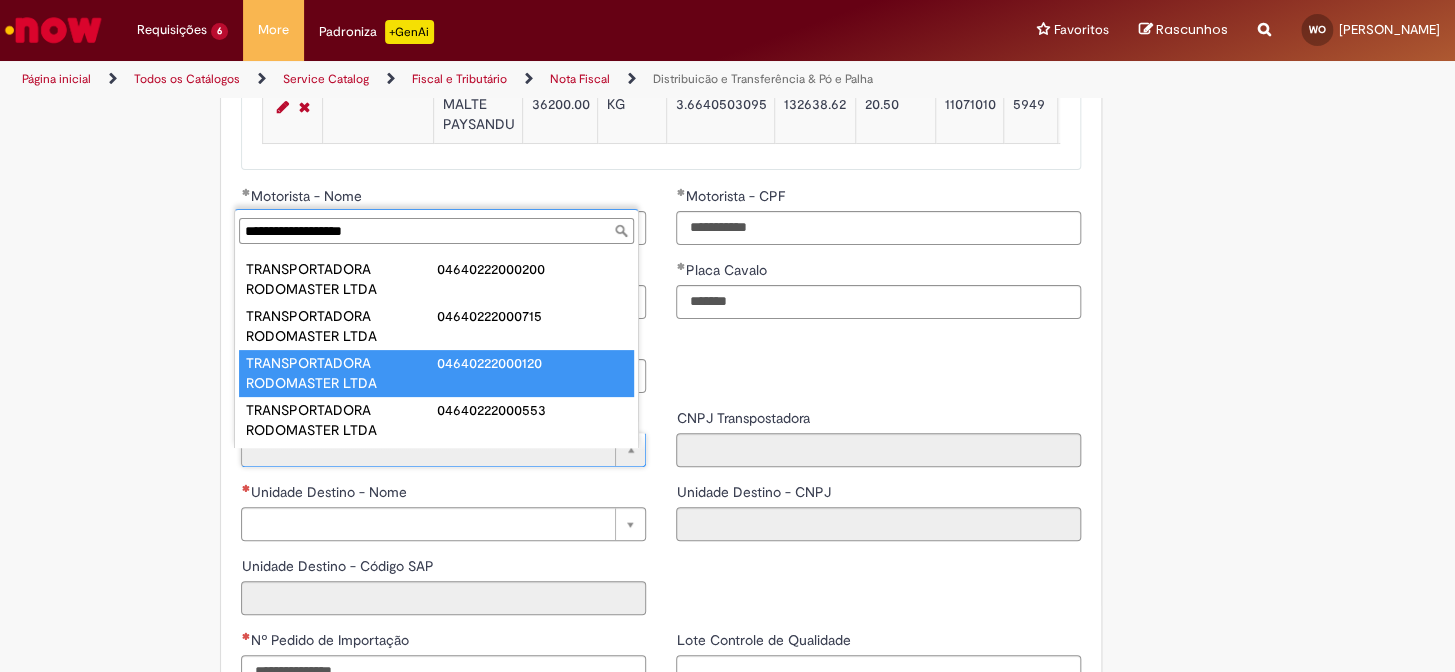 type on "**********" 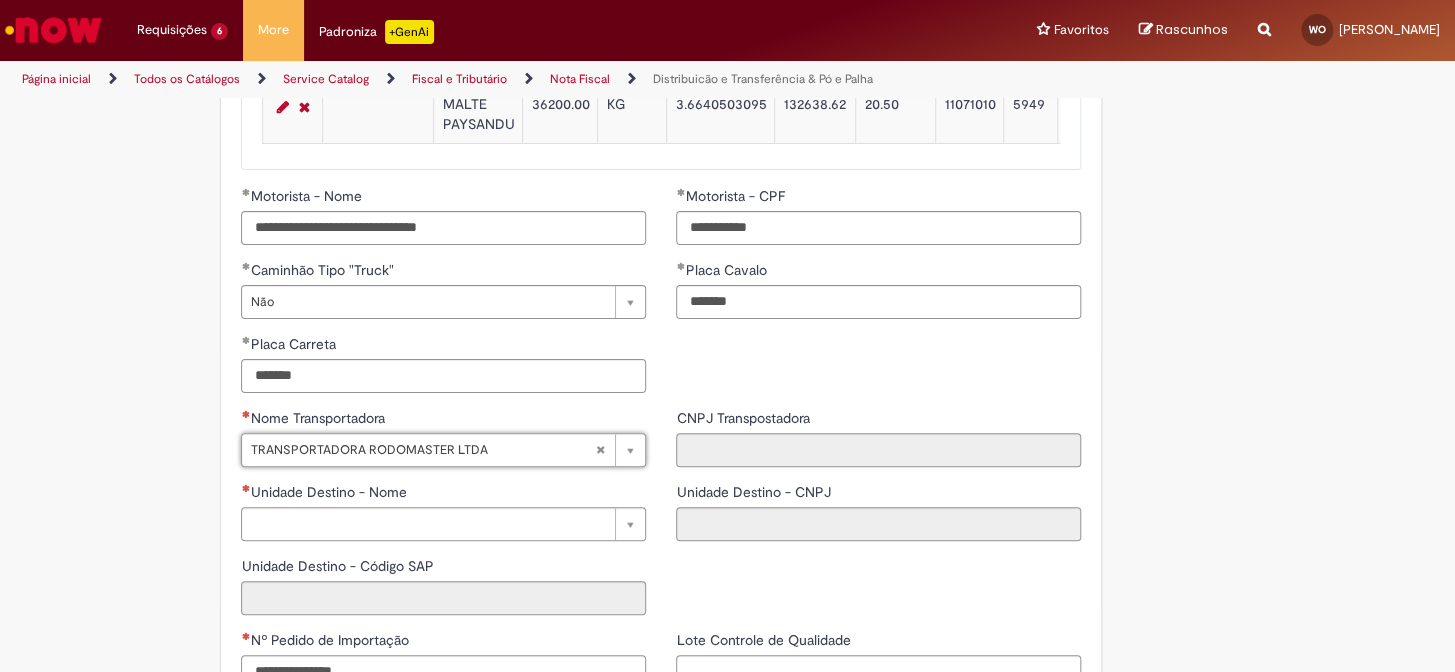 type on "**********" 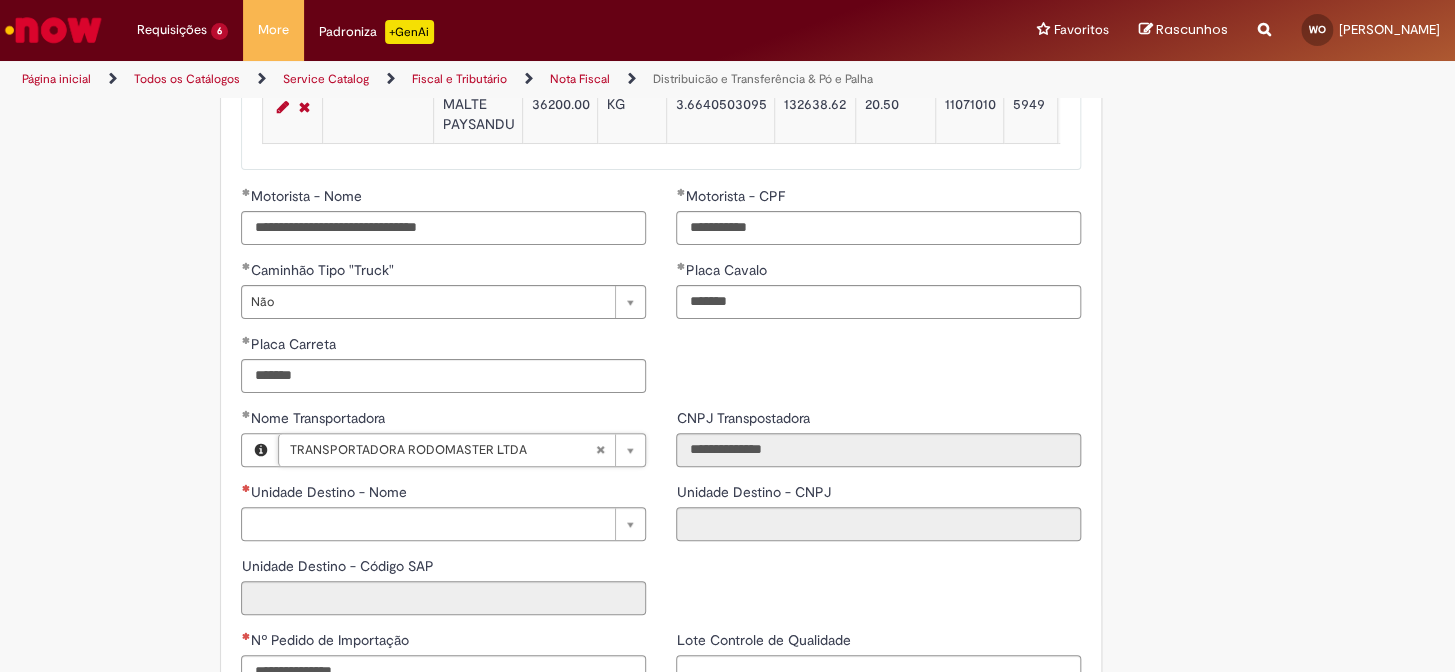 scroll, scrollTop: 2363, scrollLeft: 0, axis: vertical 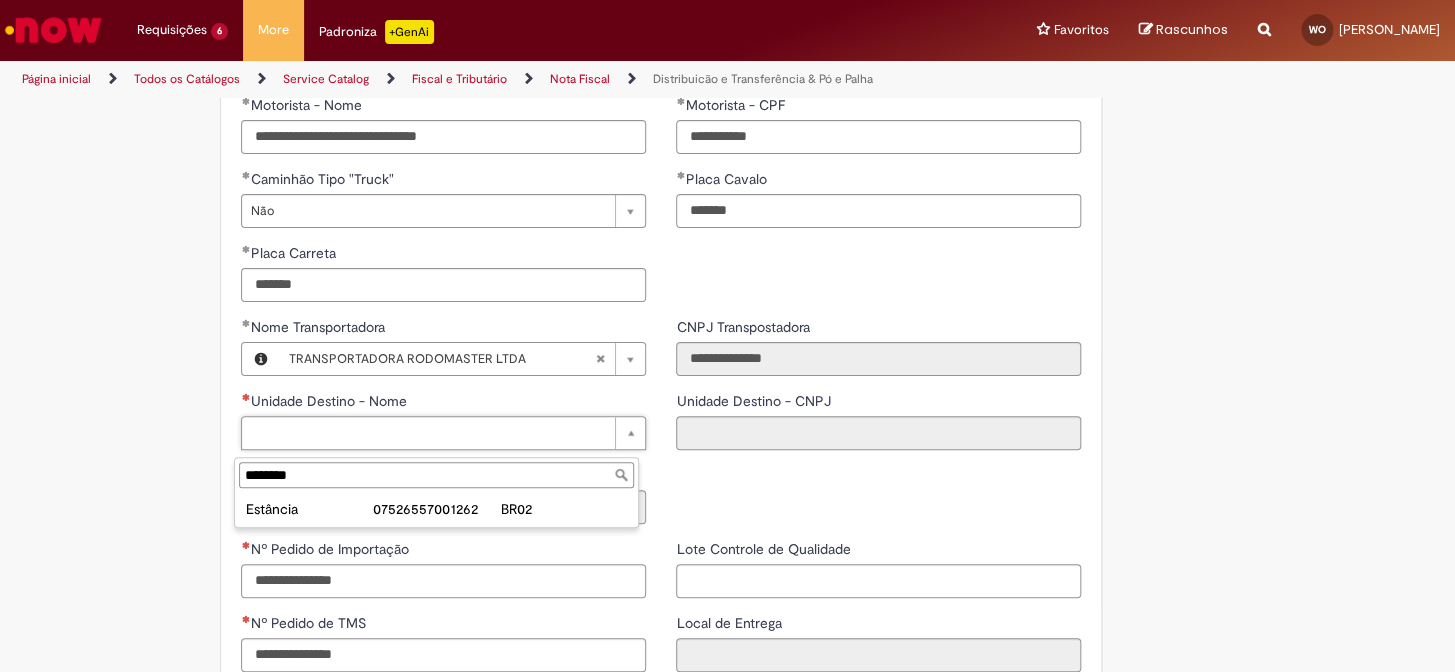 type on "********" 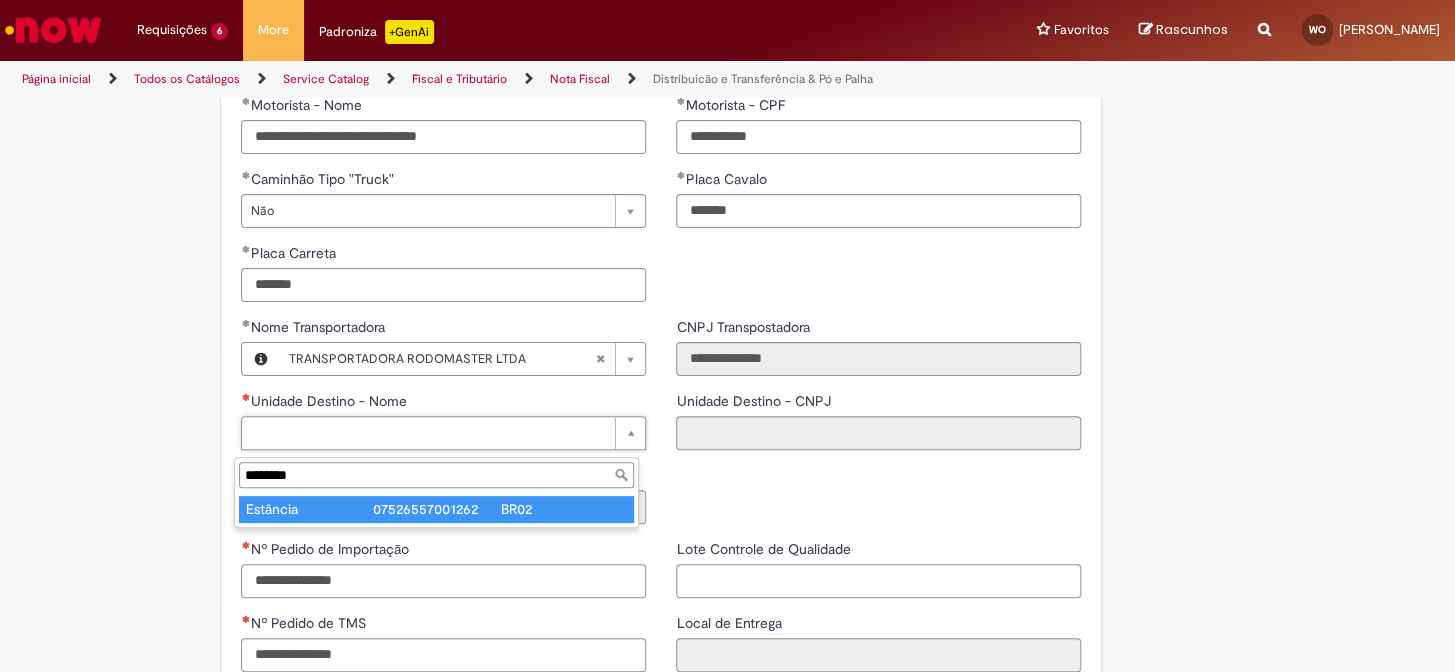type on "********" 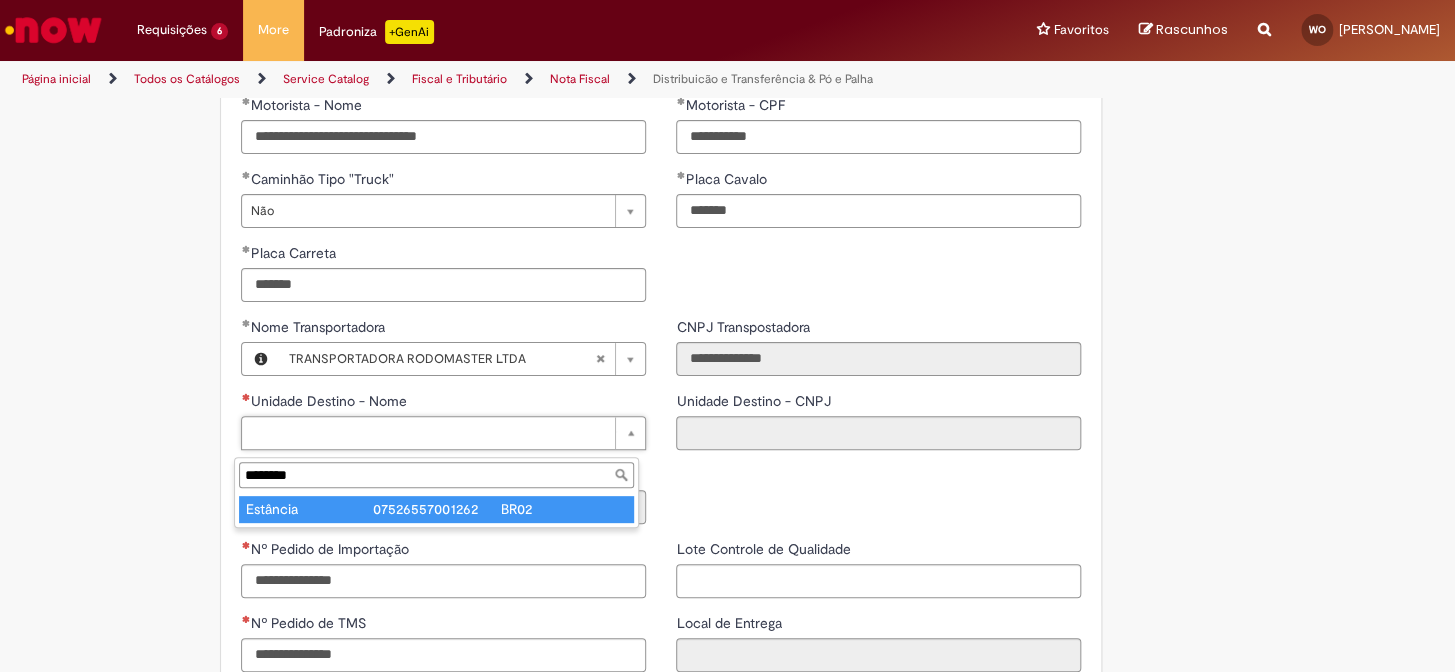 type on "**********" 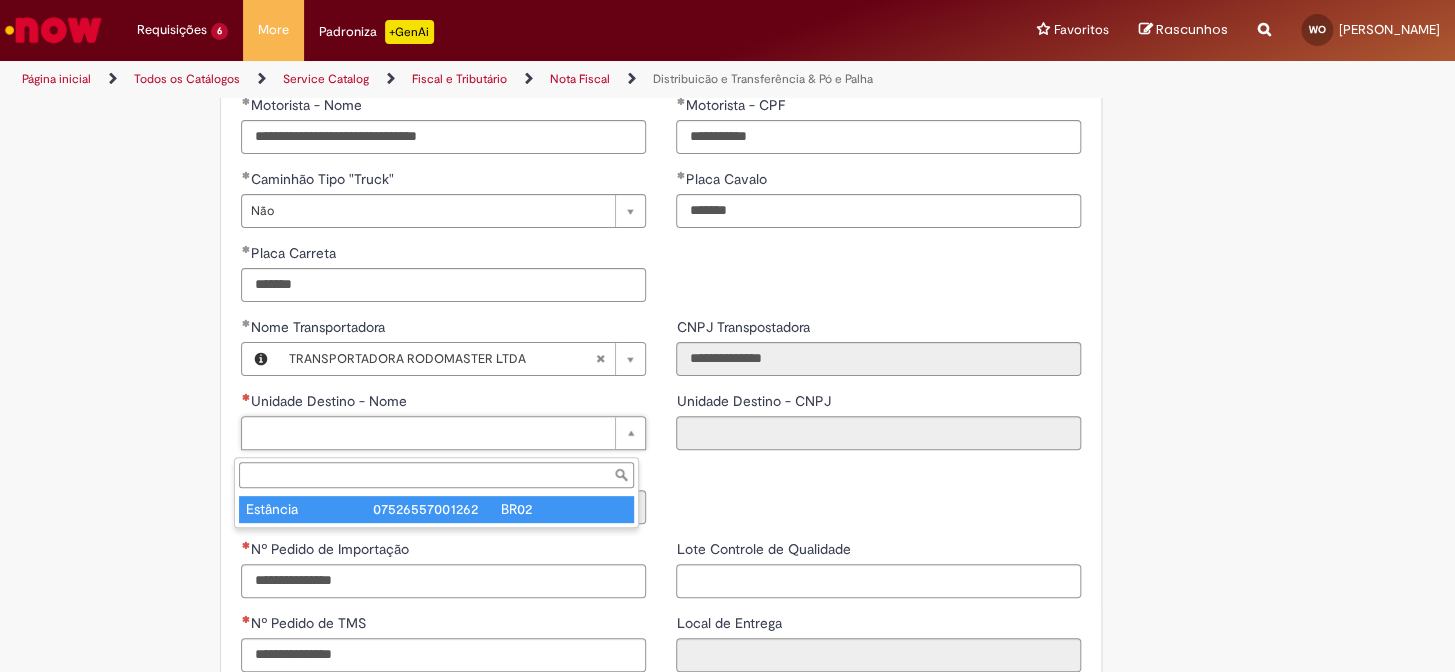 type on "**********" 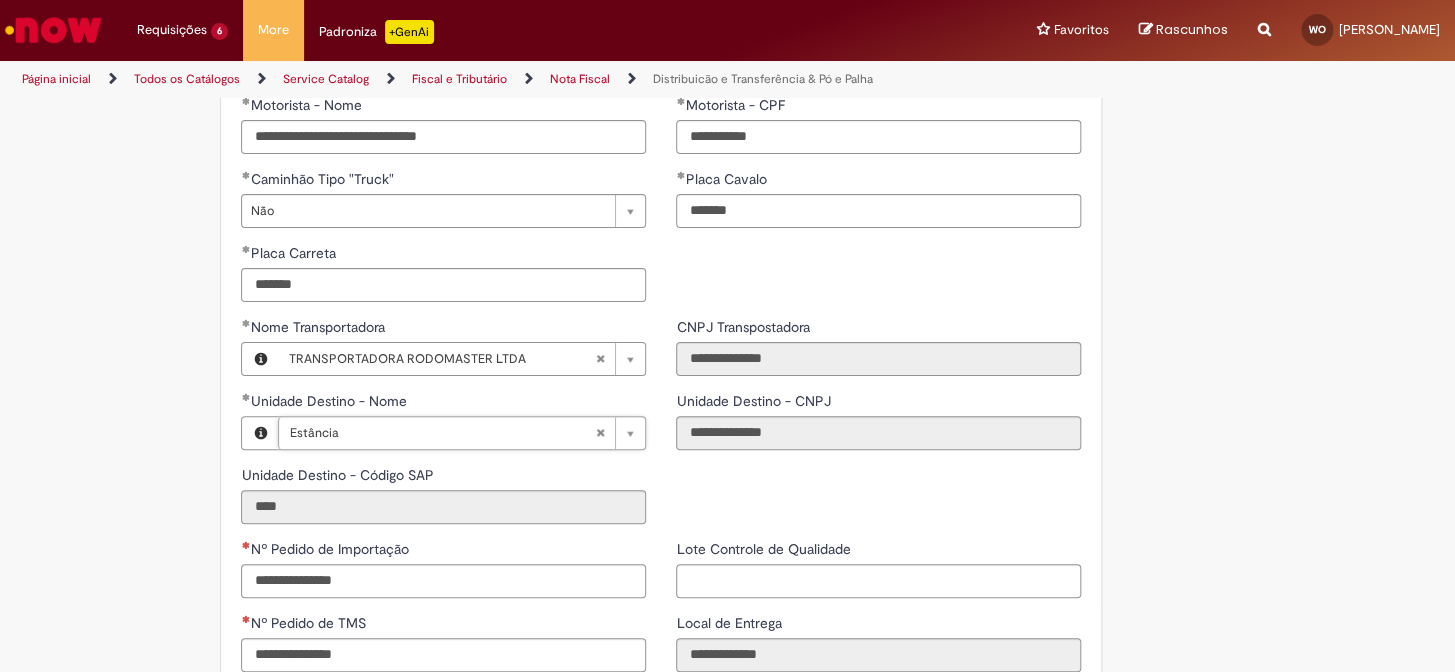 scroll, scrollTop: 2545, scrollLeft: 0, axis: vertical 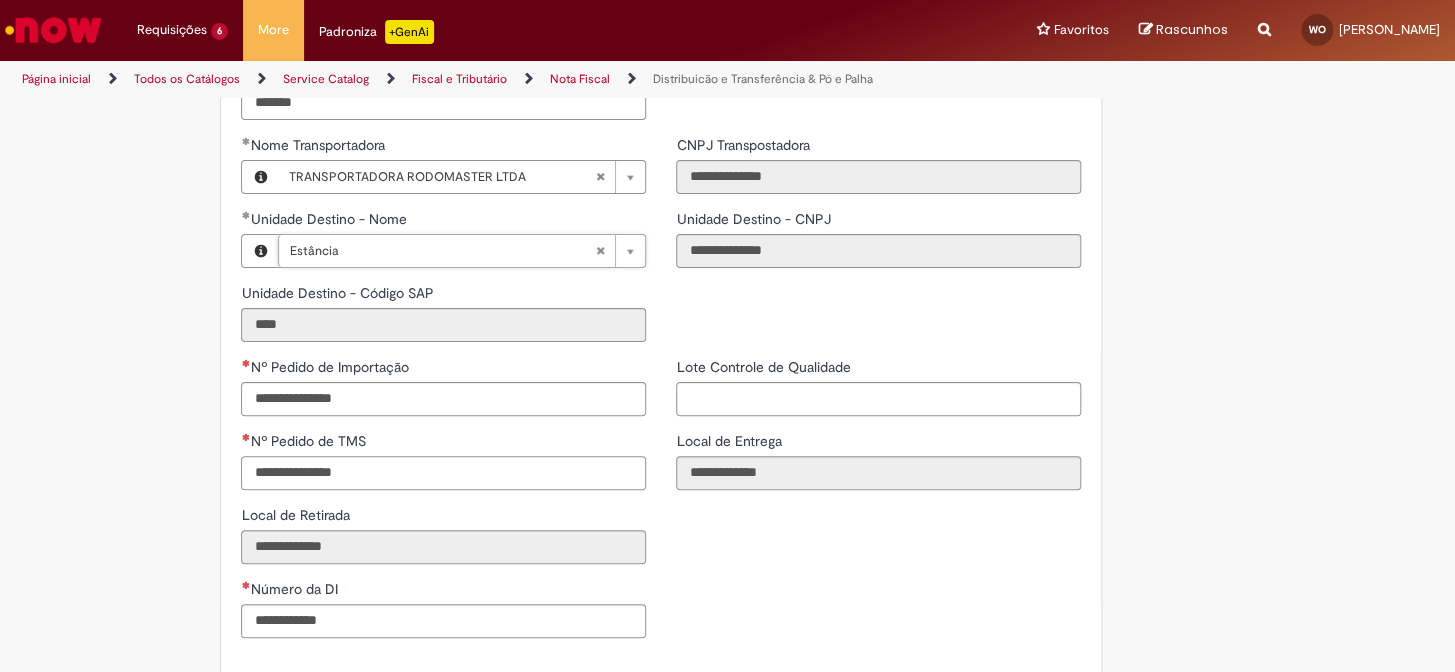 click on "Nº Pedido de TMS" at bounding box center (443, 473) 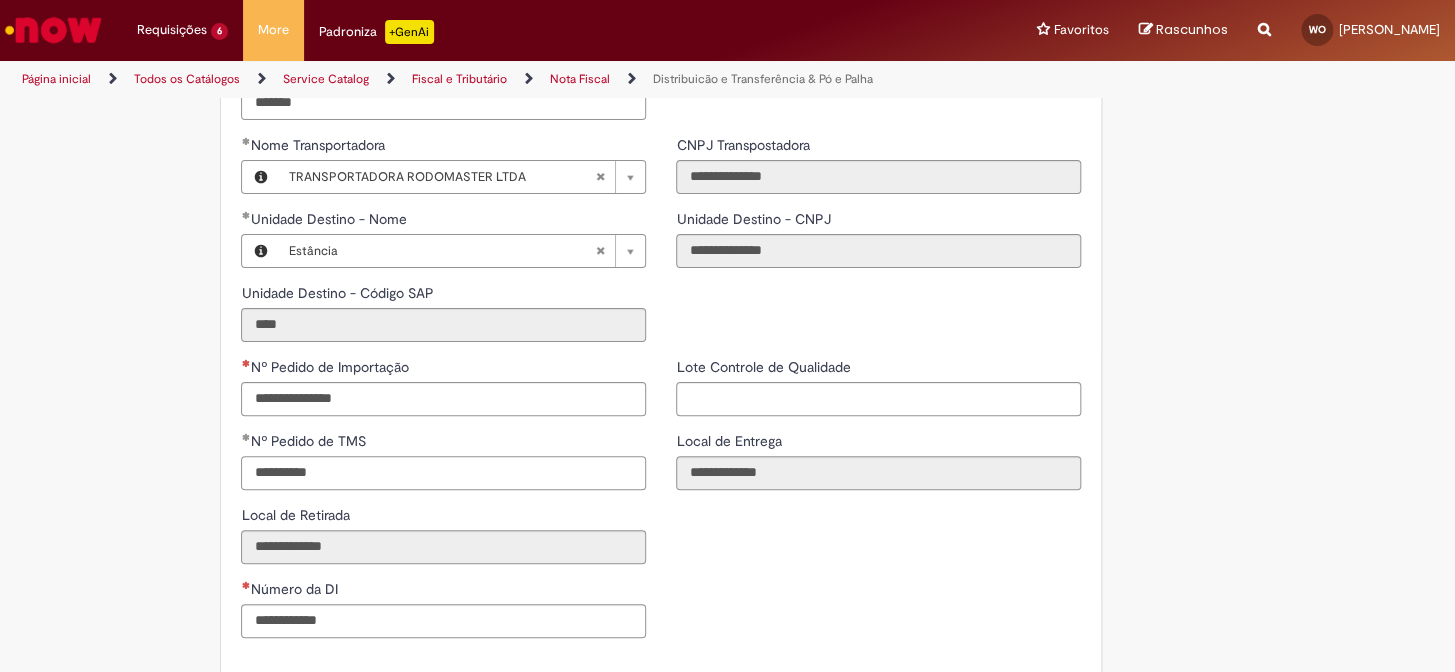 type on "**********" 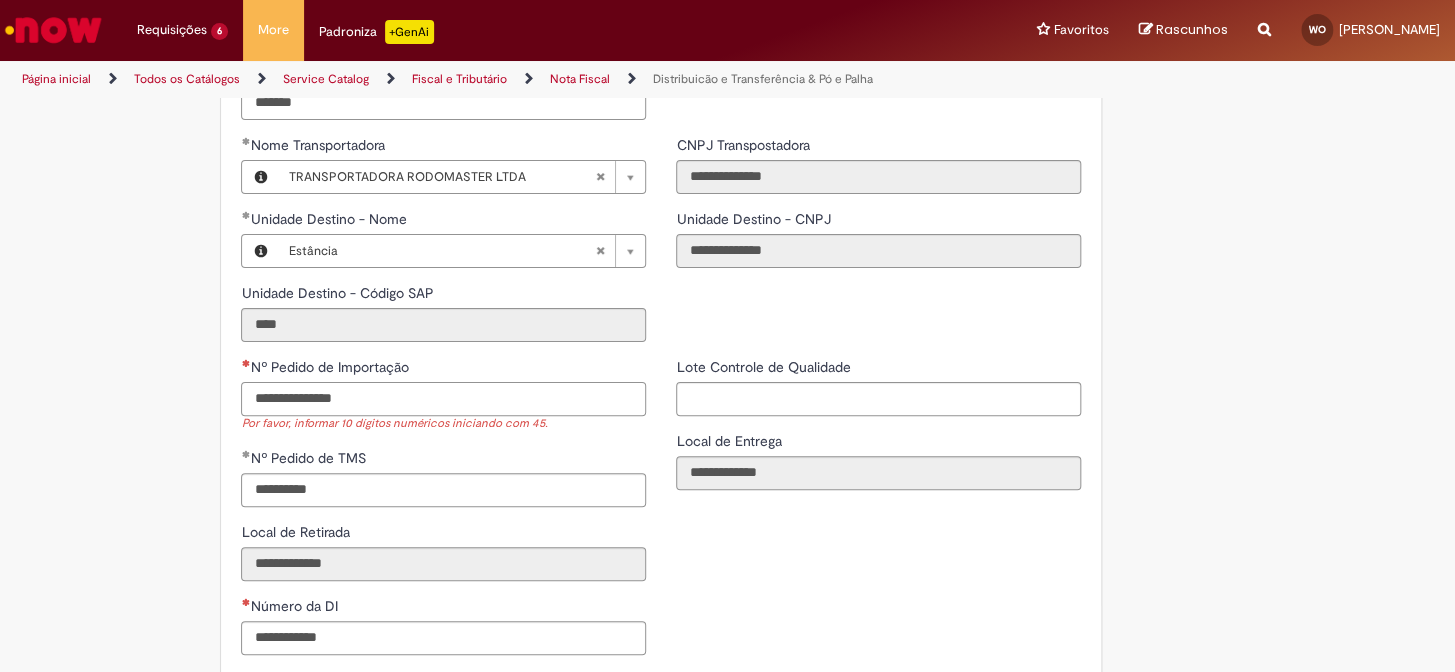click on "Nº Pedido de Importação" at bounding box center (443, 399) 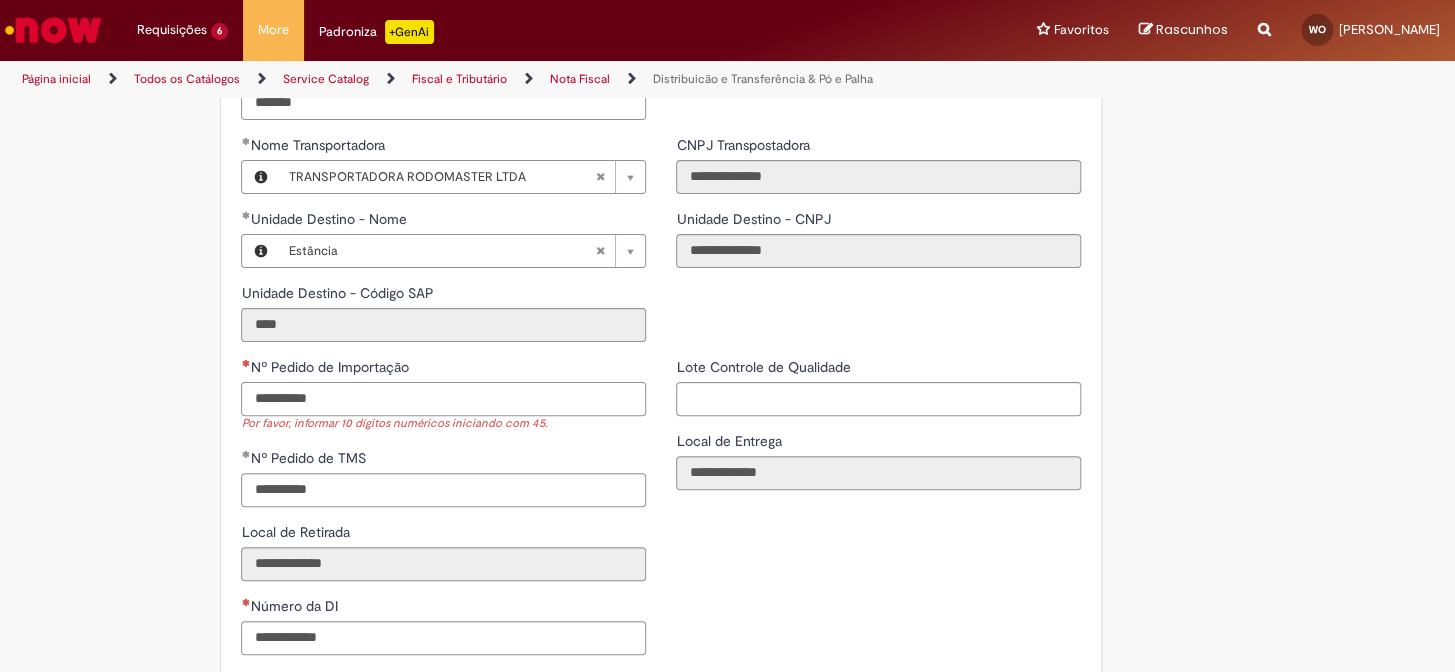 type on "**********" 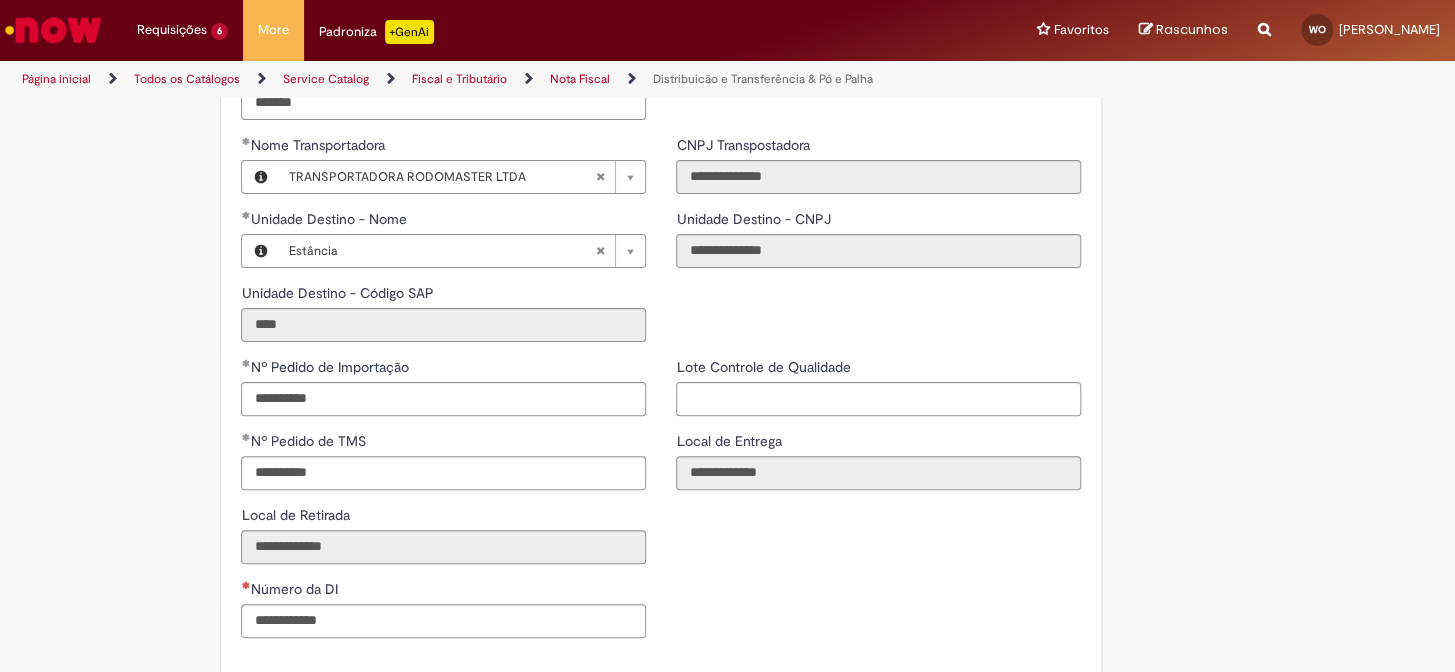 click on "**********" at bounding box center (630, -769) 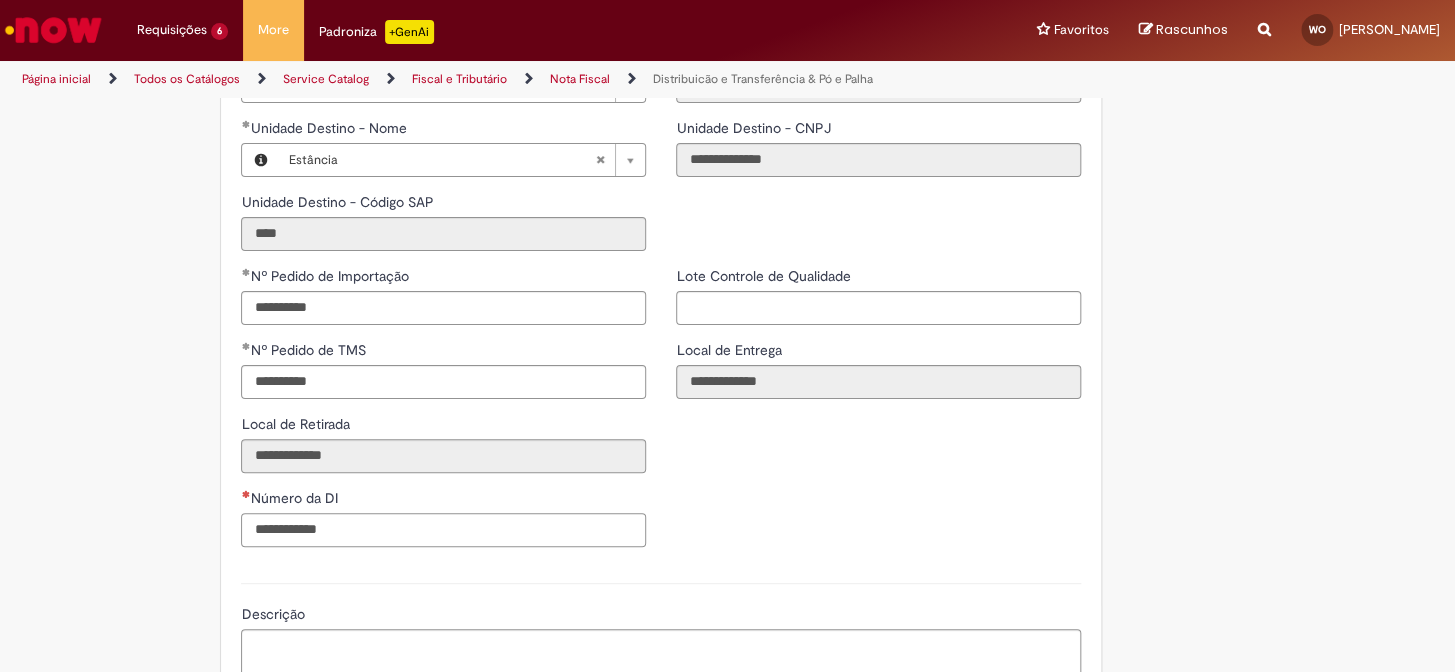 click on "Número da DI" at bounding box center (443, 530) 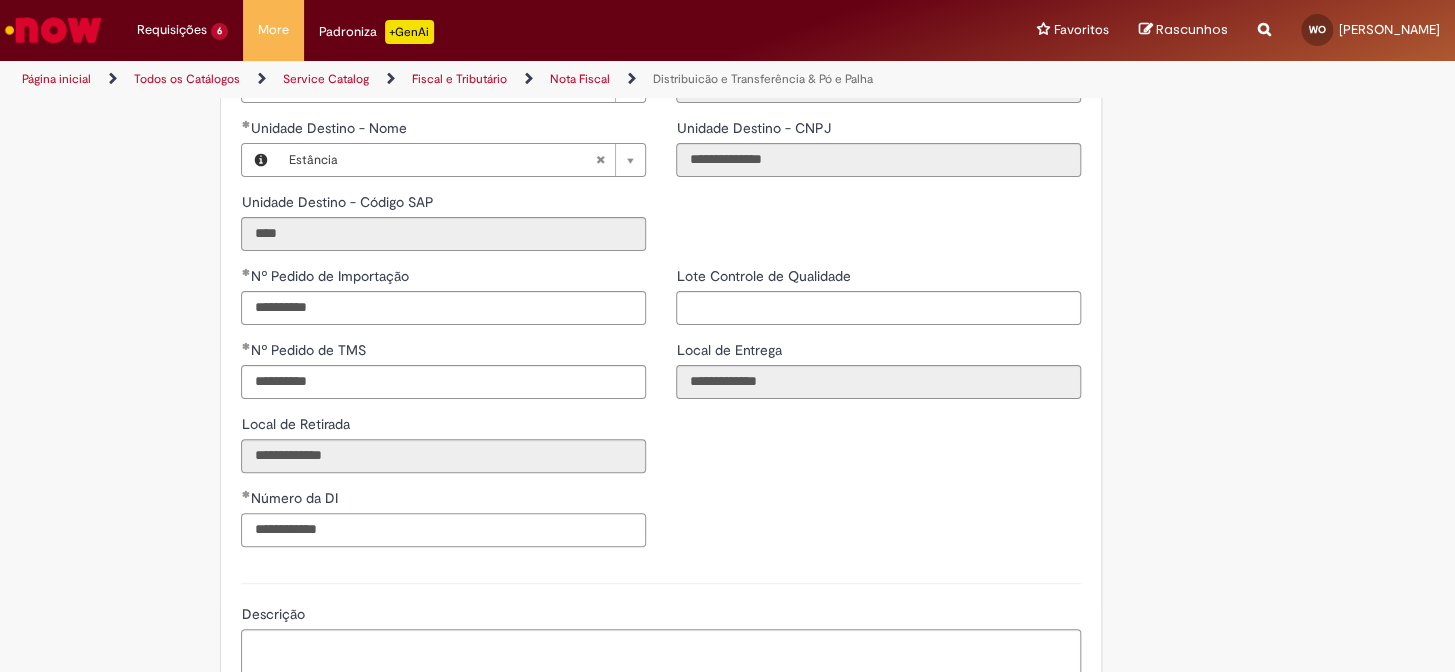type on "**********" 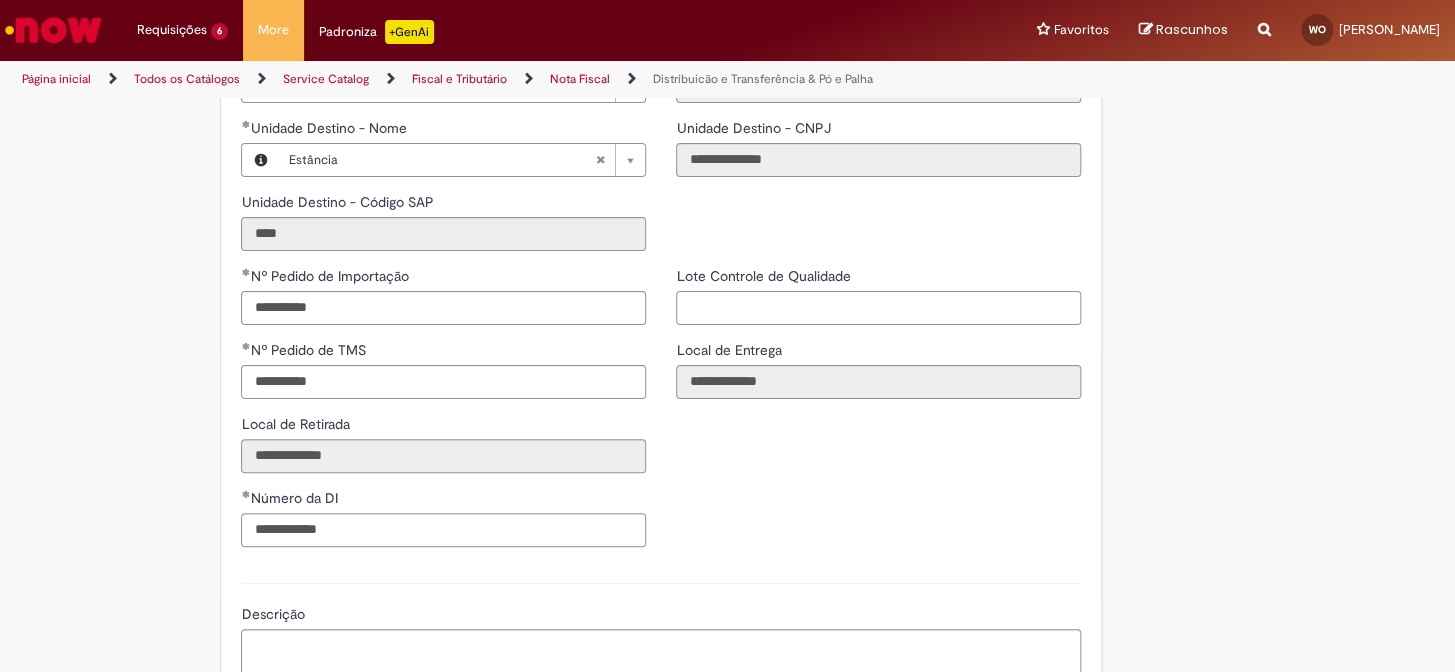 click on "Lote Controle de Qualidade" at bounding box center [878, 308] 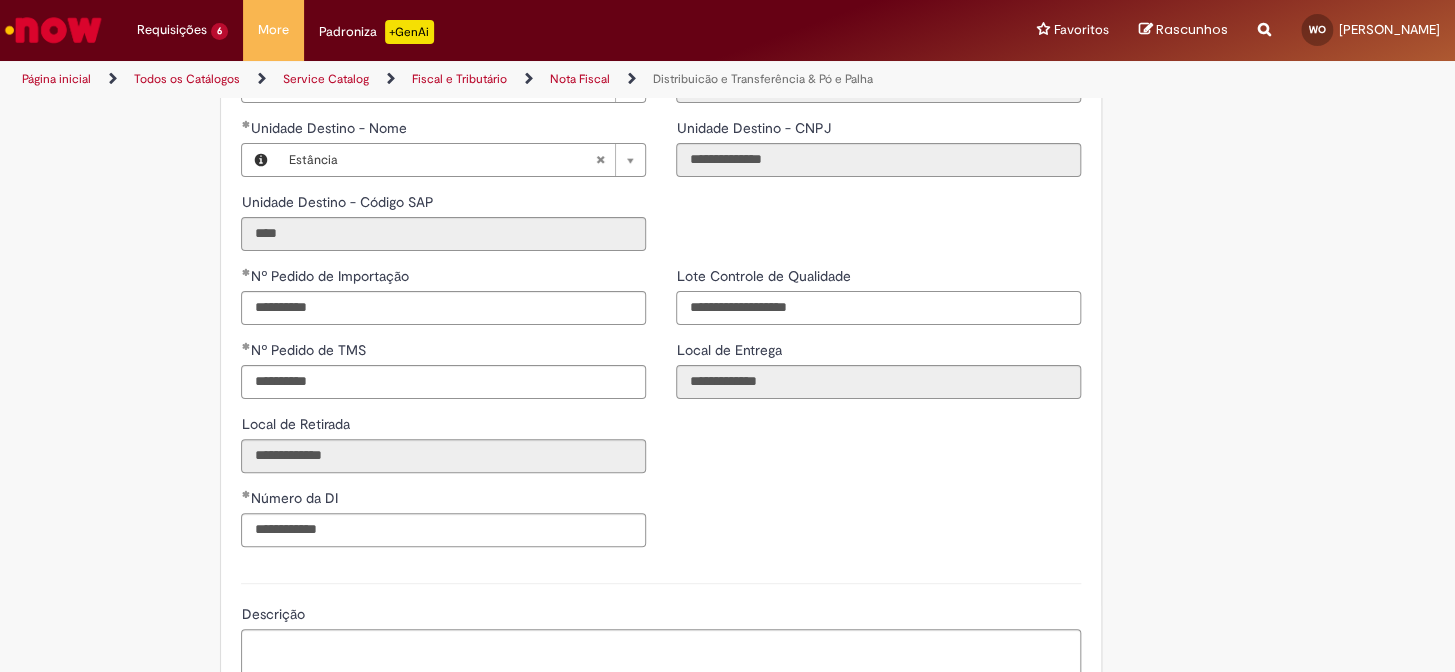 type on "**********" 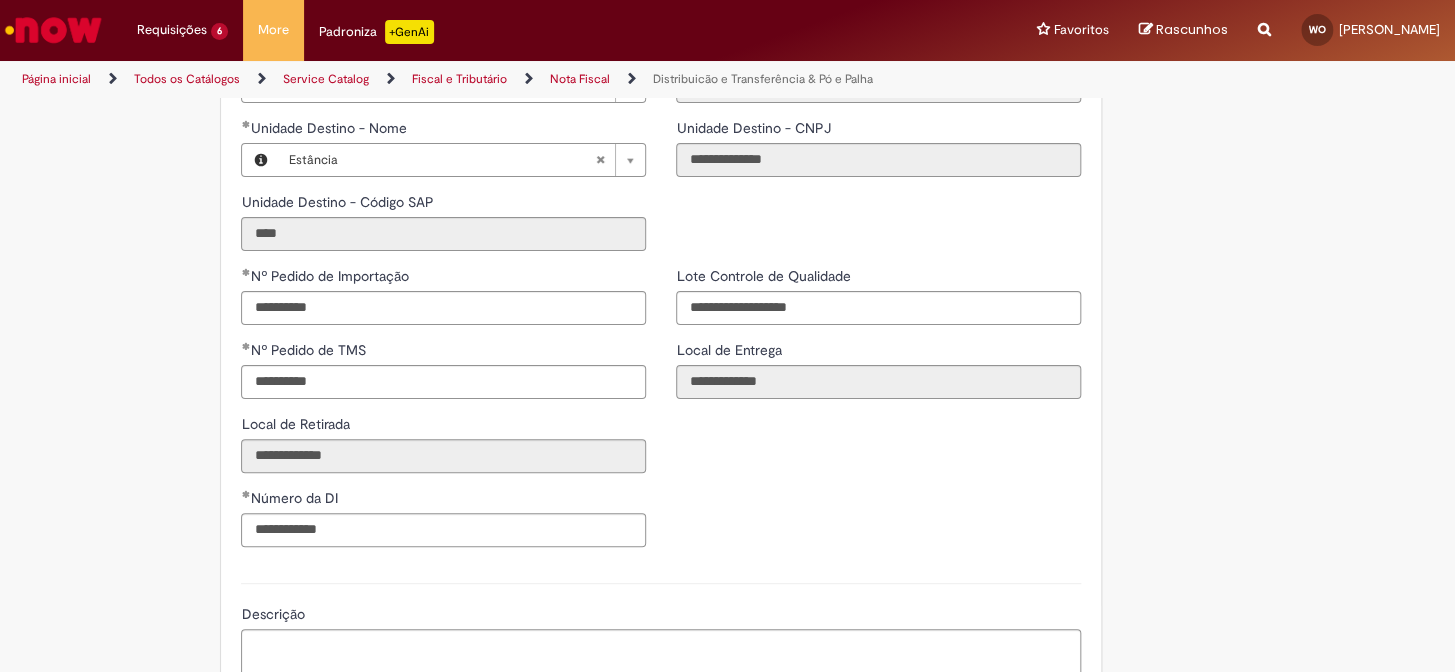 click on "**********" at bounding box center [661, 414] 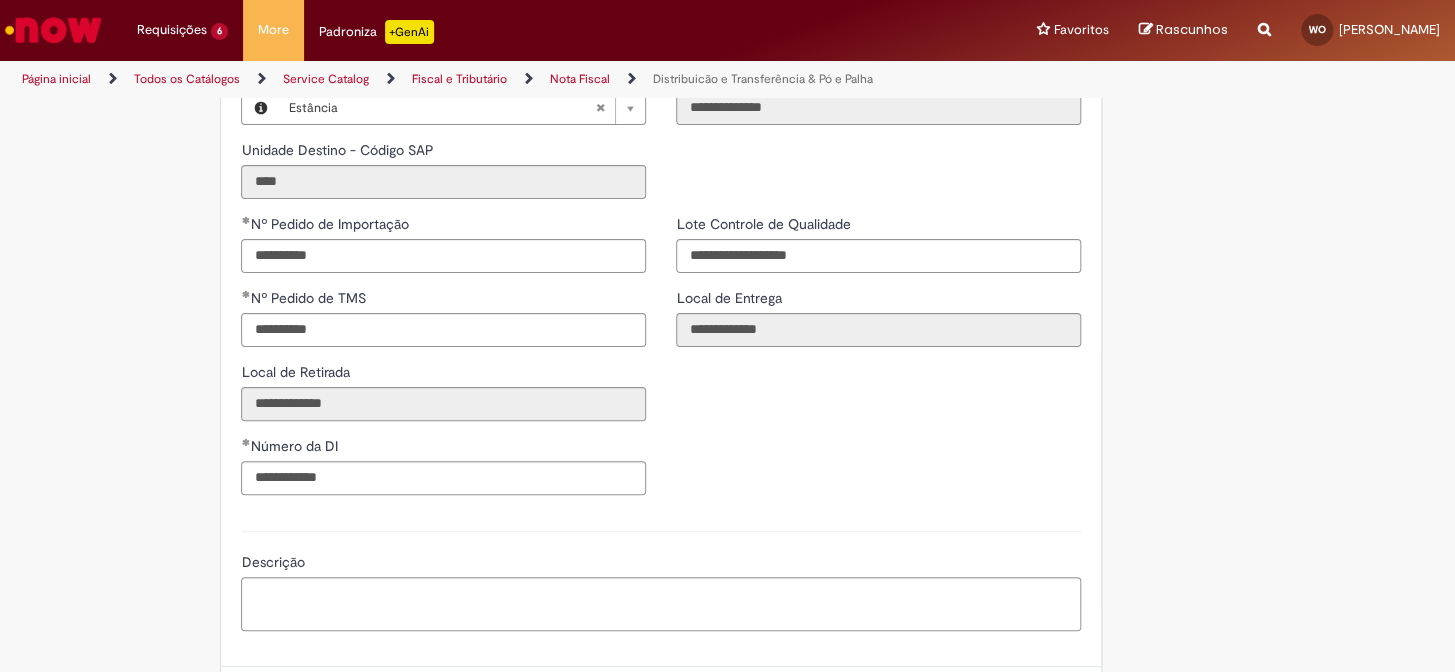 scroll, scrollTop: 2727, scrollLeft: 0, axis: vertical 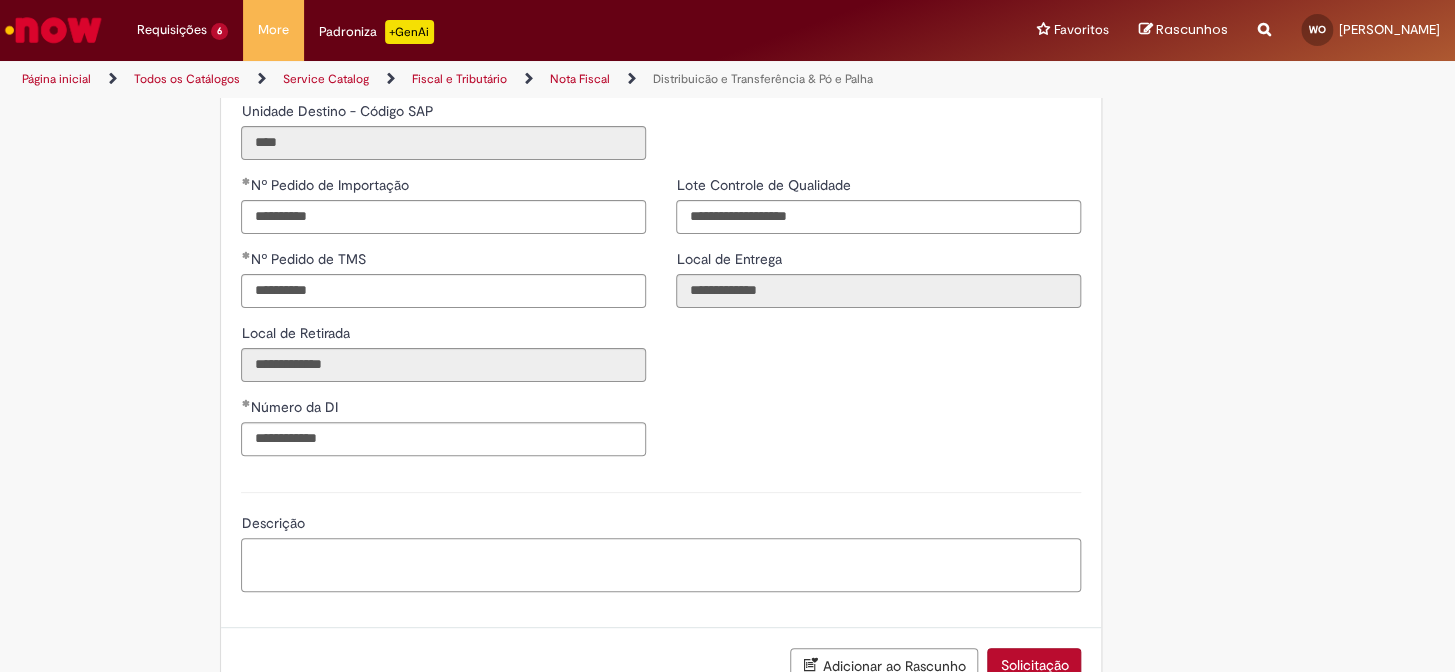 click on "Descrição" at bounding box center (661, 565) 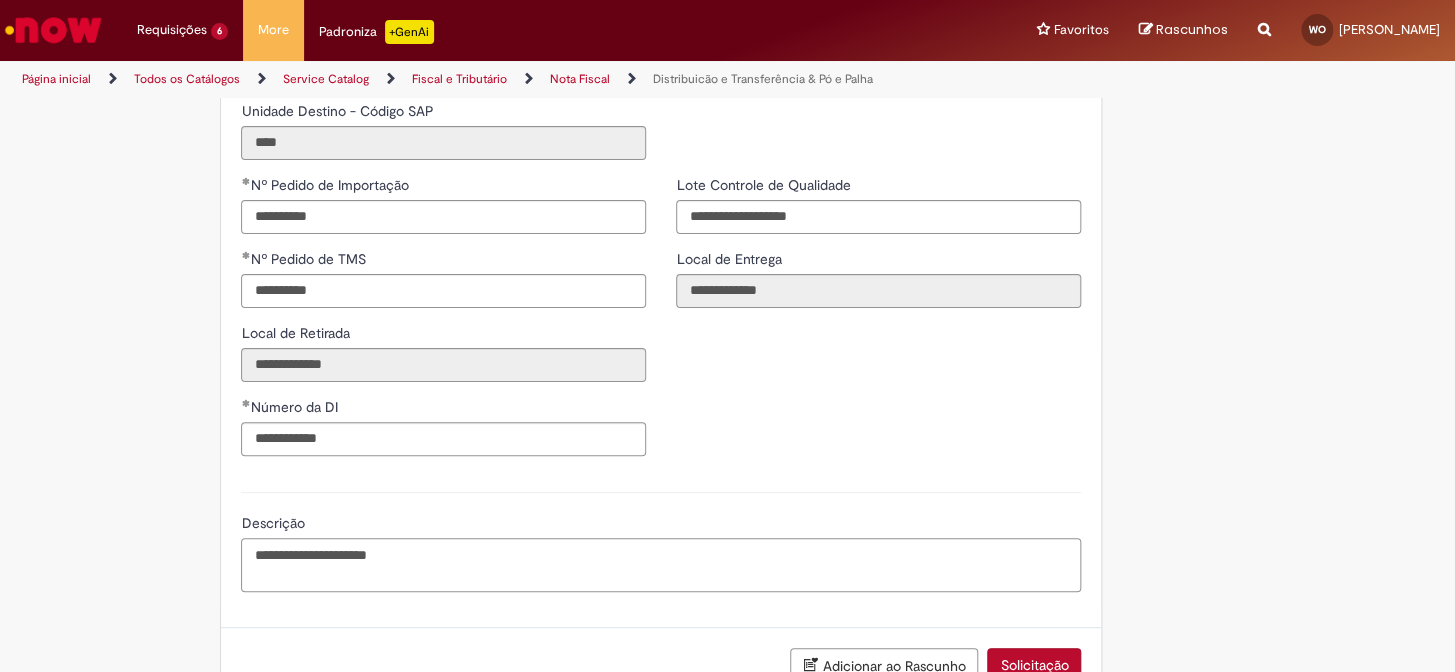 type on "**********" 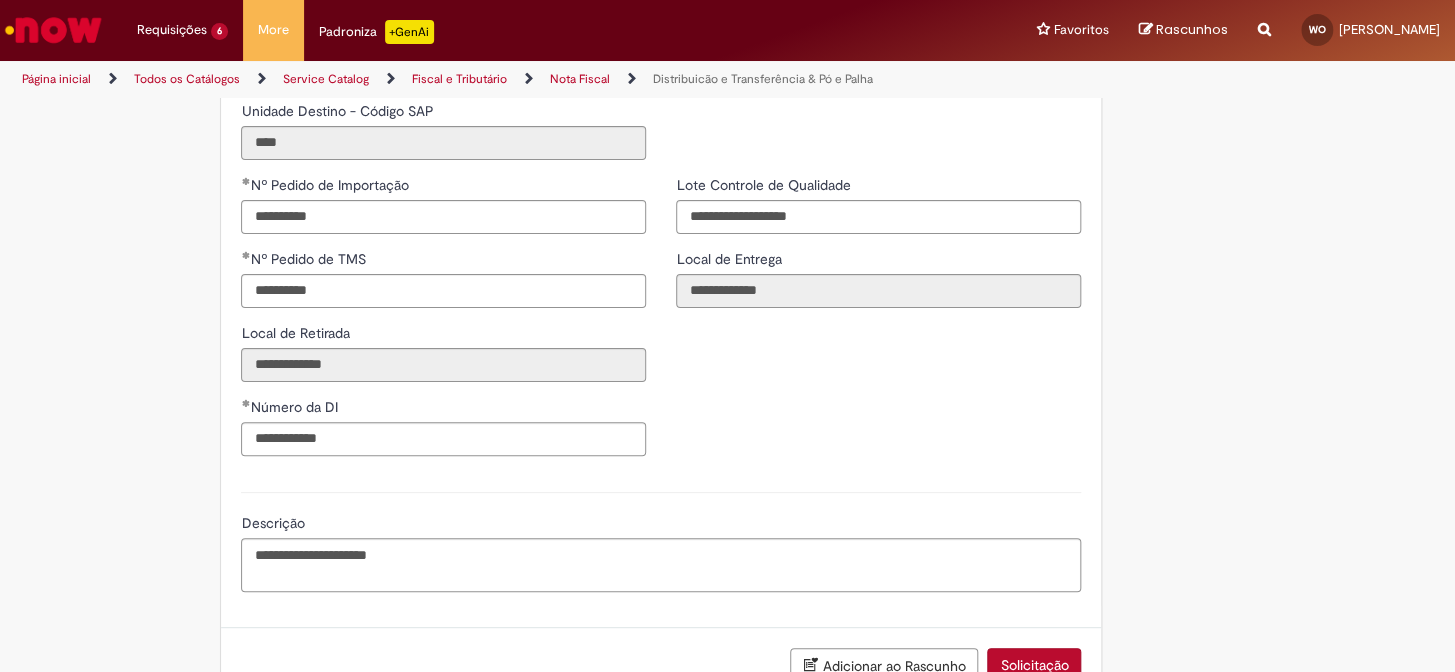 click on "**********" at bounding box center [661, 323] 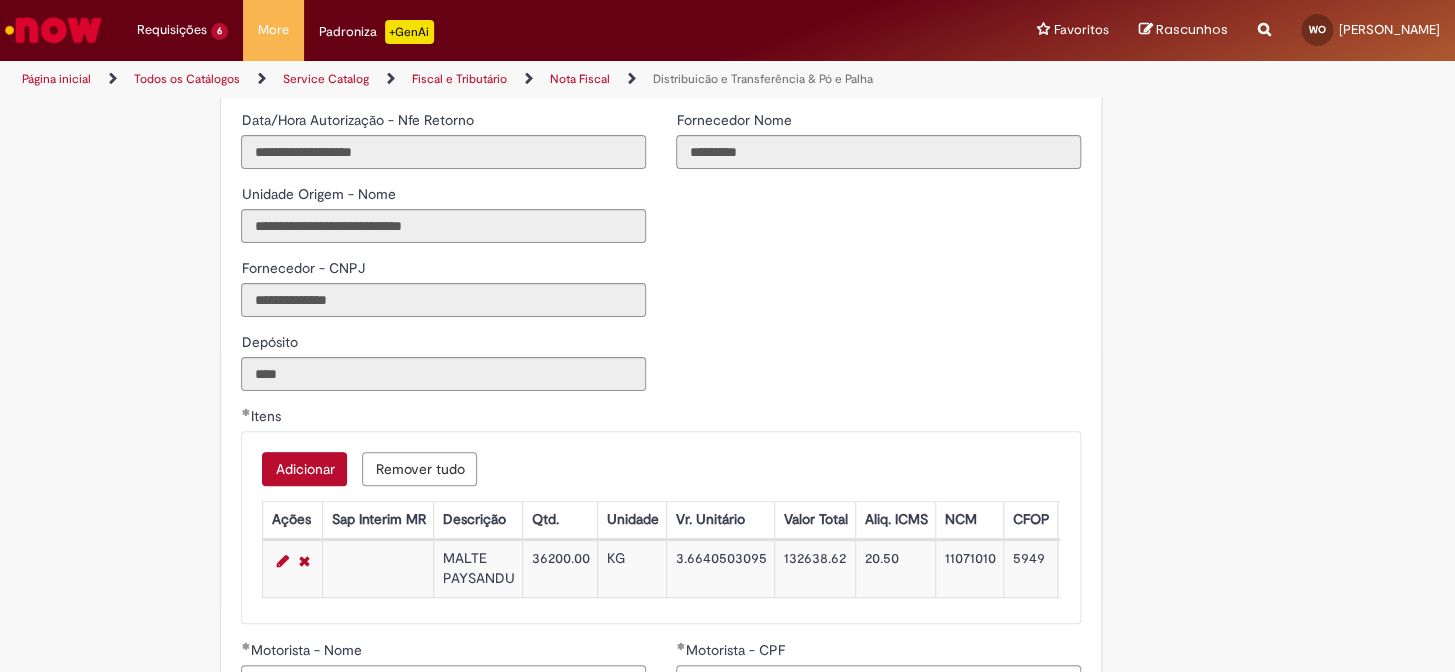 scroll, scrollTop: 1909, scrollLeft: 0, axis: vertical 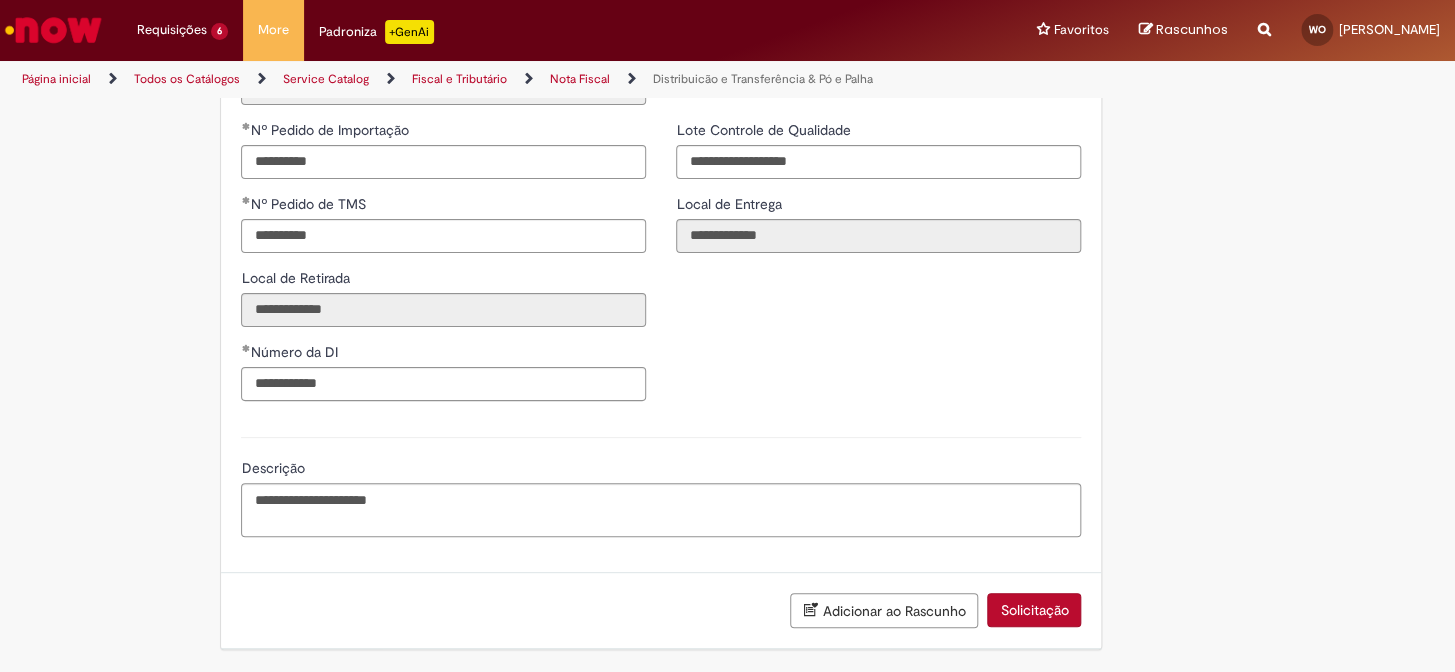 click on "Solicitação" at bounding box center (1034, 610) 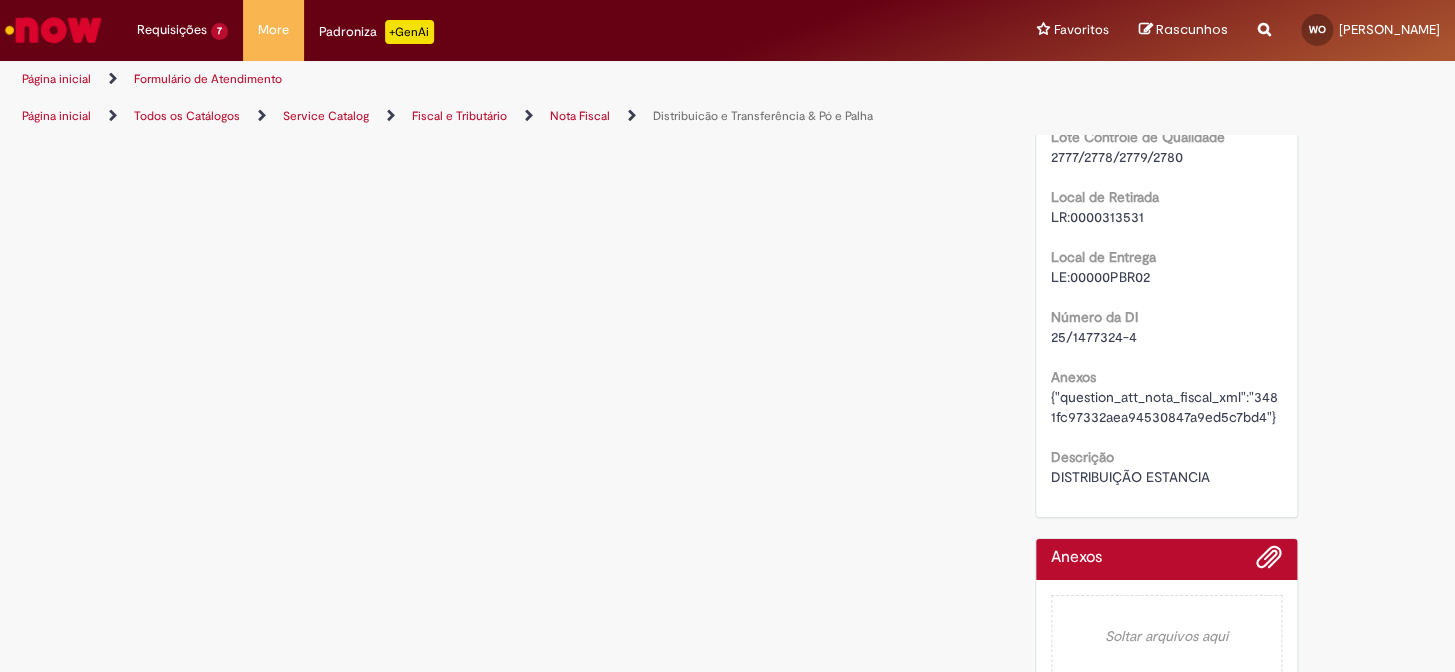 scroll, scrollTop: 0, scrollLeft: 0, axis: both 